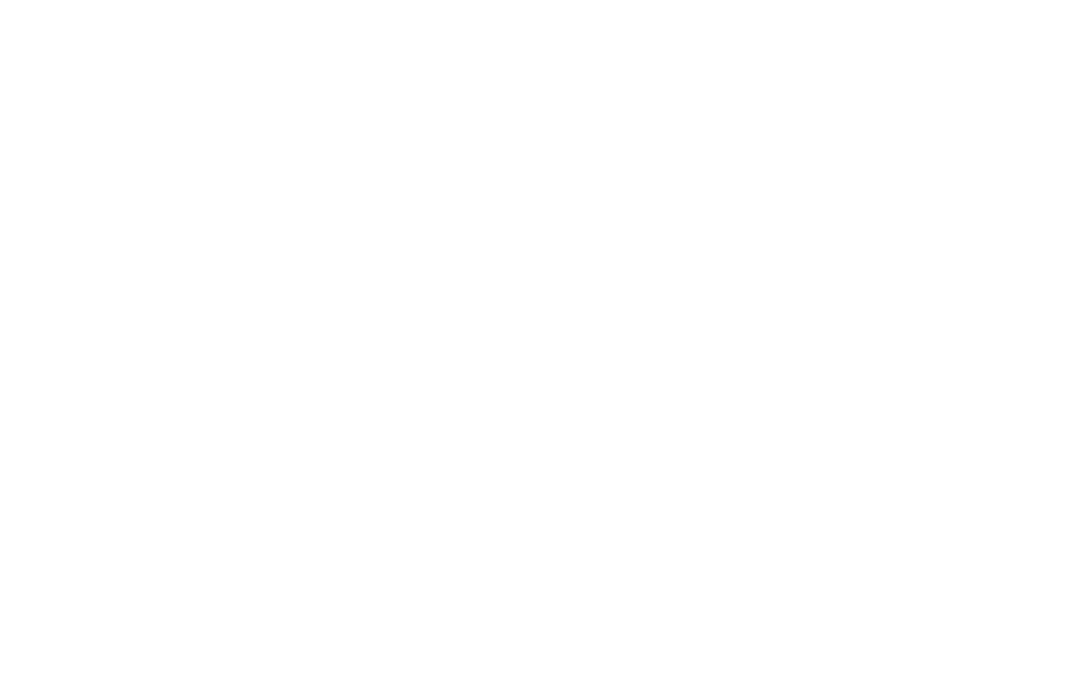 scroll, scrollTop: 0, scrollLeft: 0, axis: both 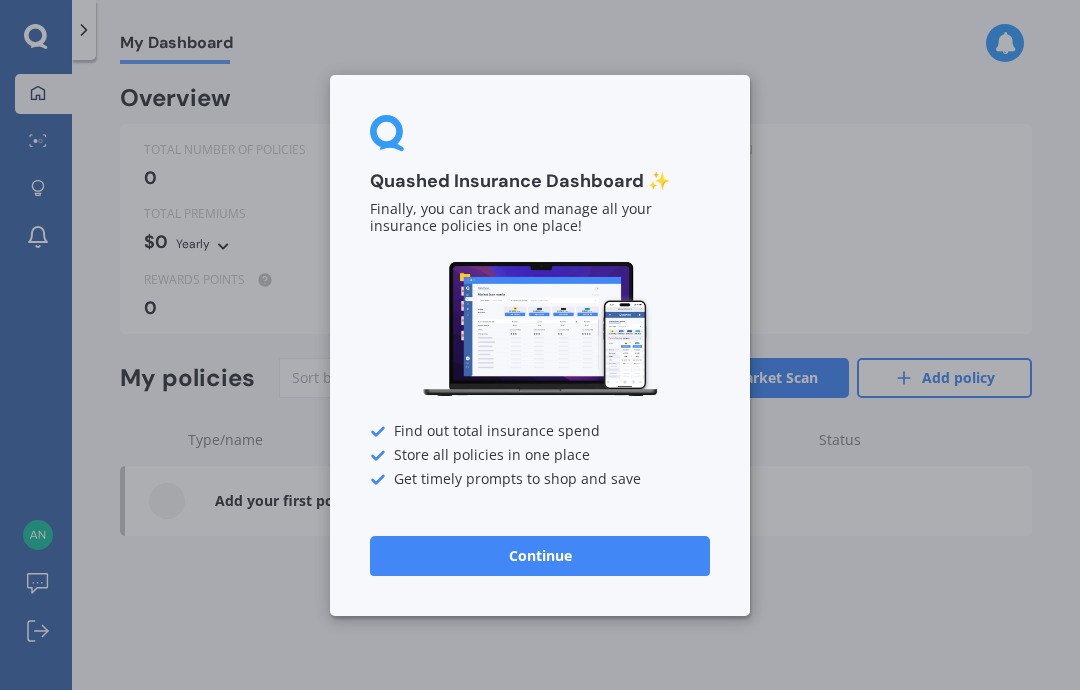 click on "Continue" at bounding box center (540, 555) 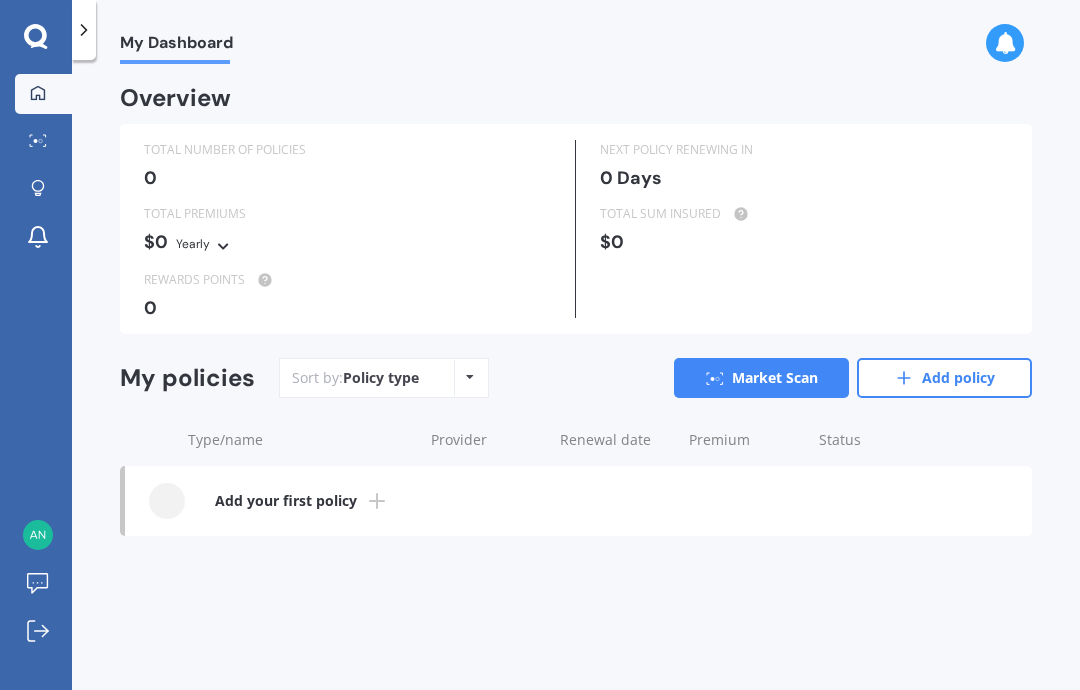 click on "Market Scan" at bounding box center [761, 378] 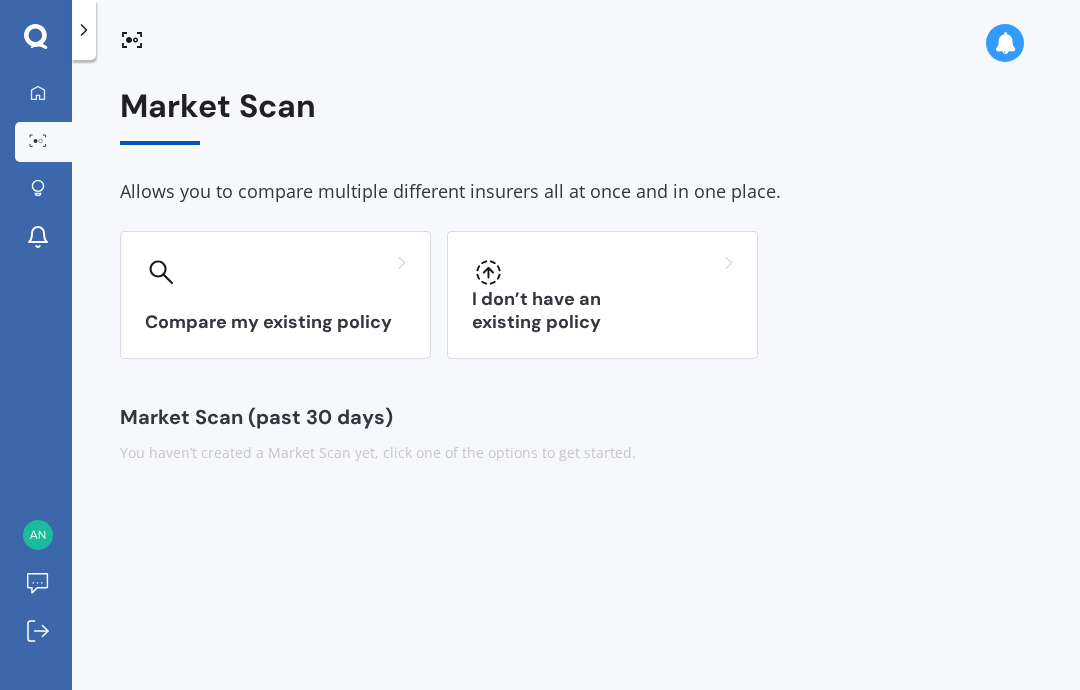 click on "Compare my existing policy" at bounding box center (275, 322) 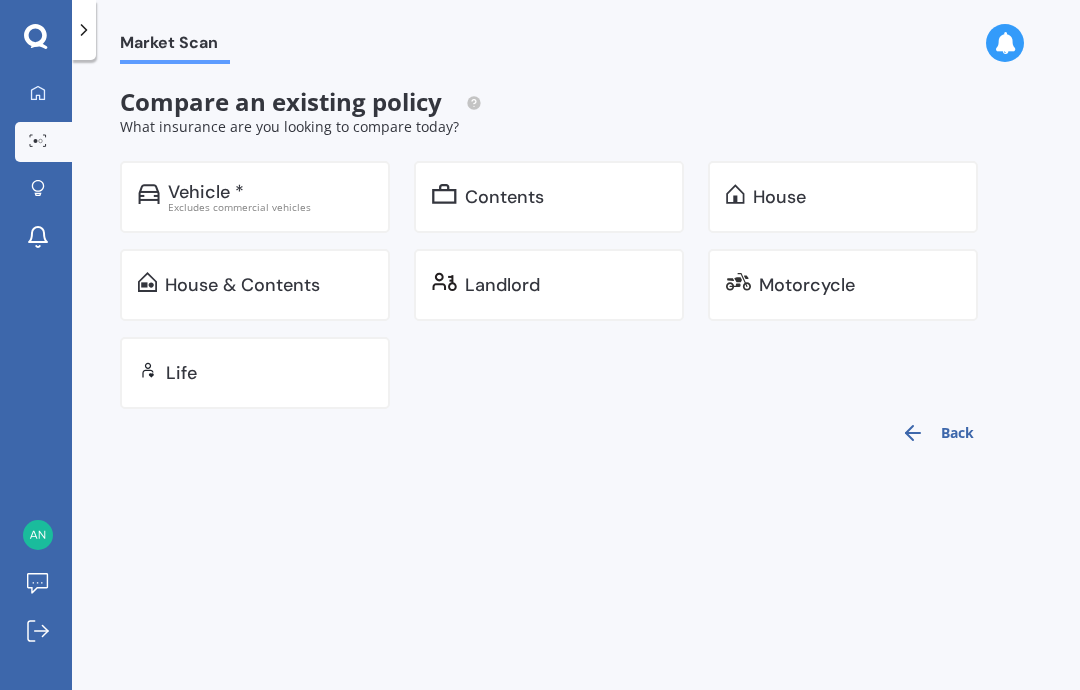 click on "Vehicle *" at bounding box center (270, 192) 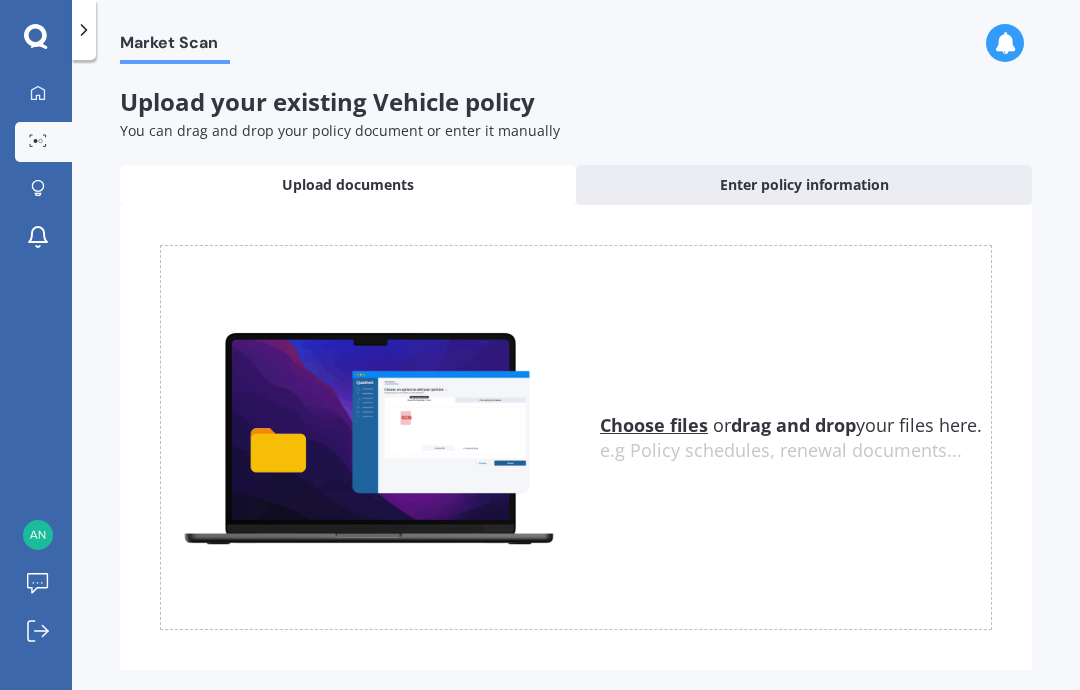 click on "Enter policy information" at bounding box center (804, 185) 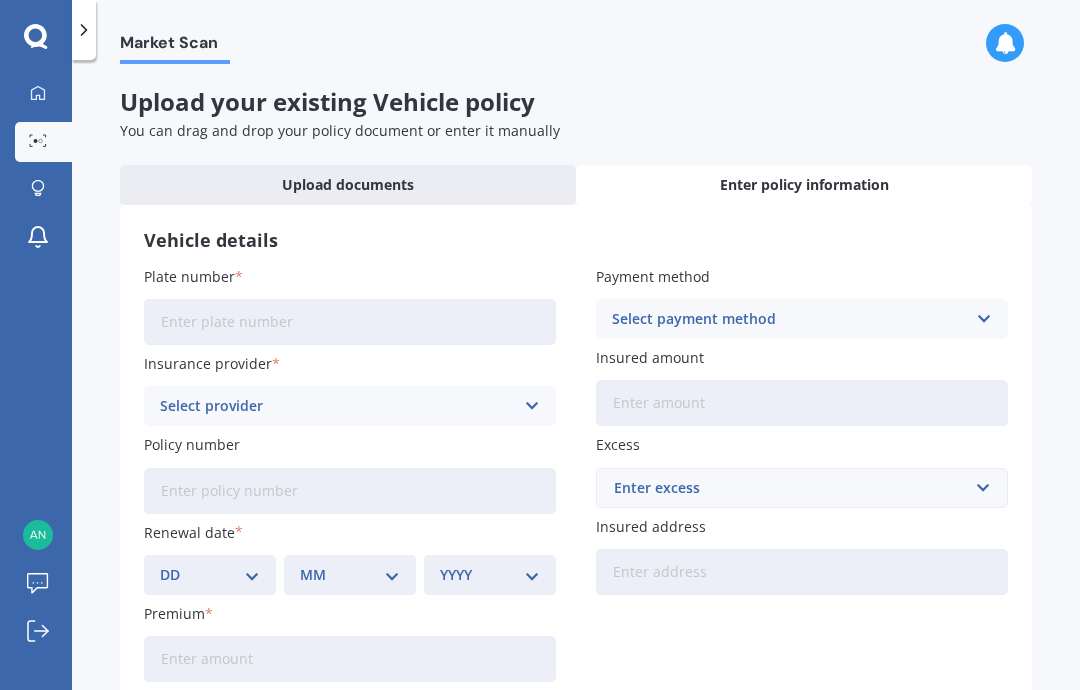 click on "Plate number" at bounding box center (350, 322) 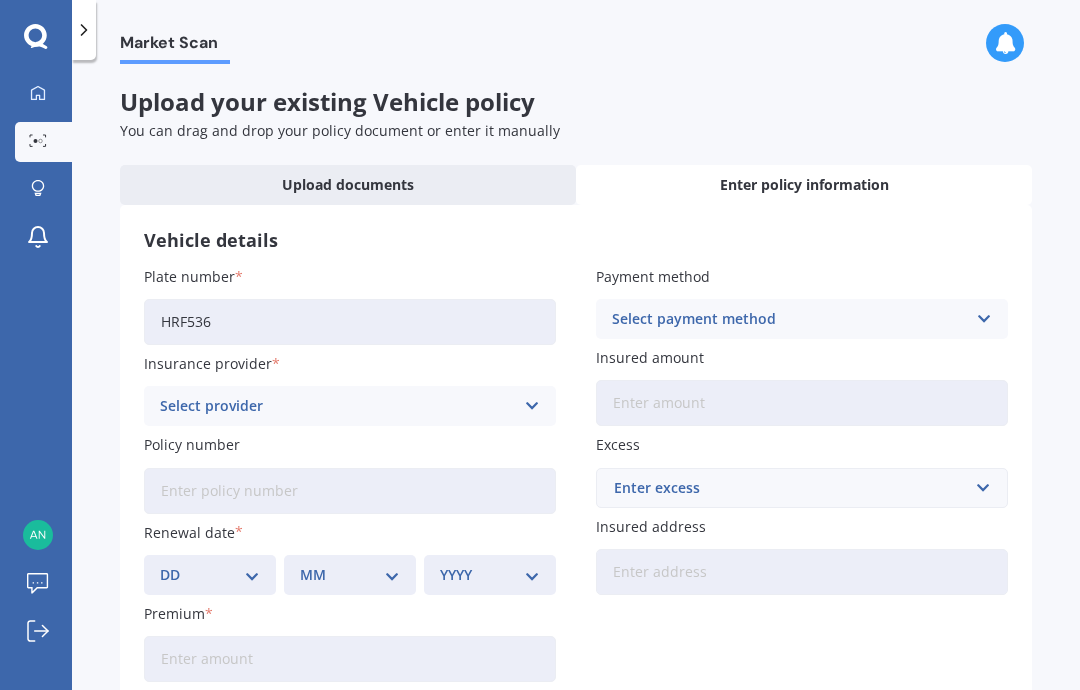 type on "HRF536" 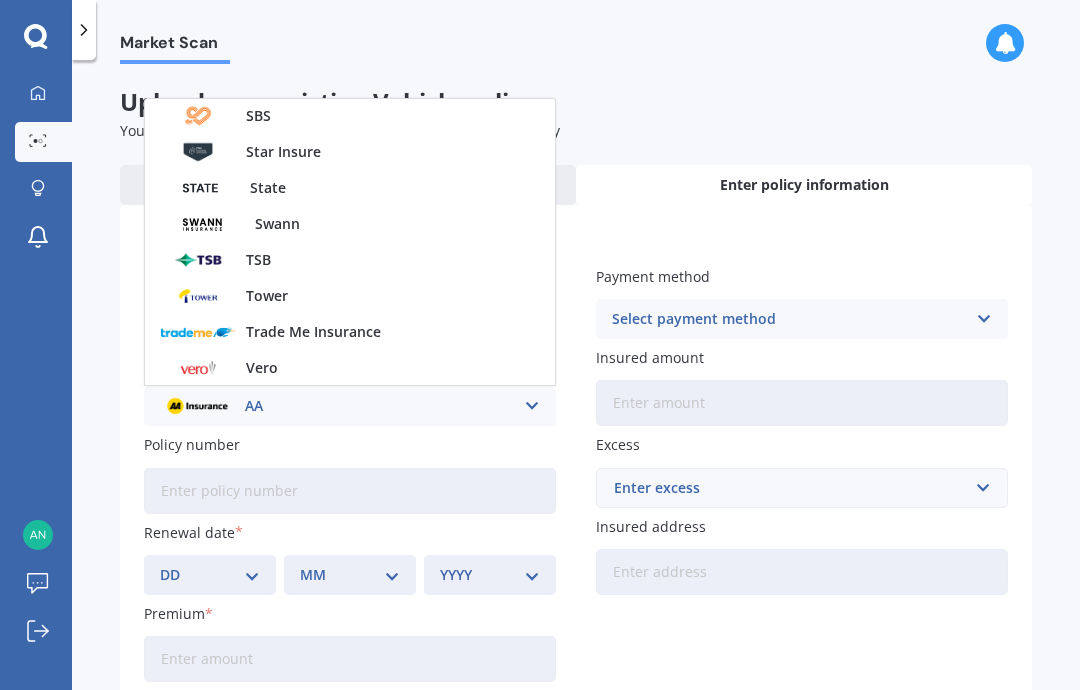 scroll, scrollTop: 791, scrollLeft: 0, axis: vertical 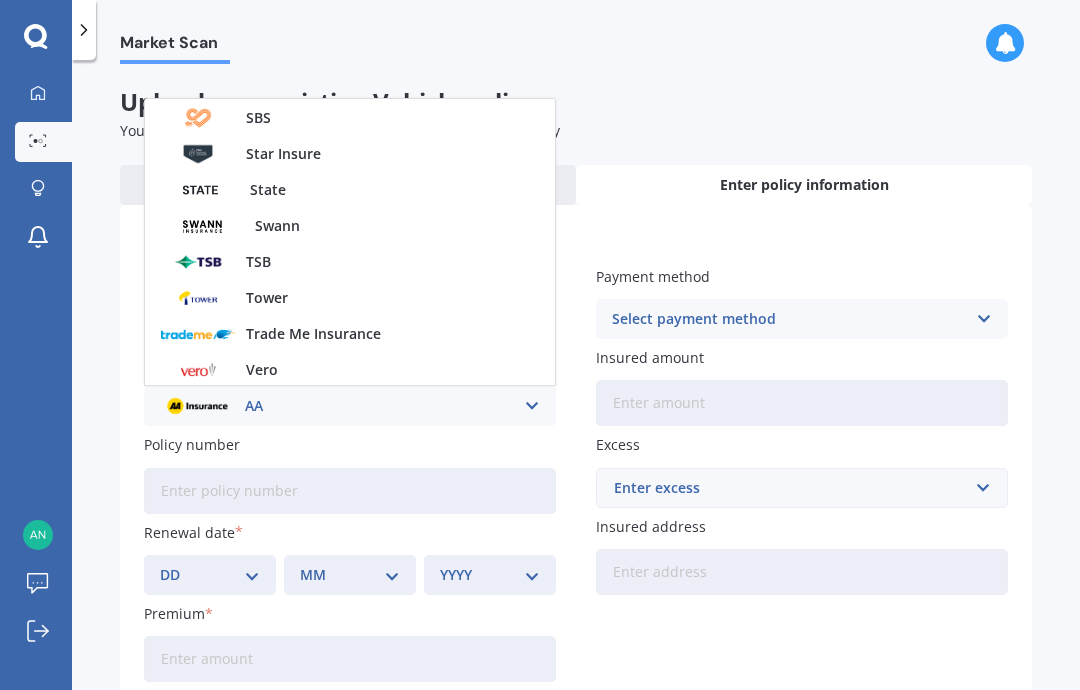 click on "State" at bounding box center [268, 190] 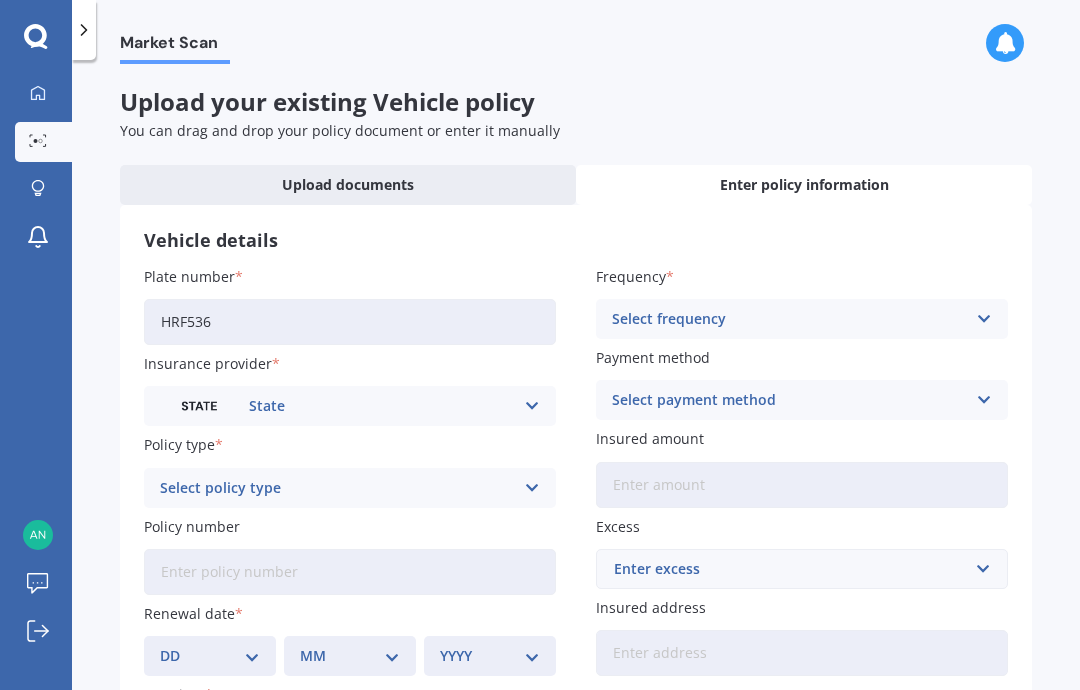 click on "Select policy type" at bounding box center [337, 488] 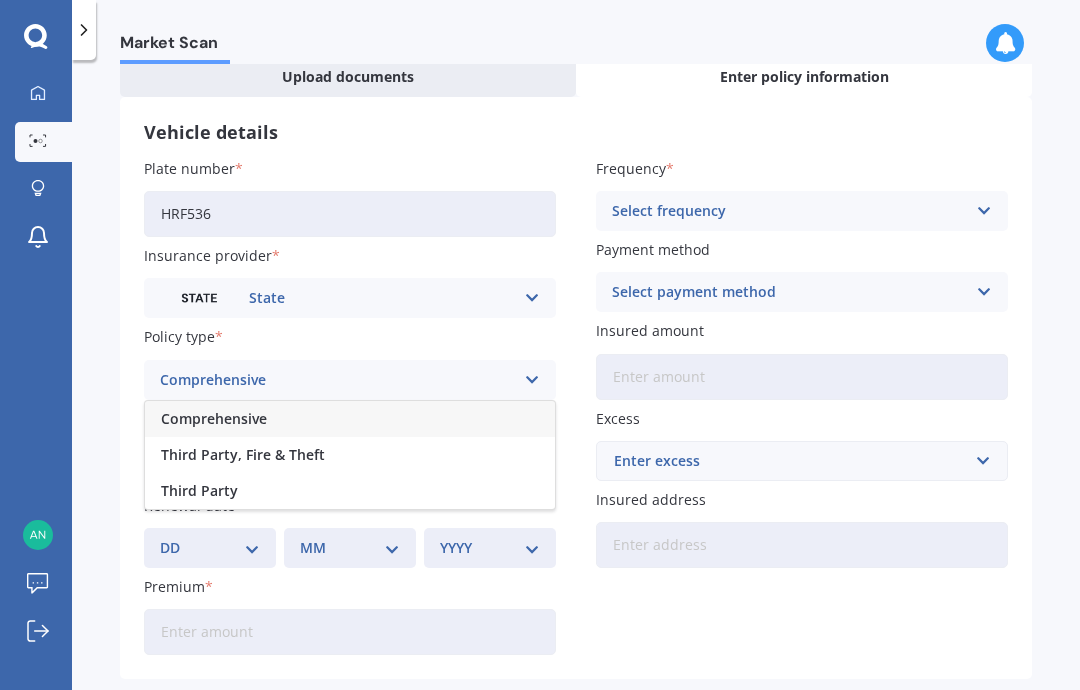 scroll, scrollTop: 107, scrollLeft: 0, axis: vertical 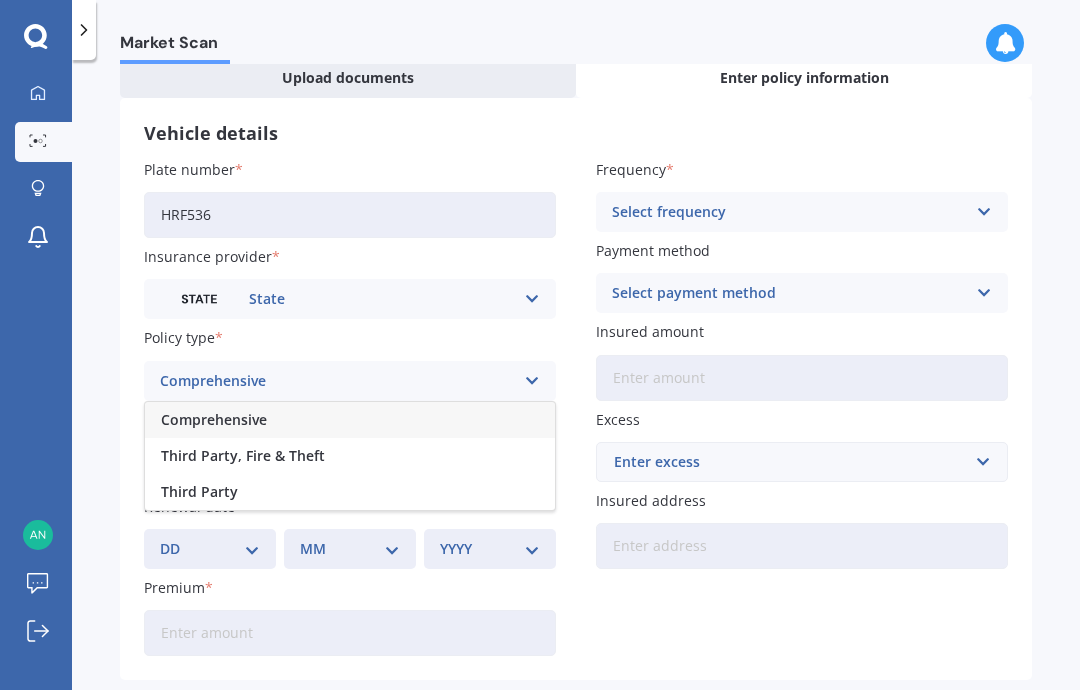 click on "DD 01 02 03 04 05 06 07 08 09 10 11 12 13 14 15 16 17 18 19 20 21 22 23 24 25 26 27 28 29 30 31" at bounding box center (210, 549) 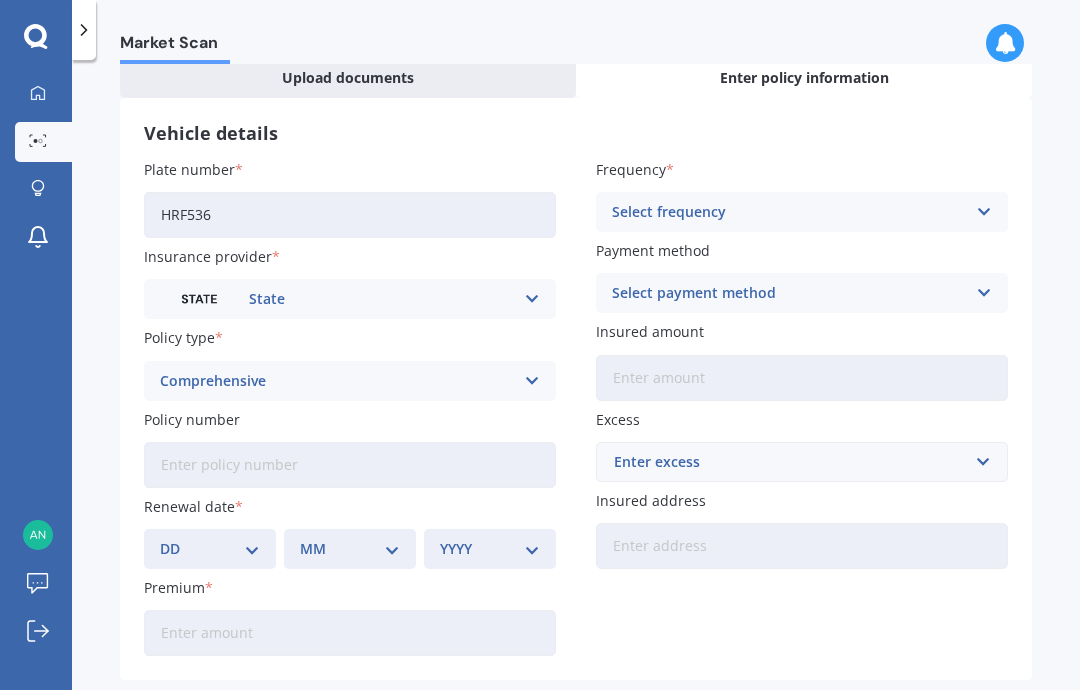 click at bounding box center (983, 212) 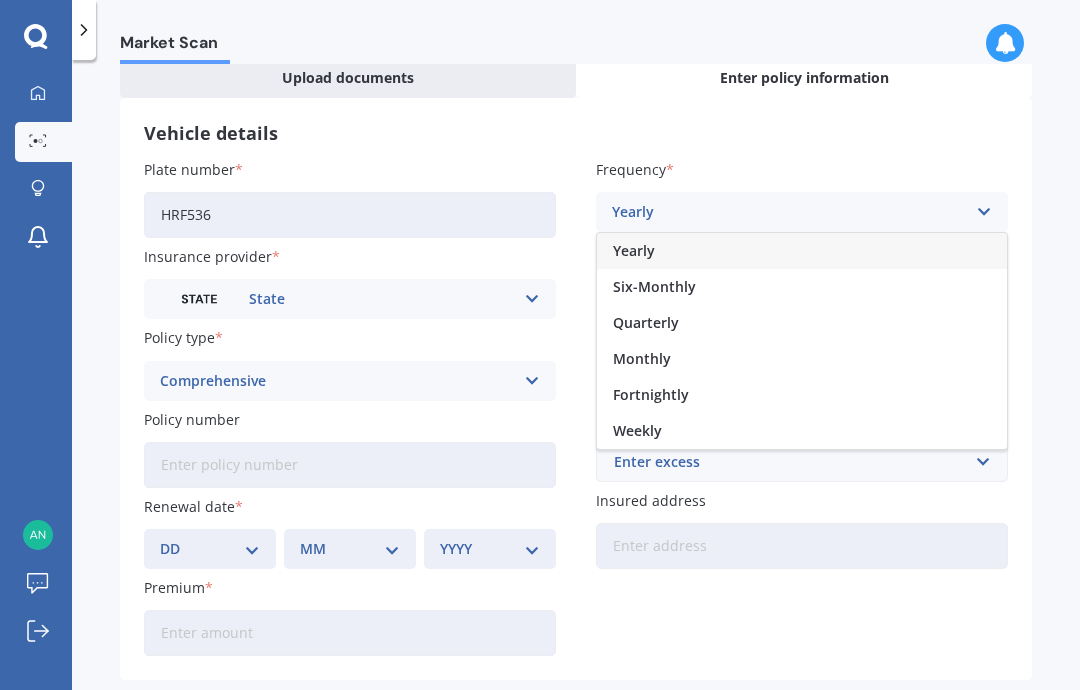 click on "Yearly" at bounding box center [802, 251] 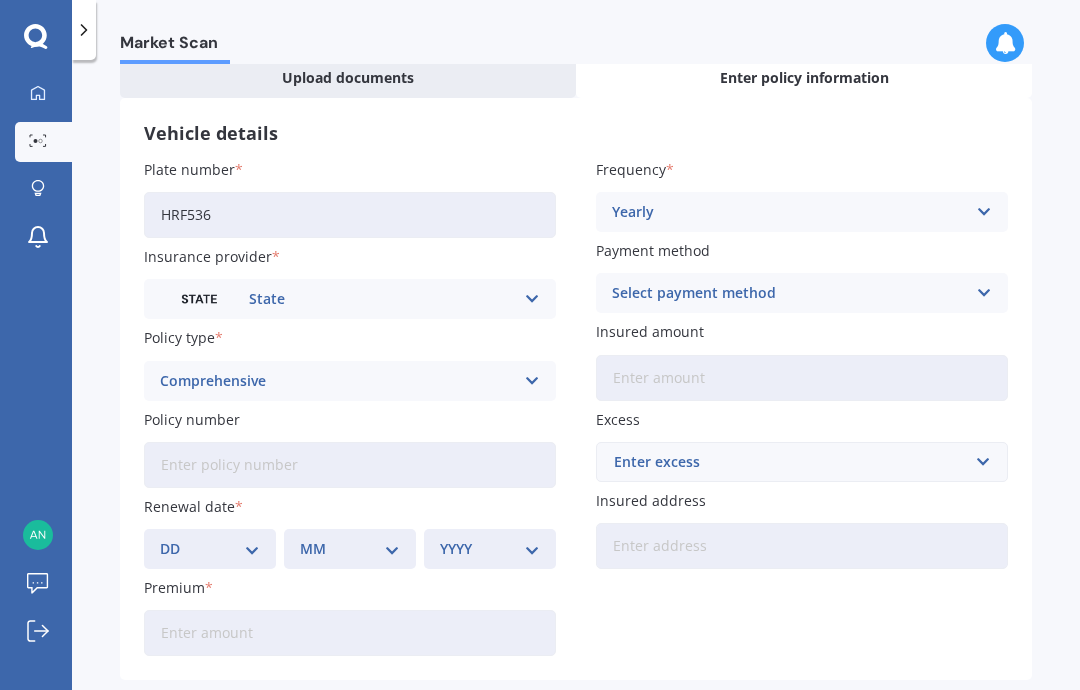 click at bounding box center (983, 293) 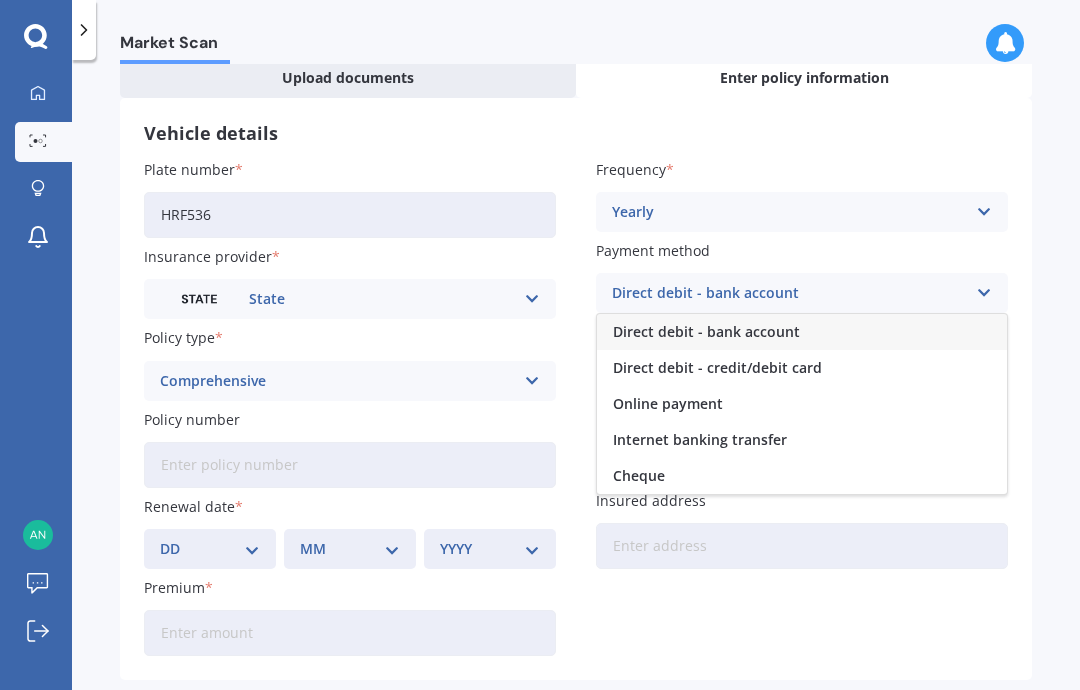 click on "Internet banking transfer" at bounding box center [700, 440] 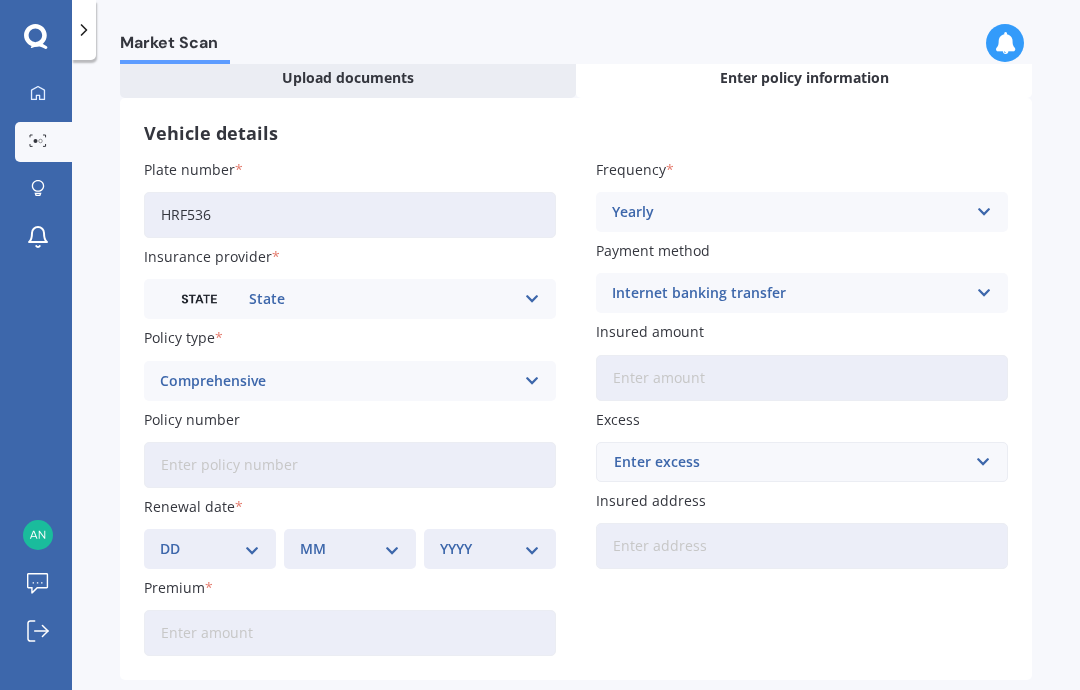 click on "Insured amount" at bounding box center (802, 378) 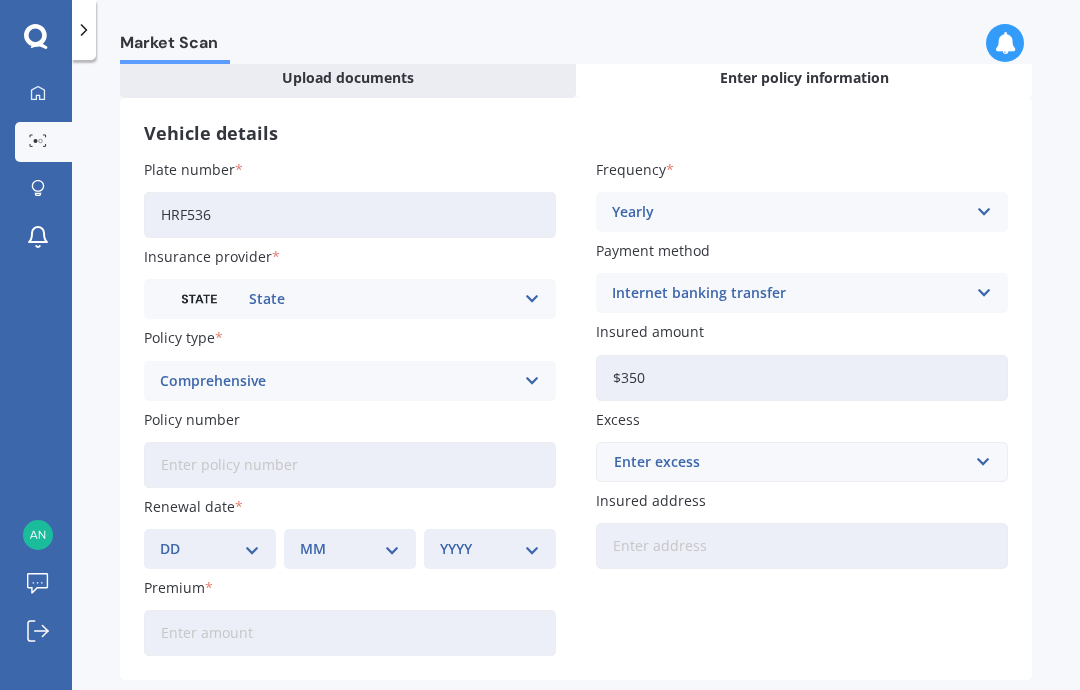 type on "$3,500" 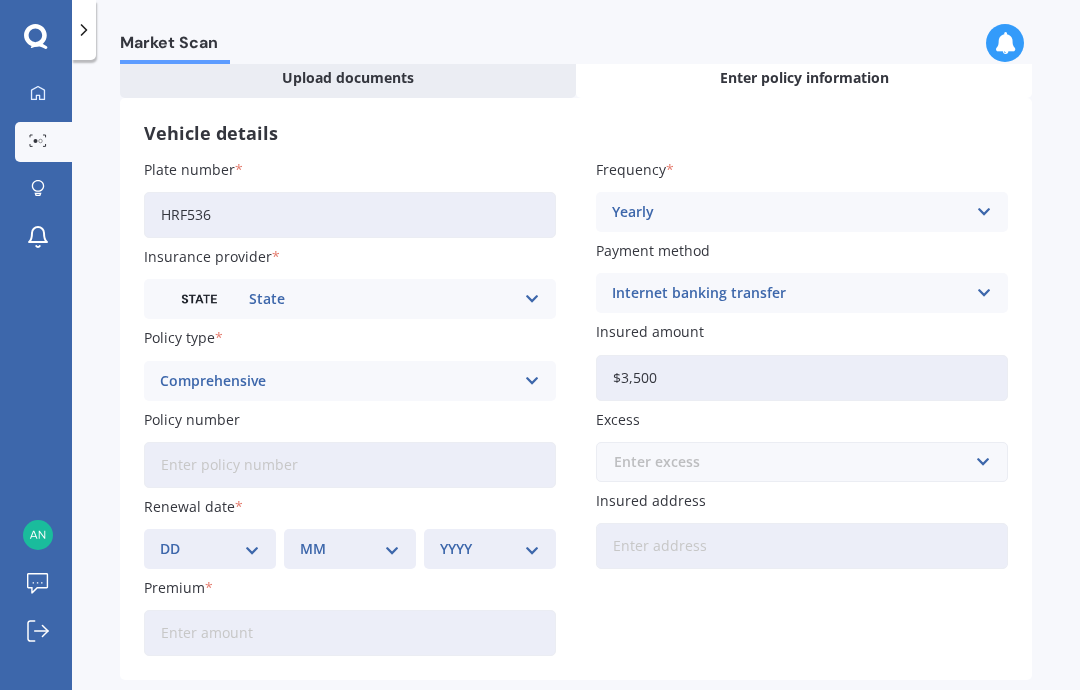 click at bounding box center (795, 462) 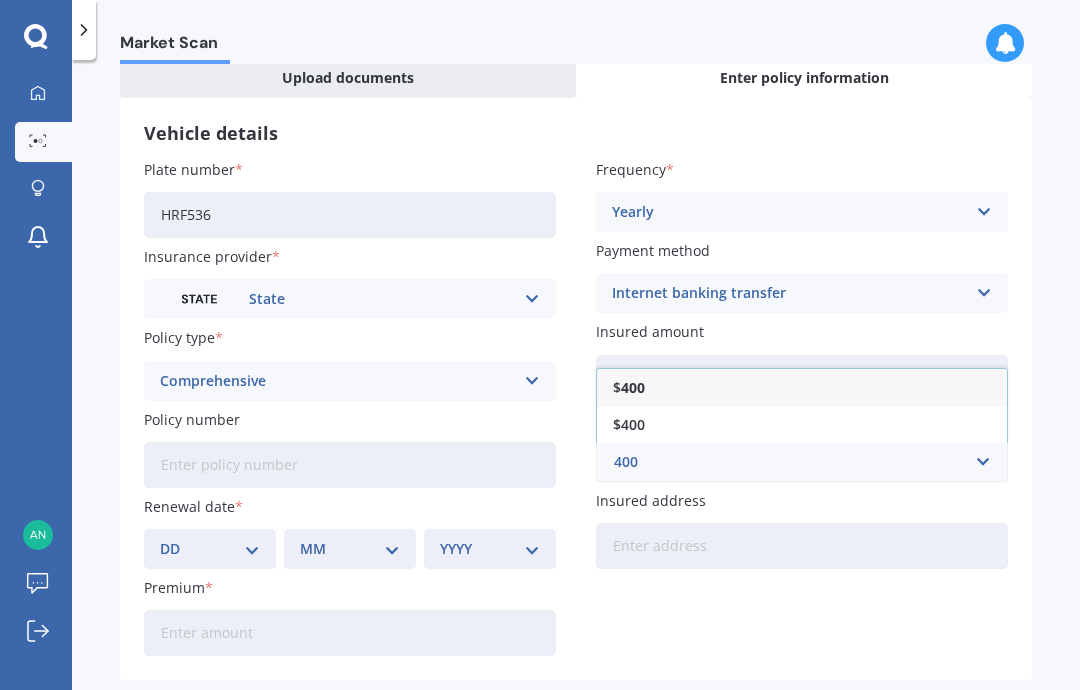 type on "400" 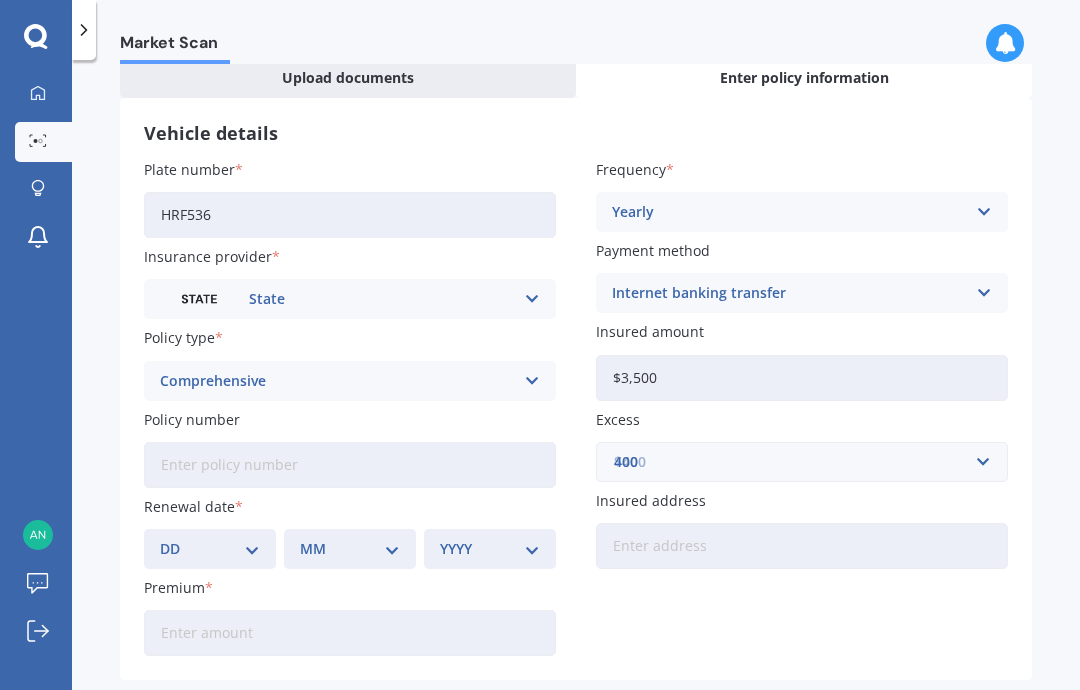 type 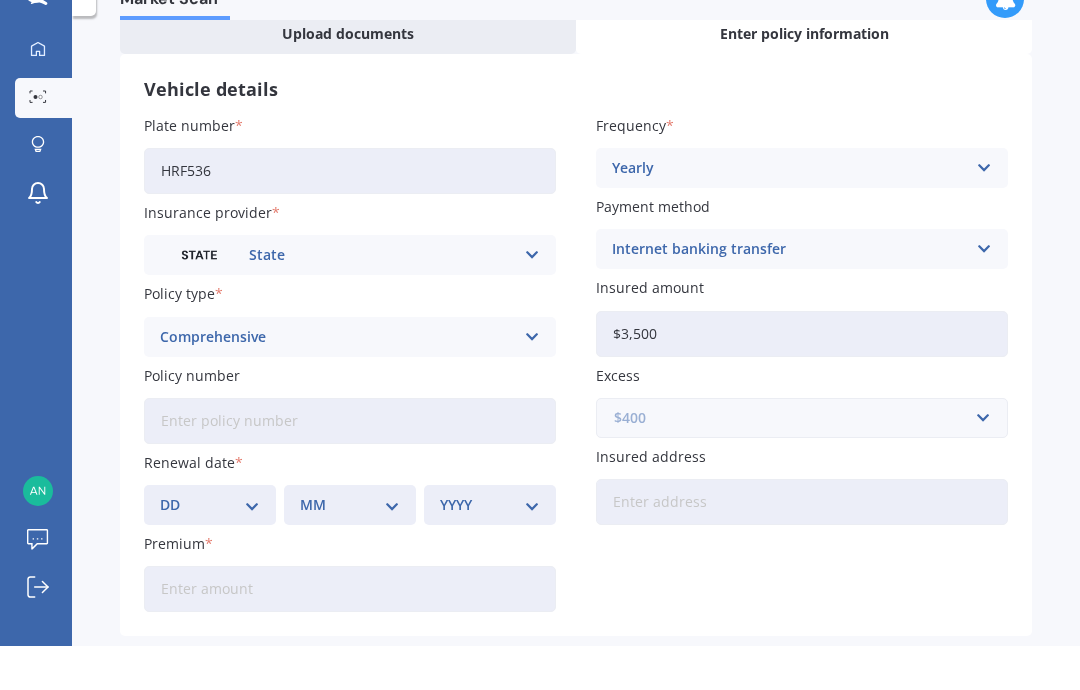 scroll, scrollTop: 80, scrollLeft: 0, axis: vertical 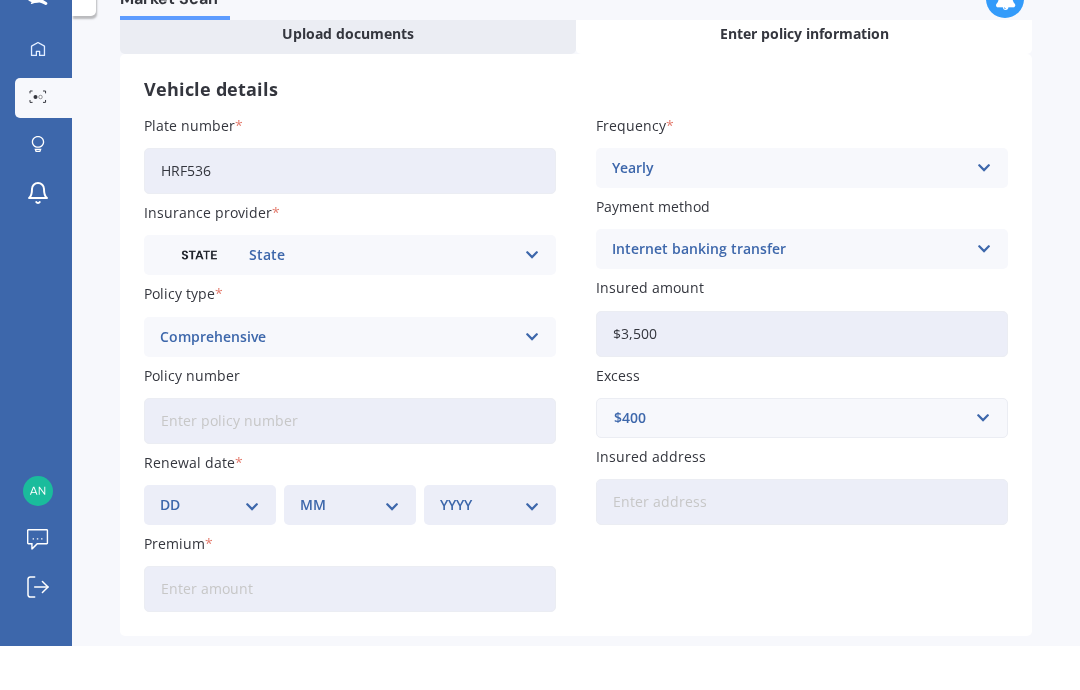 click on "Insured address" at bounding box center [802, 546] 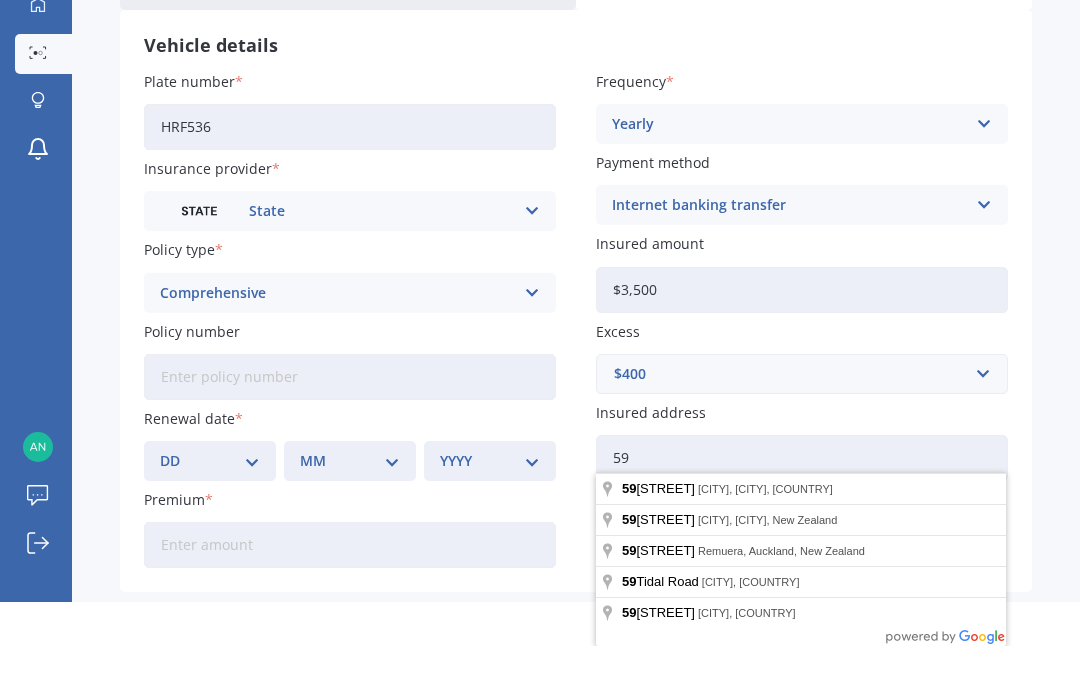 type on "[NUMBER] [STREET] [CITY] [CITY] [POSTAL_CODE]" 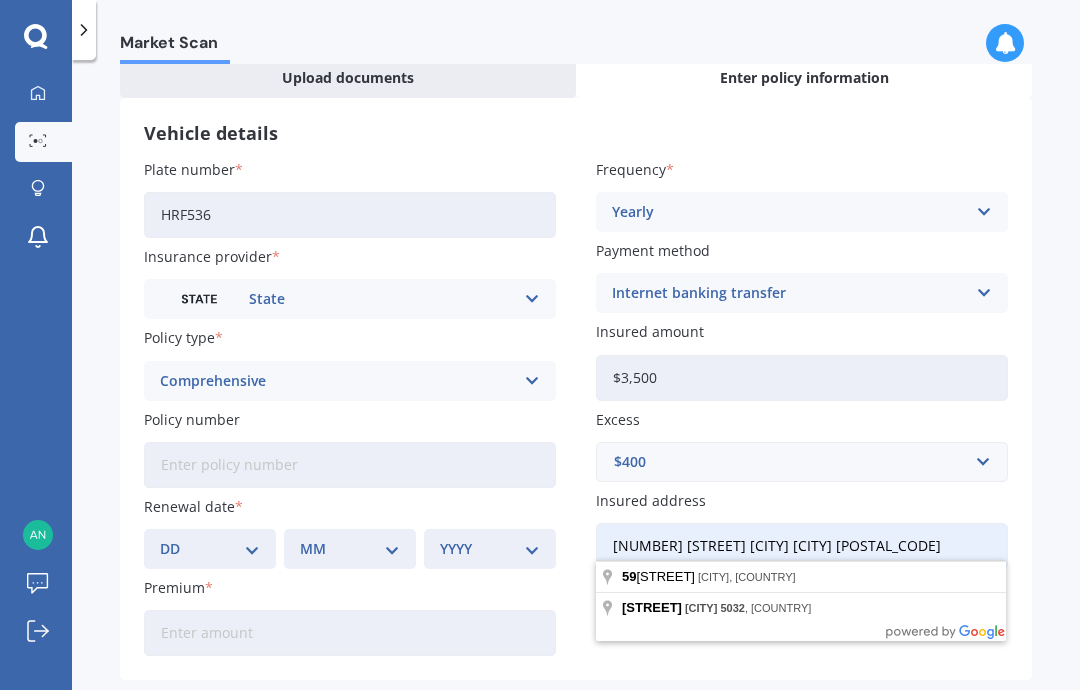 click on "DD 01 02 03 04 05 06 07 08 09 10 11 12 13 14 15 16 17 18 19 20 21 22 23 24 25 26 27 28 29 30 31" at bounding box center [210, 549] 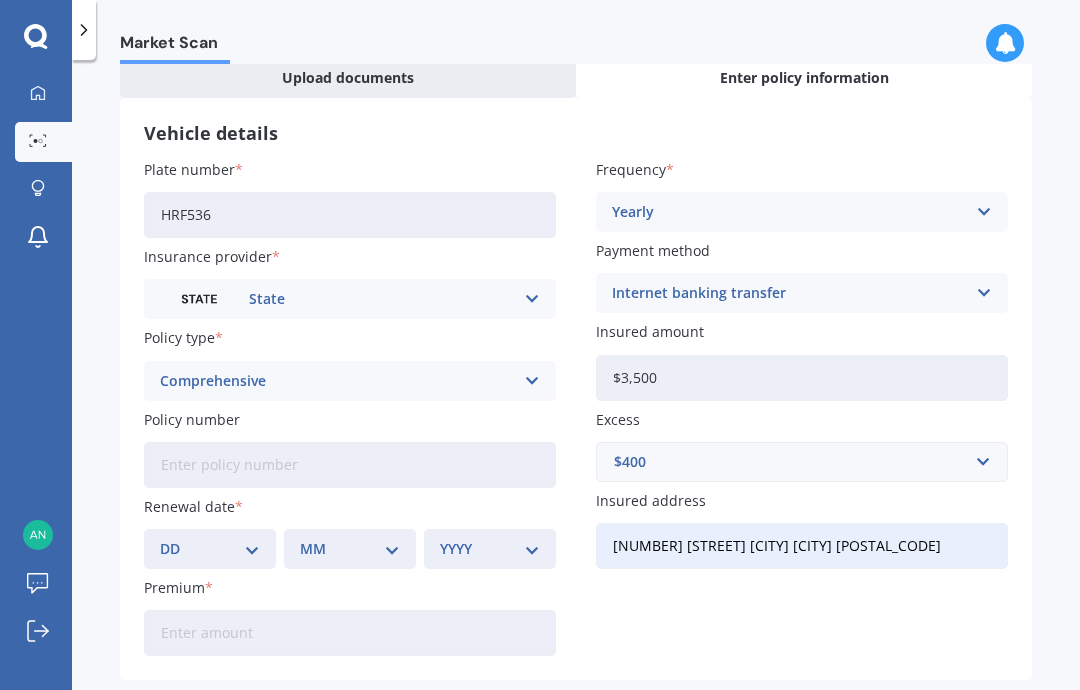 select on "15" 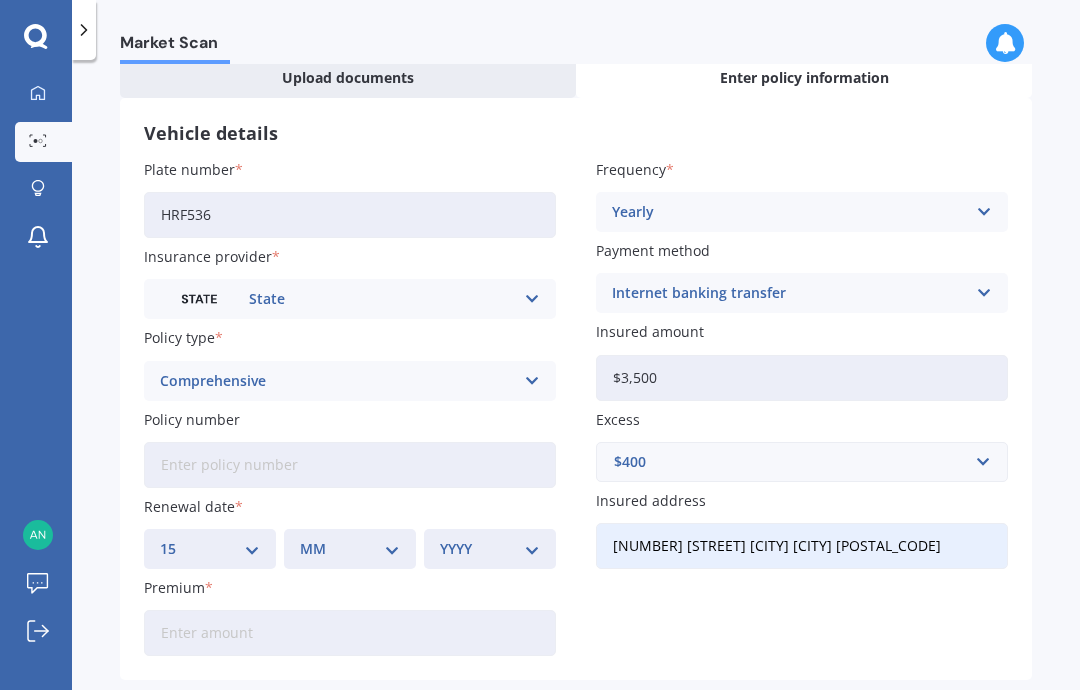 click on "MM 01 02 03 04 05 06 07 08 09 10 11 12" at bounding box center (350, 549) 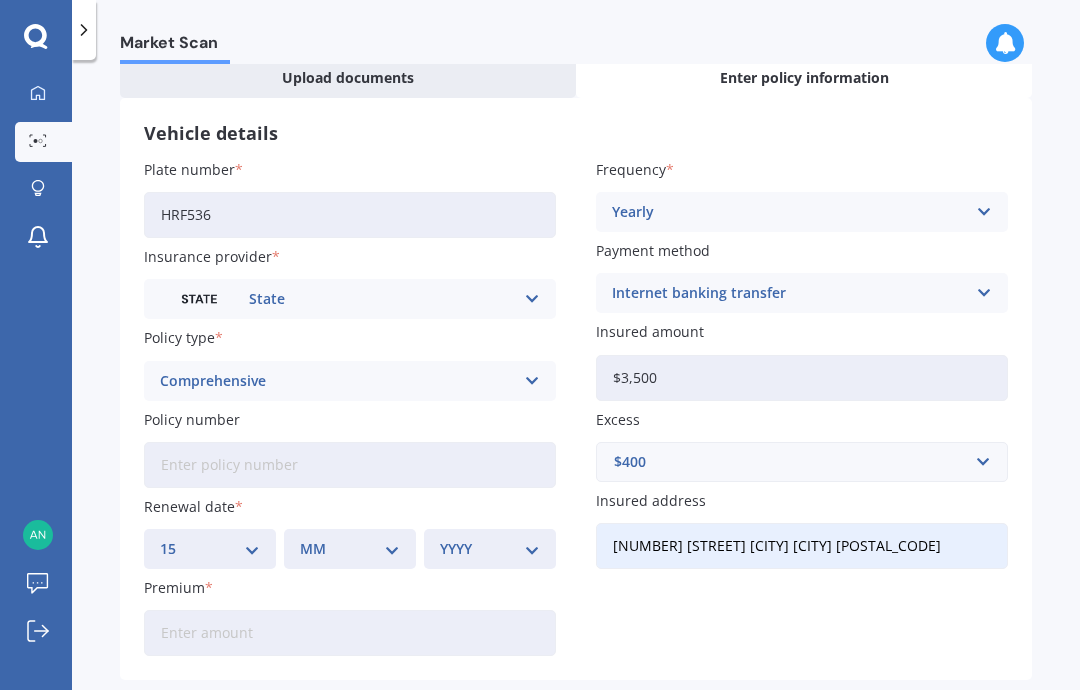 select on "10" 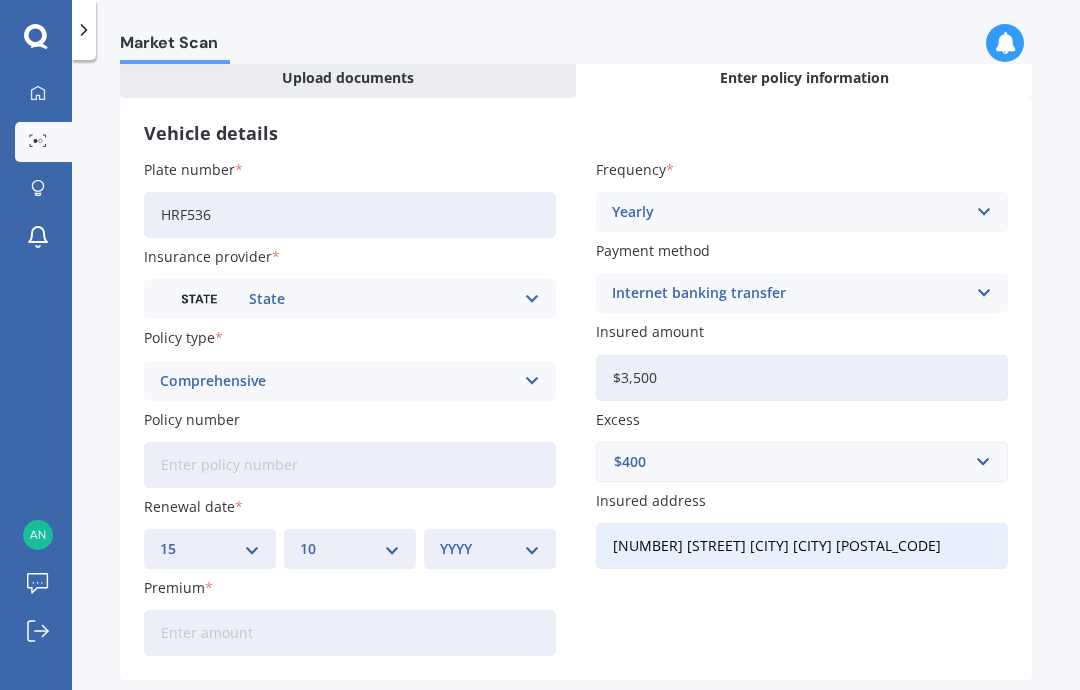 click on "YYYY 2027 2026 2025 2024 2023 2022 2021 2020 2019 2018 2017 2016 2015 2014 2013 2012 2011 2010 2009 2008 2007 2006 2005 2004 2003 2002 2001 2000 1999 1998 1997 1996 1995 1994 1993 1992 1991 1990 1989 1988 1987 1986 1985 1984 1983 1982 1981 1980 1979 1978 1977 1976 1975 1974 1973 1972 1971 1970 1969 1968 1967 1966 1965 1964 1963 1962 1961 1960 1959 1958 1957 1956 1955 1954 1953 1952 1951 1950 1949 1948 1947 1946 1945 1944 1943 1942 1941 1940 1939 1938 1937 1936 1935 1934 1933 1932 1931 1930 1929 1928" at bounding box center [490, 549] 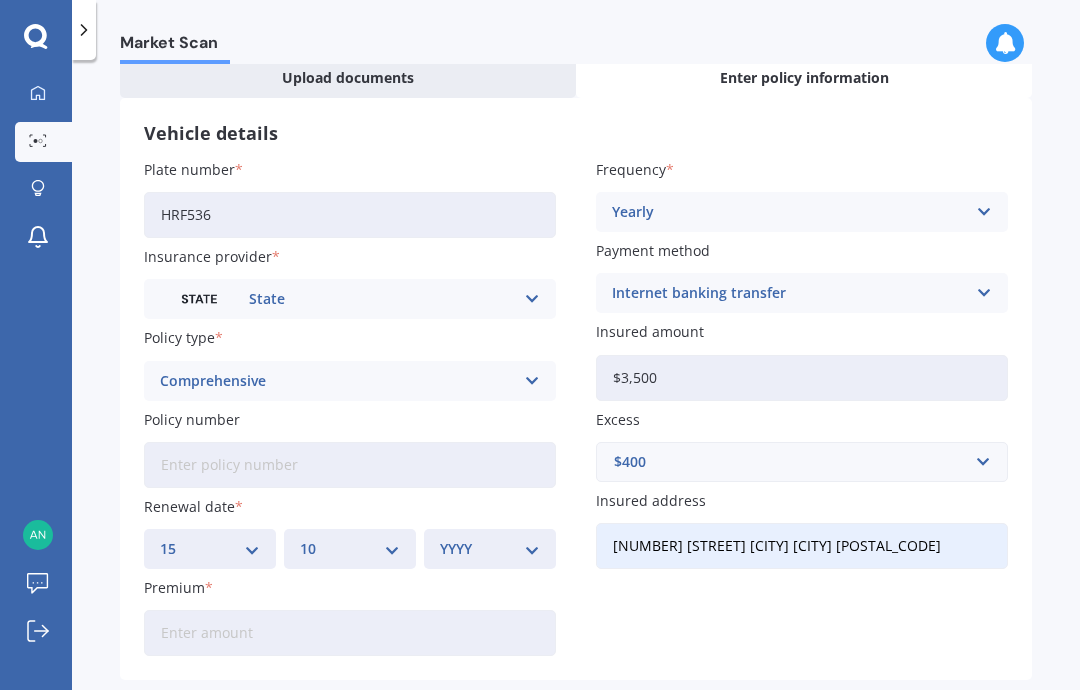 select on "2025" 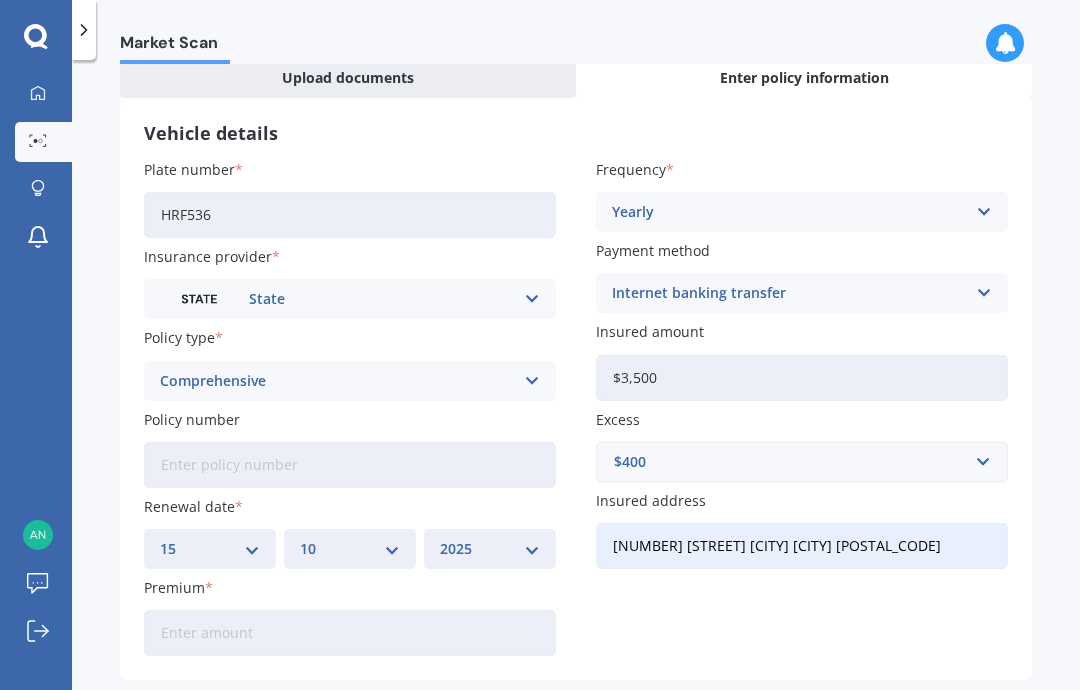 click on "Premium" at bounding box center [350, 633] 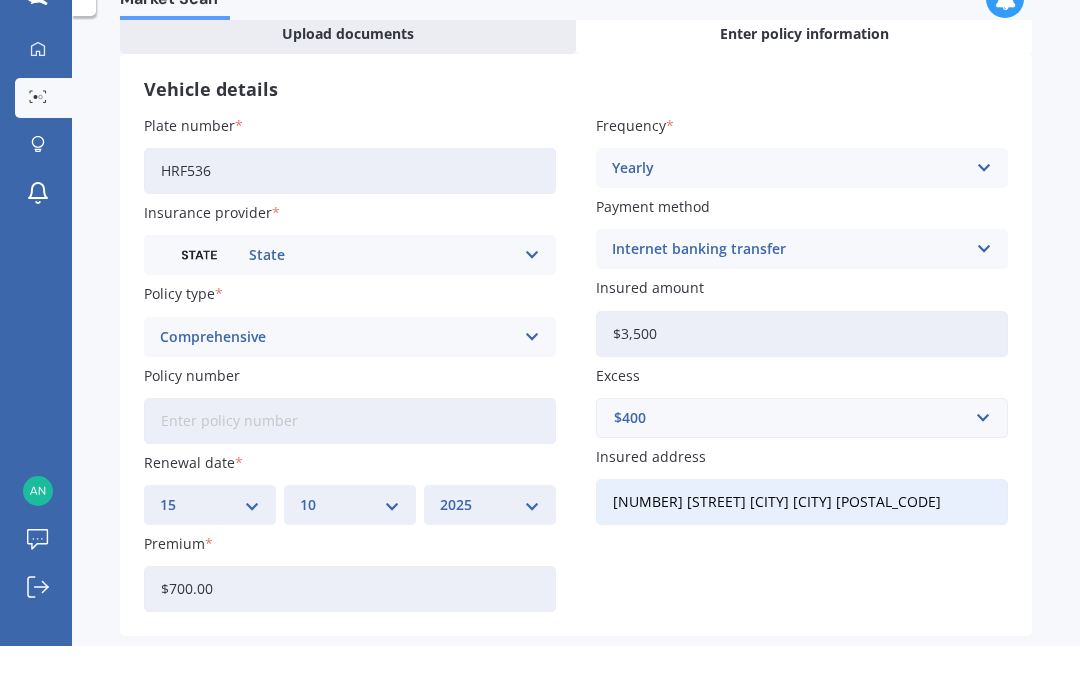 type on "$700.00" 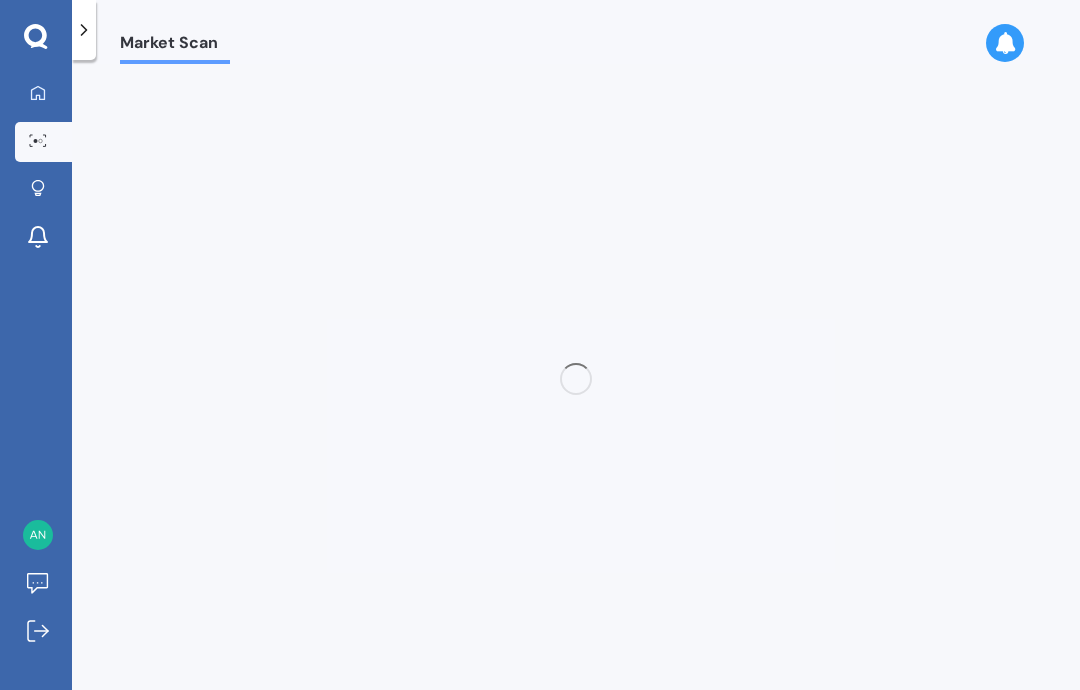 scroll, scrollTop: 0, scrollLeft: 0, axis: both 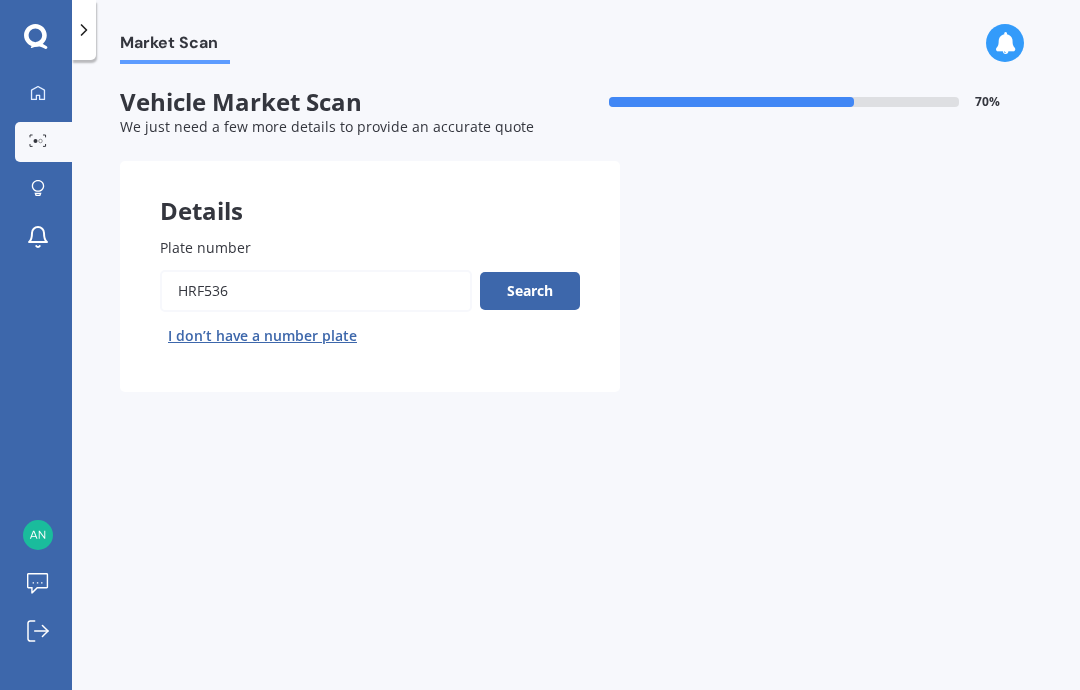 click on "Search" at bounding box center (530, 291) 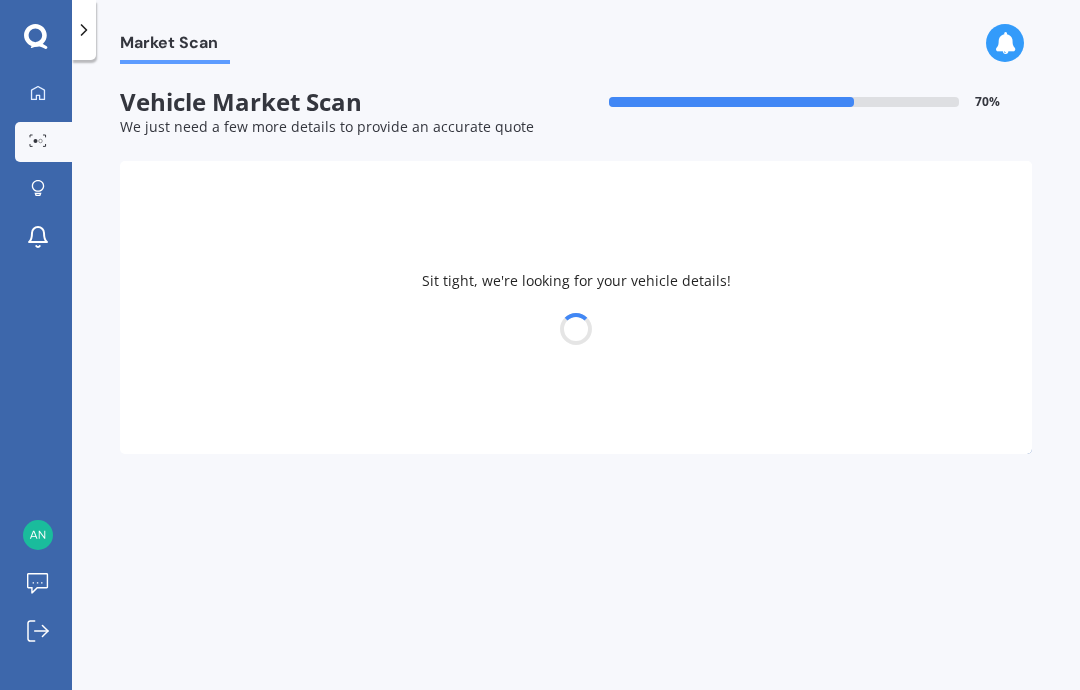 select on "NISSAN" 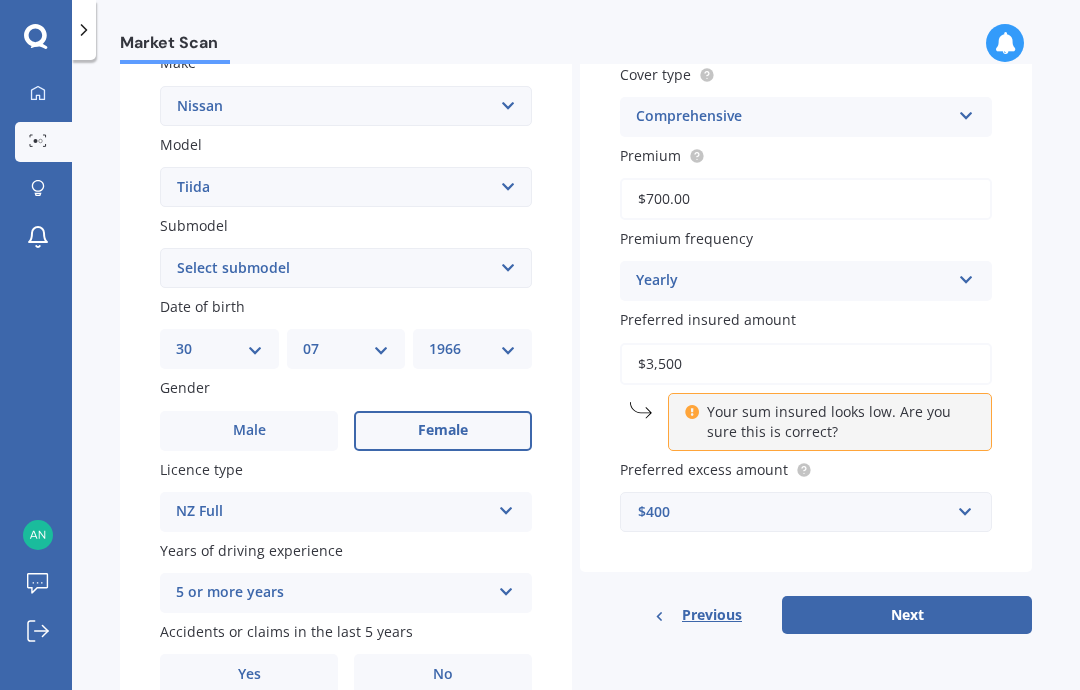 scroll, scrollTop: 390, scrollLeft: 0, axis: vertical 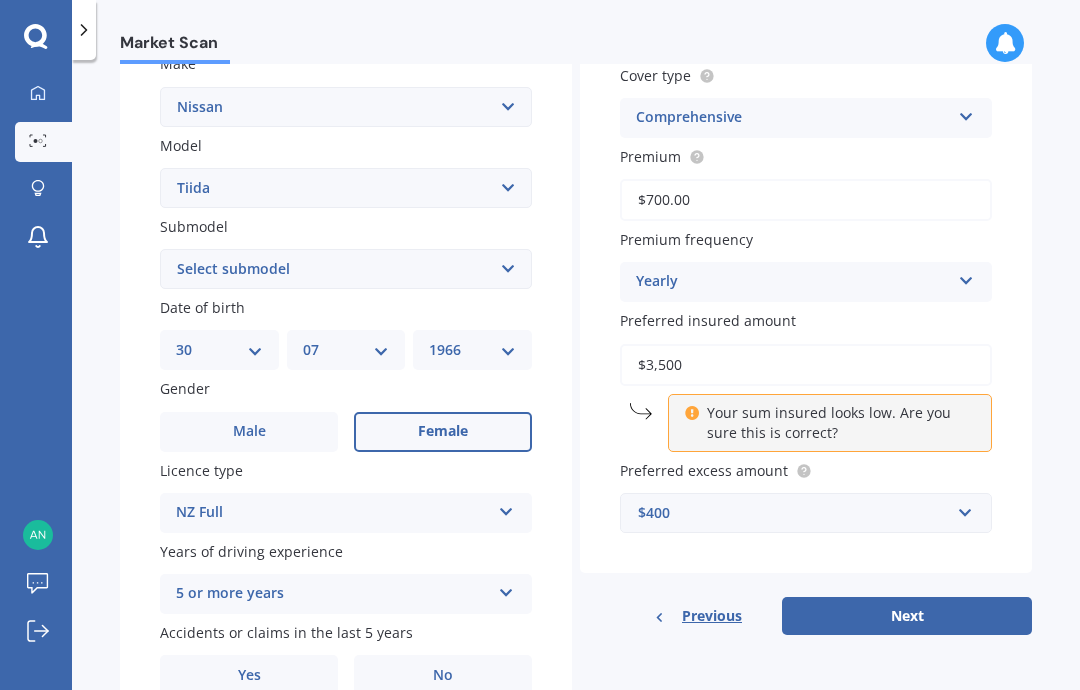click on "No" at bounding box center [443, 675] 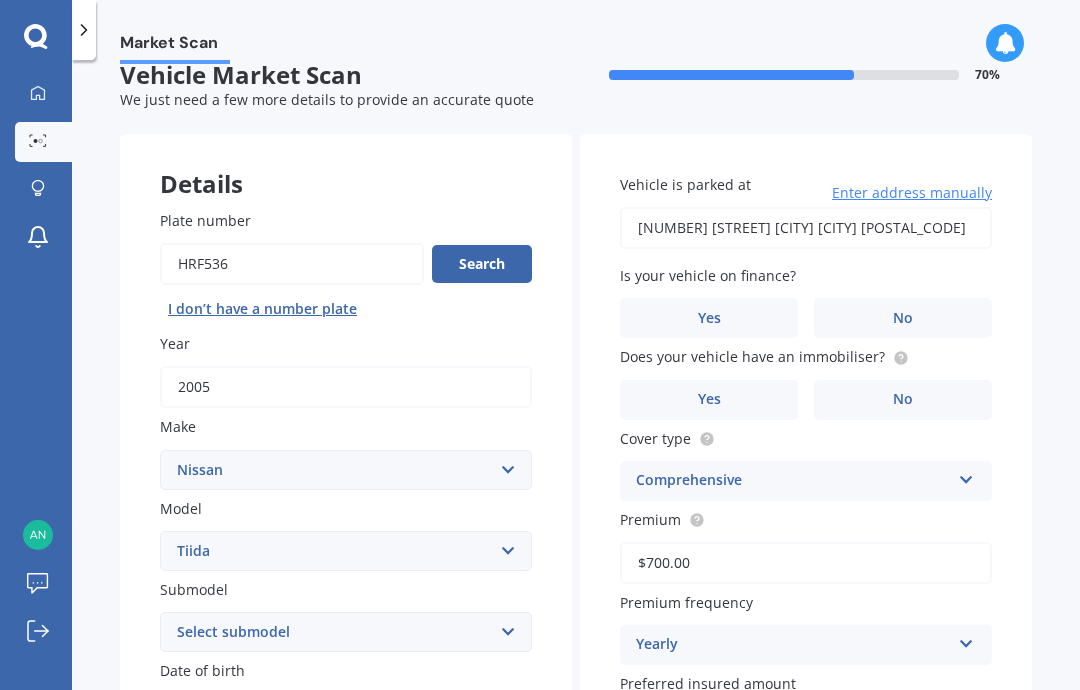 scroll, scrollTop: 22, scrollLeft: 0, axis: vertical 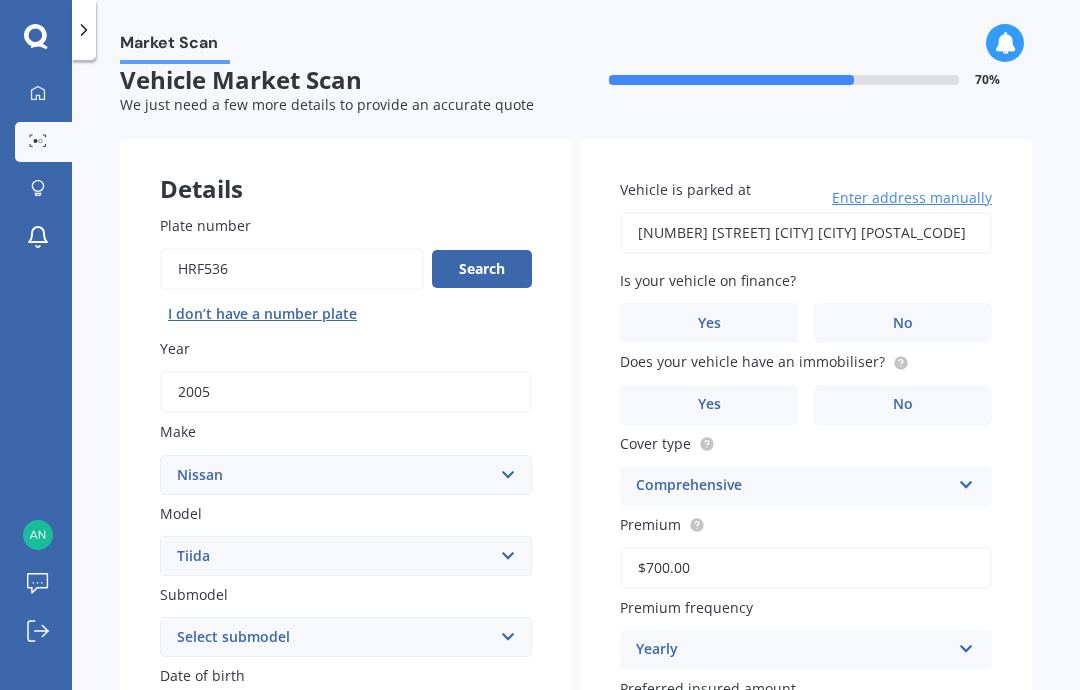 click on "No" at bounding box center [903, 323] 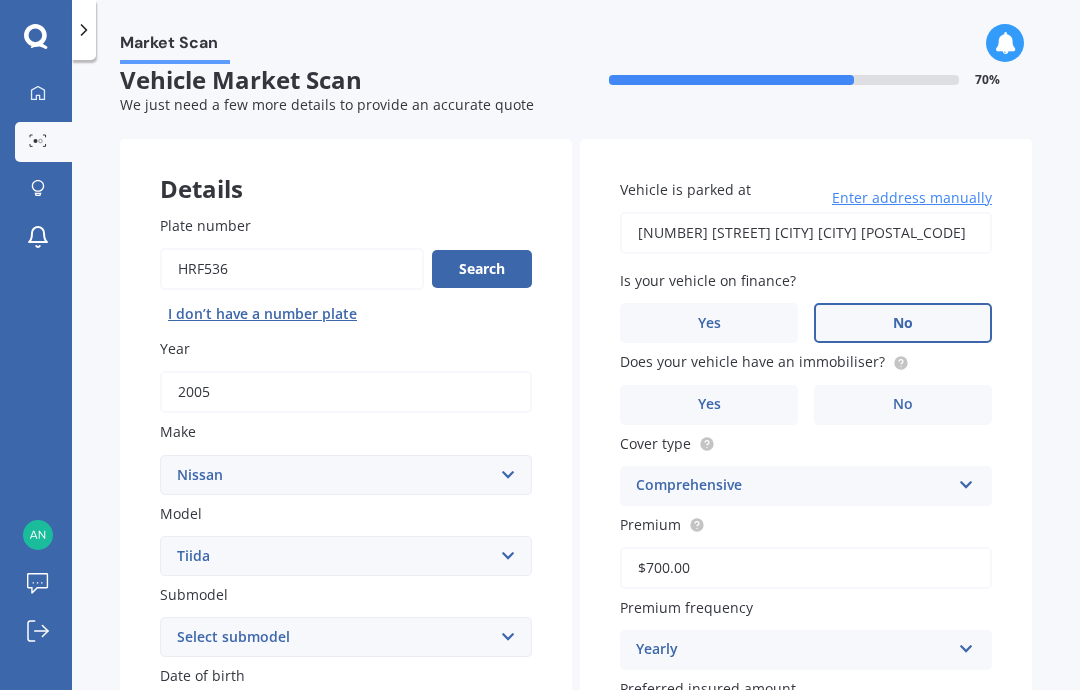 click on "No" at bounding box center (903, 405) 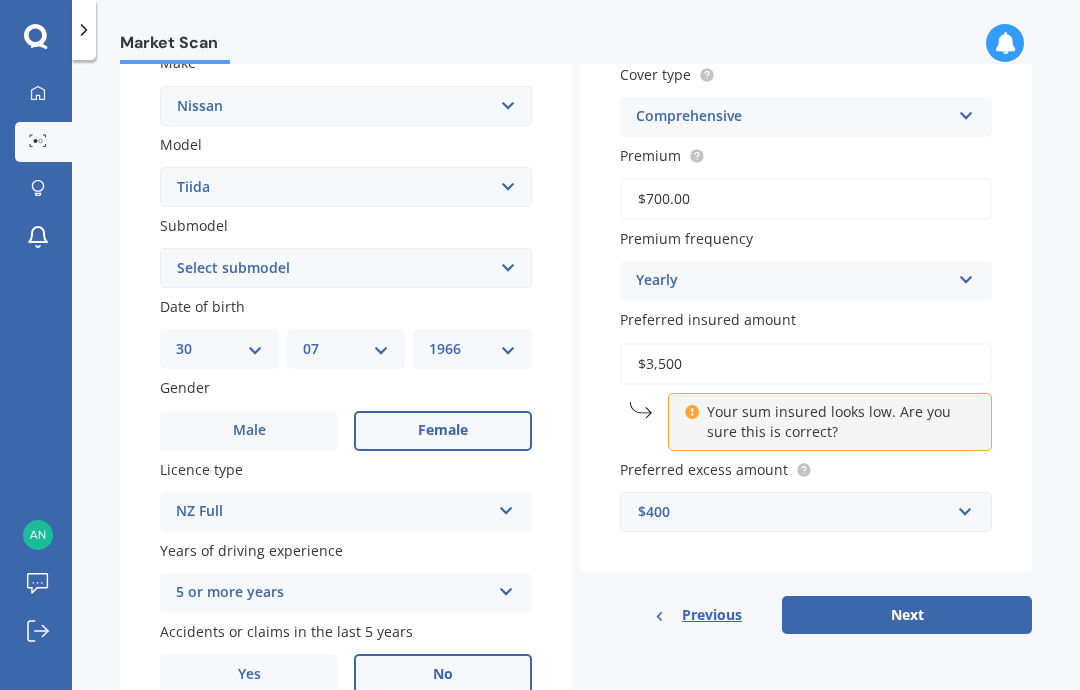 scroll, scrollTop: 390, scrollLeft: 0, axis: vertical 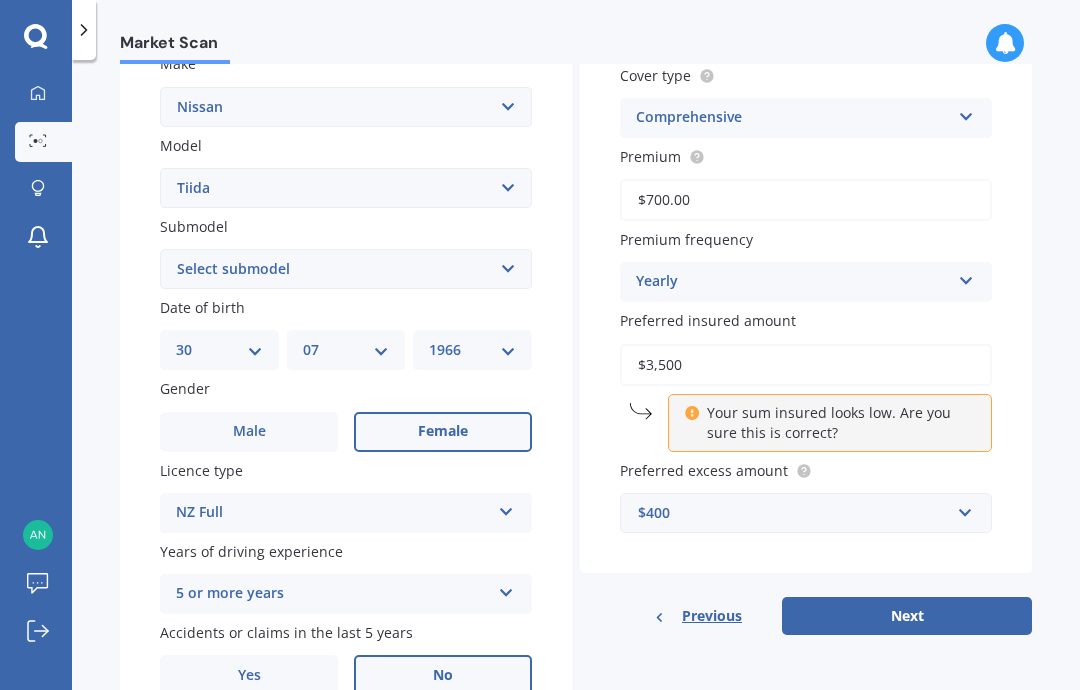 click on "Next" at bounding box center [907, 616] 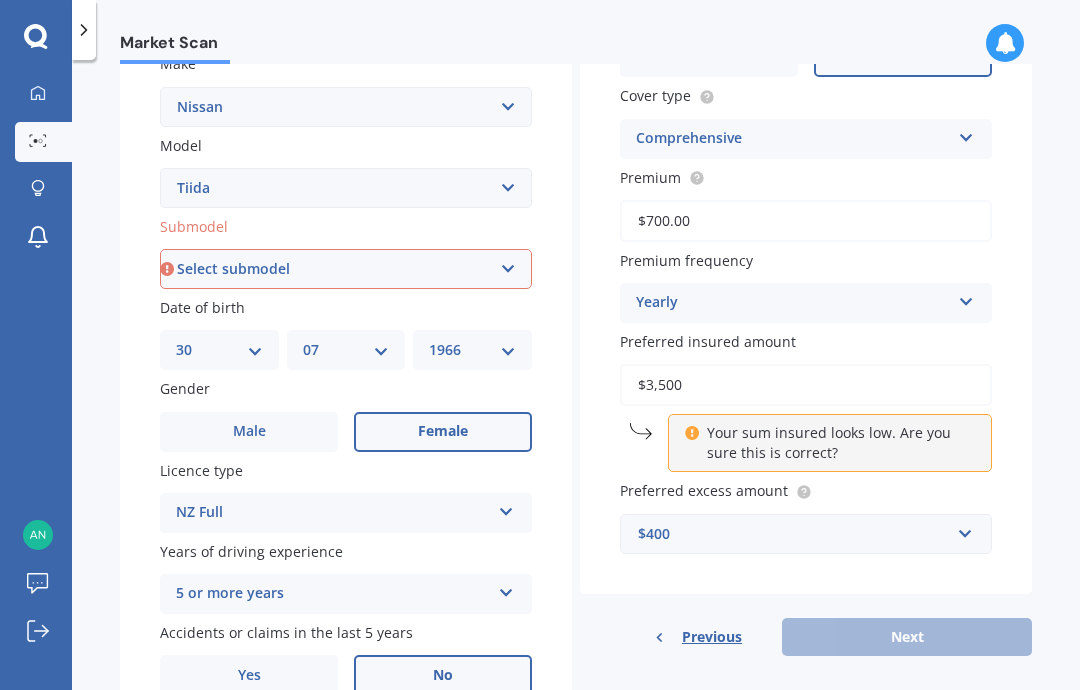 click on "Select submodel (All)" at bounding box center [346, 269] 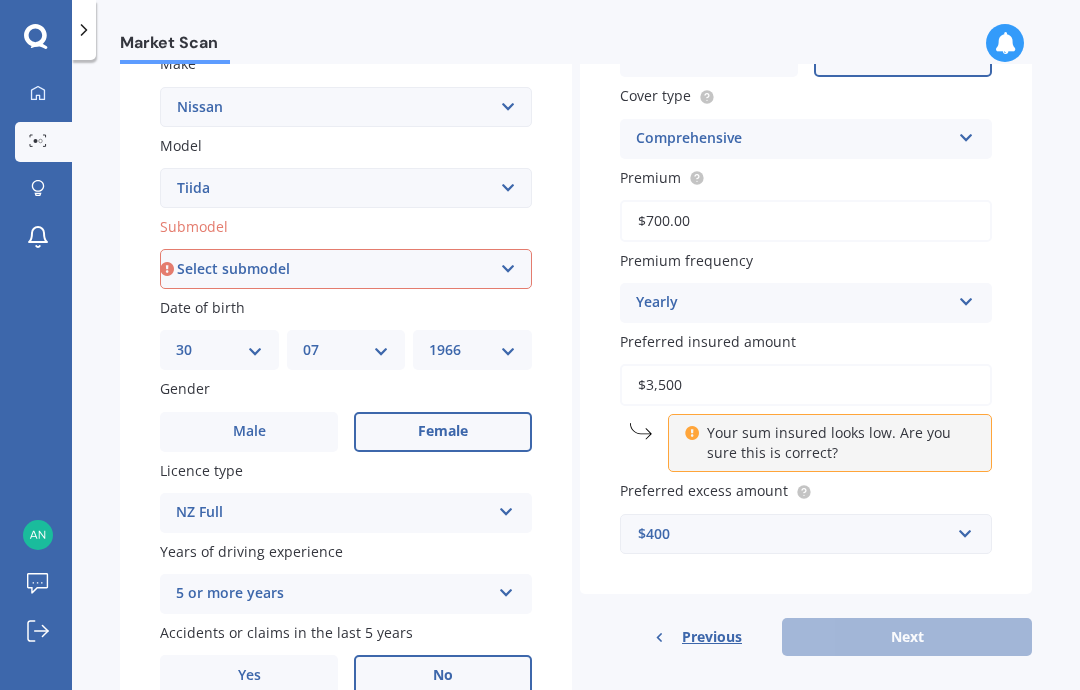 select on "(ALL)" 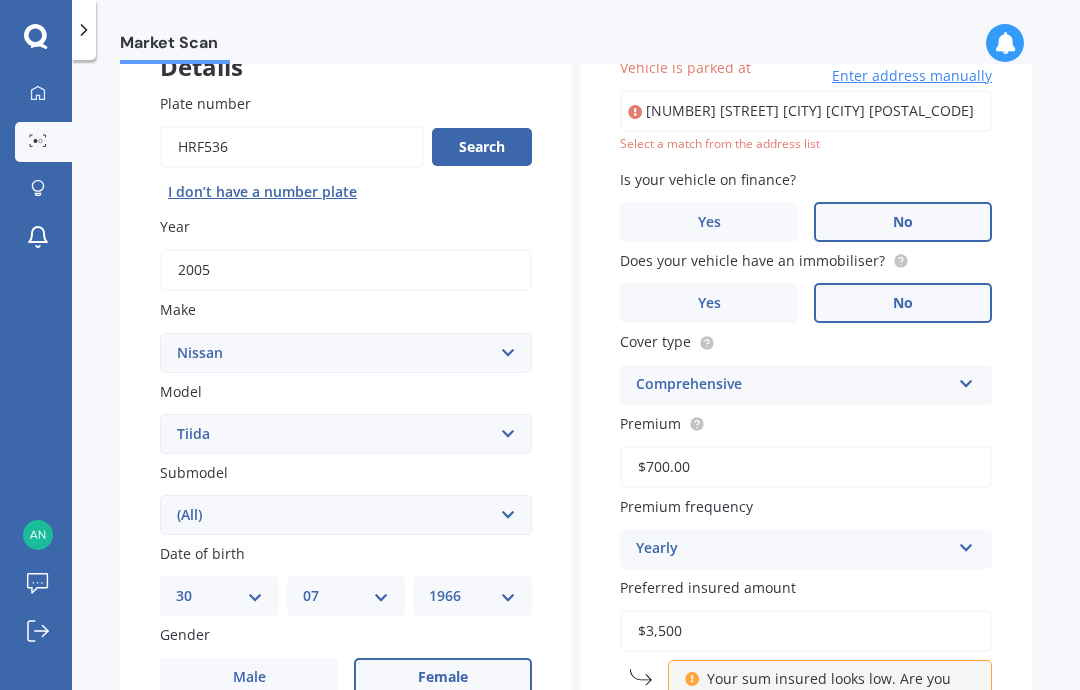 scroll, scrollTop: 135, scrollLeft: 0, axis: vertical 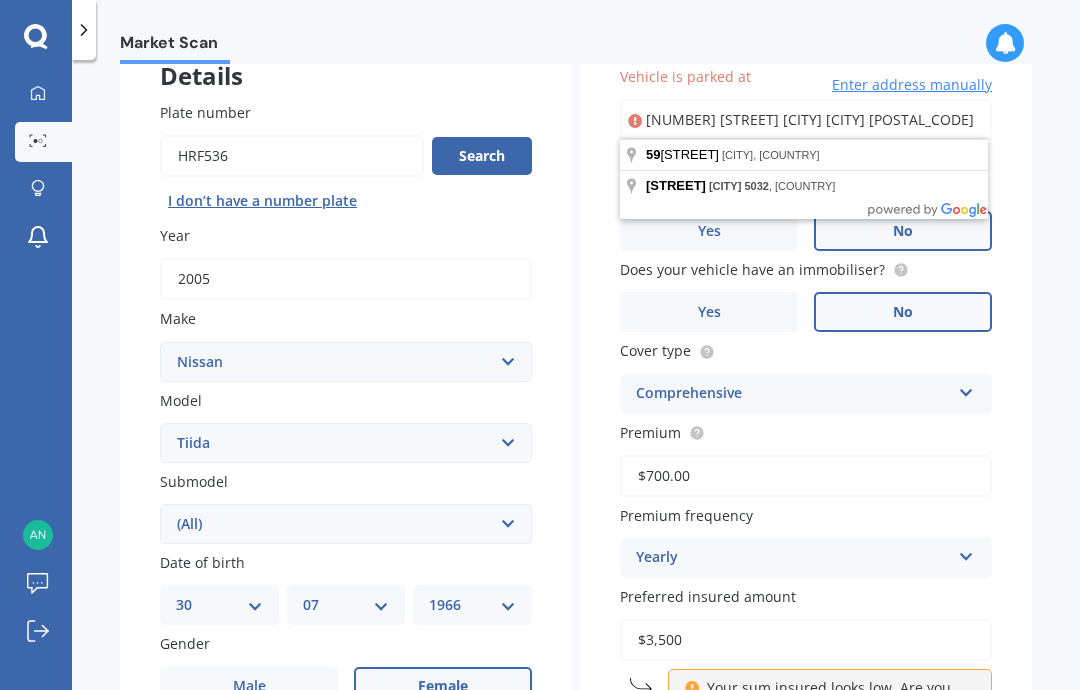 click on "[NUMBER] [STREET] [CITY] [CITY] [POSTAL_CODE]" at bounding box center [806, 120] 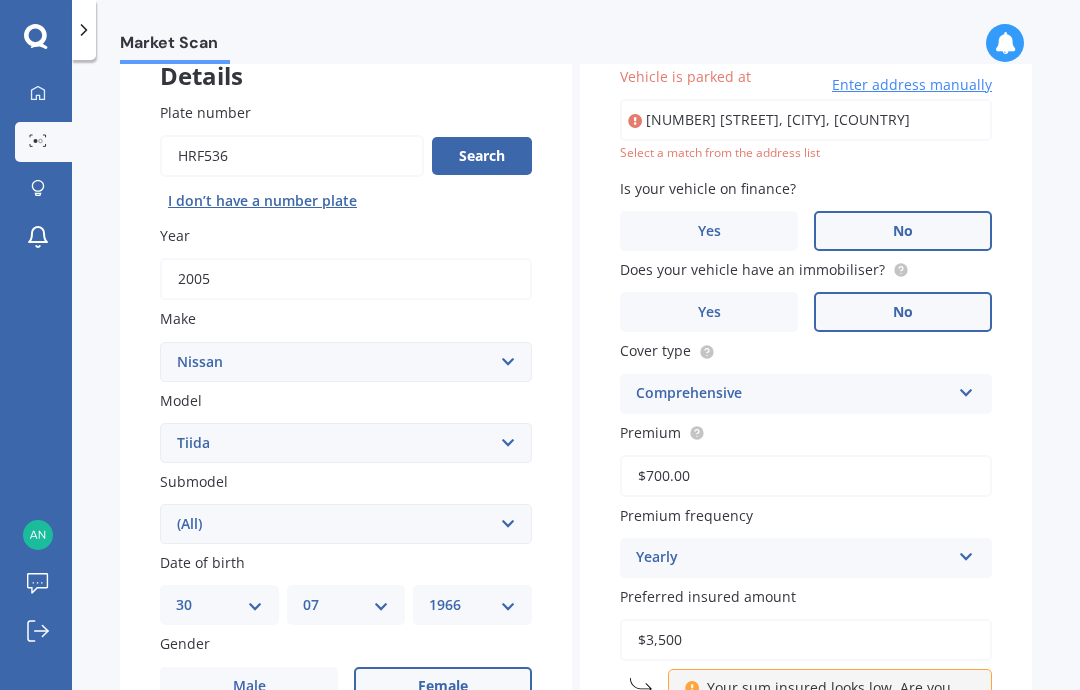 type on "[NUMBER] [STREET], [CITY] [POSTAL_CODE]" 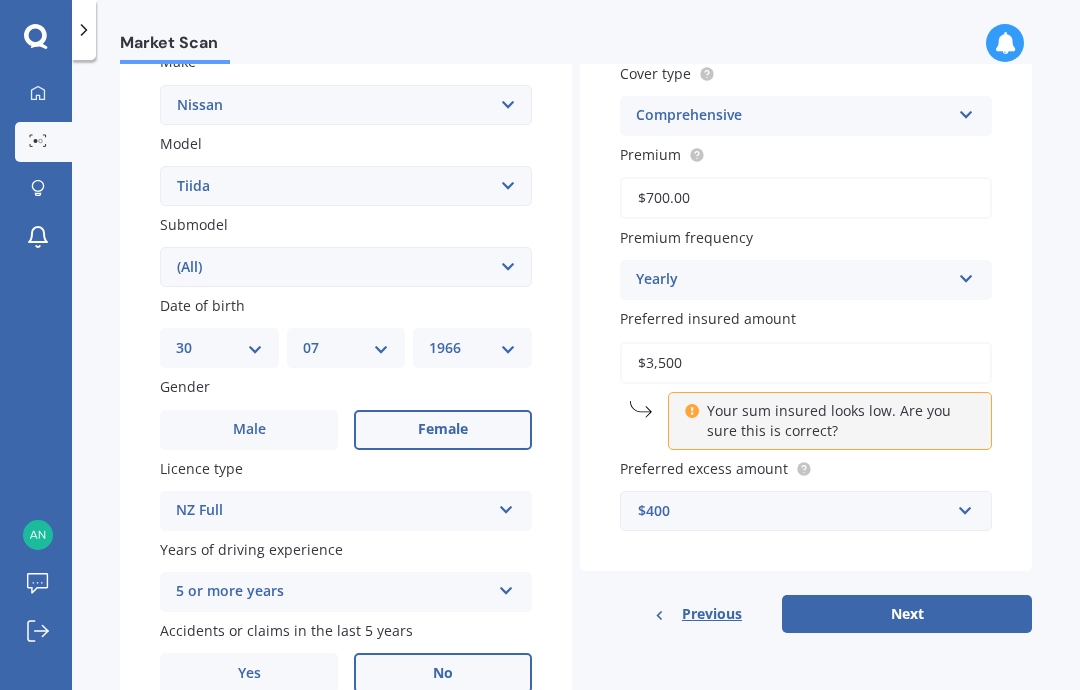scroll, scrollTop: 390, scrollLeft: 0, axis: vertical 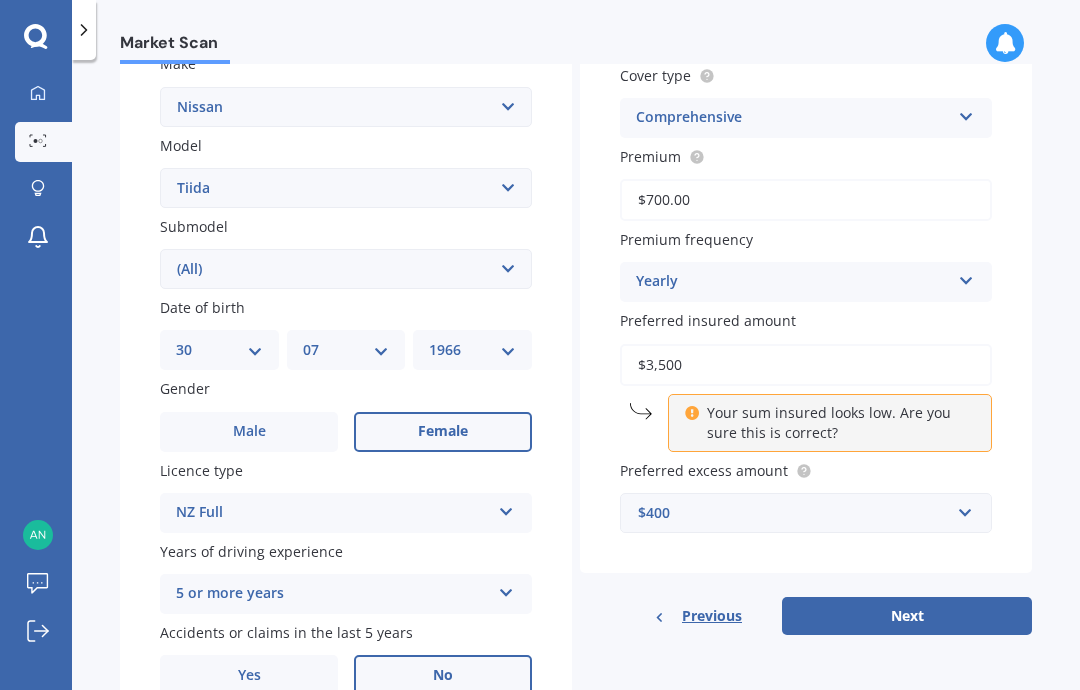 click on "Next" at bounding box center (907, 616) 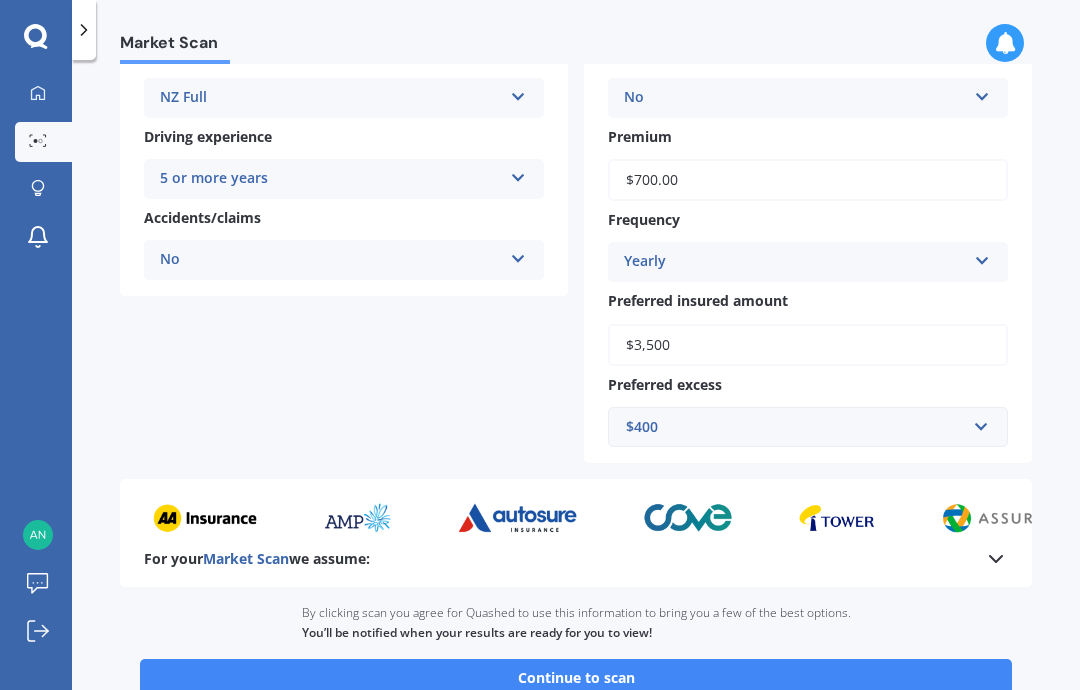 scroll, scrollTop: 379, scrollLeft: 0, axis: vertical 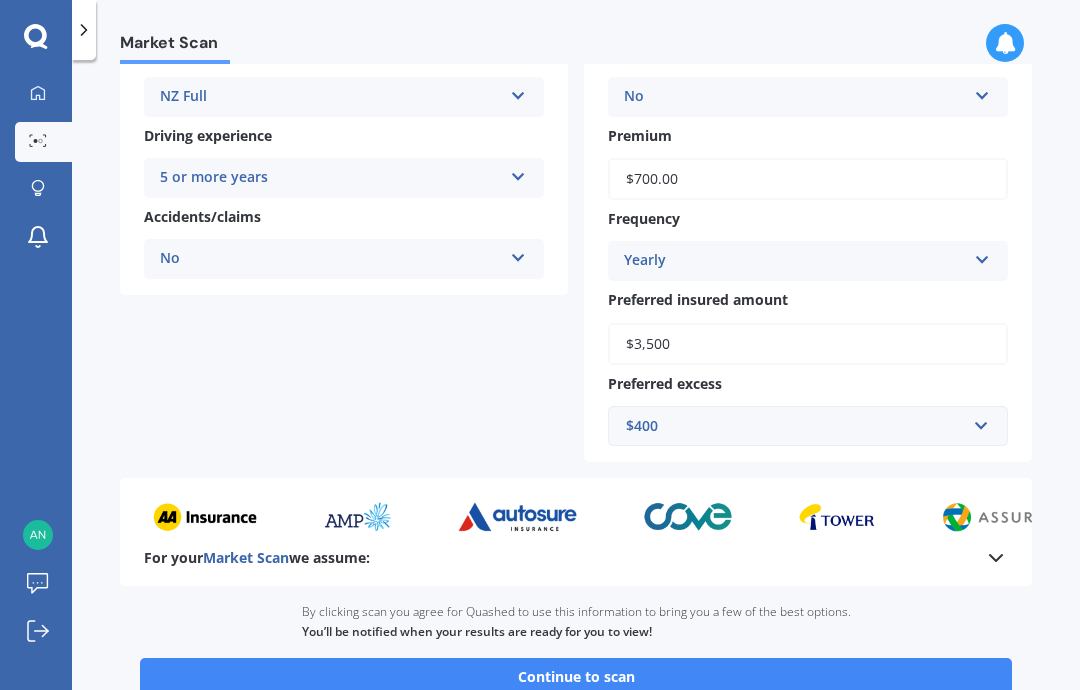 click on "Continue to scan" at bounding box center (576, 677) 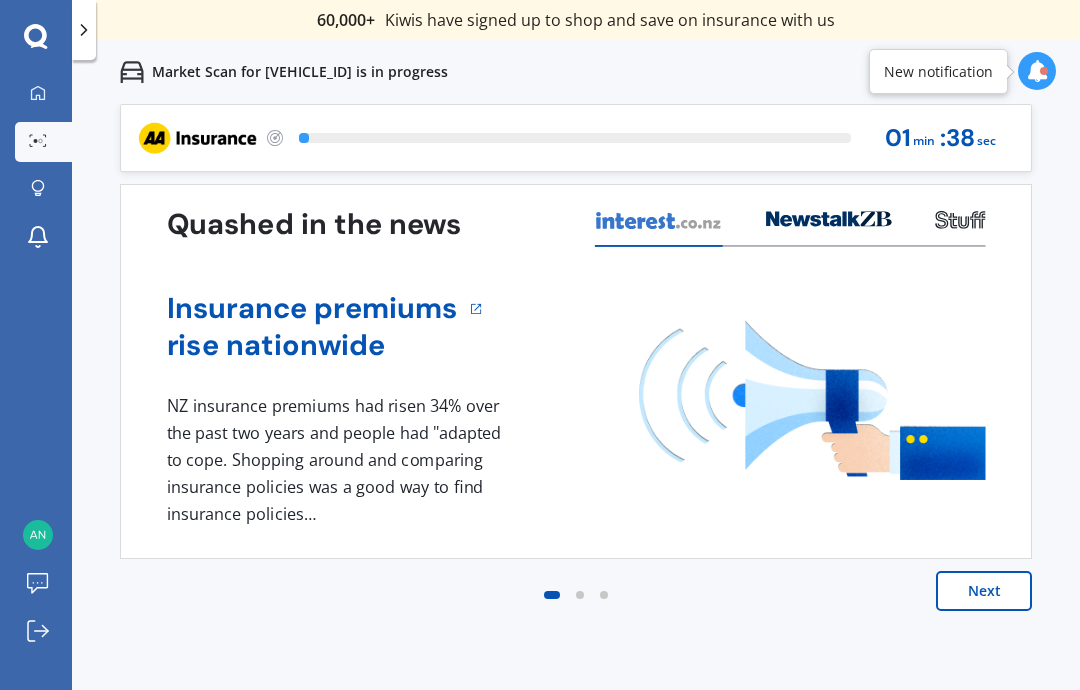 scroll, scrollTop: 0, scrollLeft: 0, axis: both 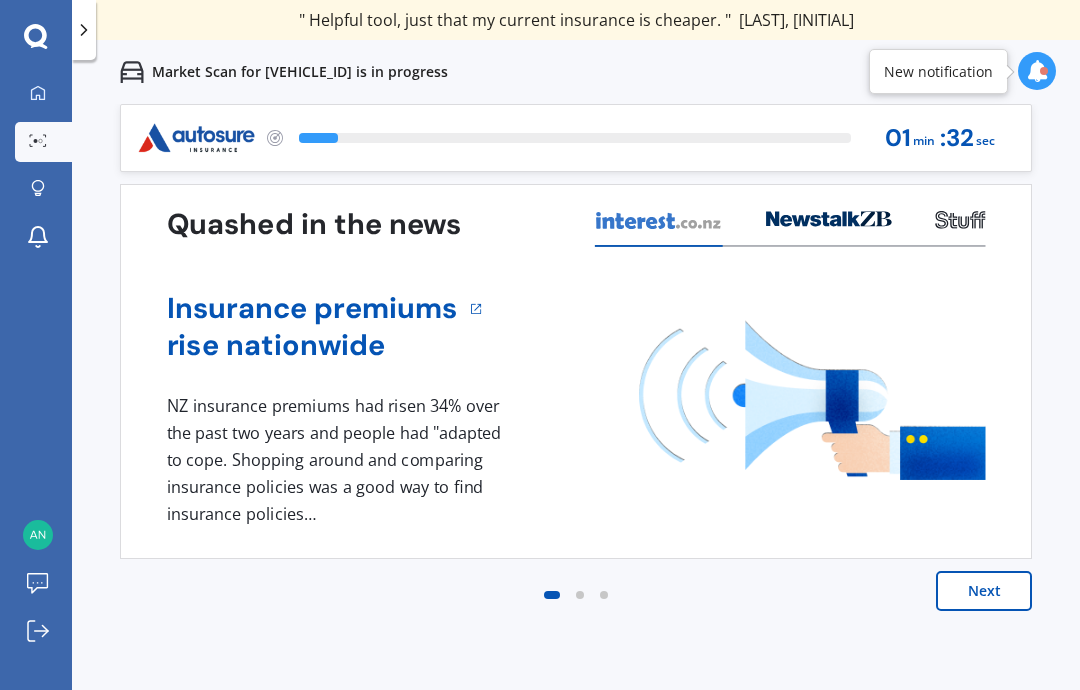 click on "Next" at bounding box center [984, 591] 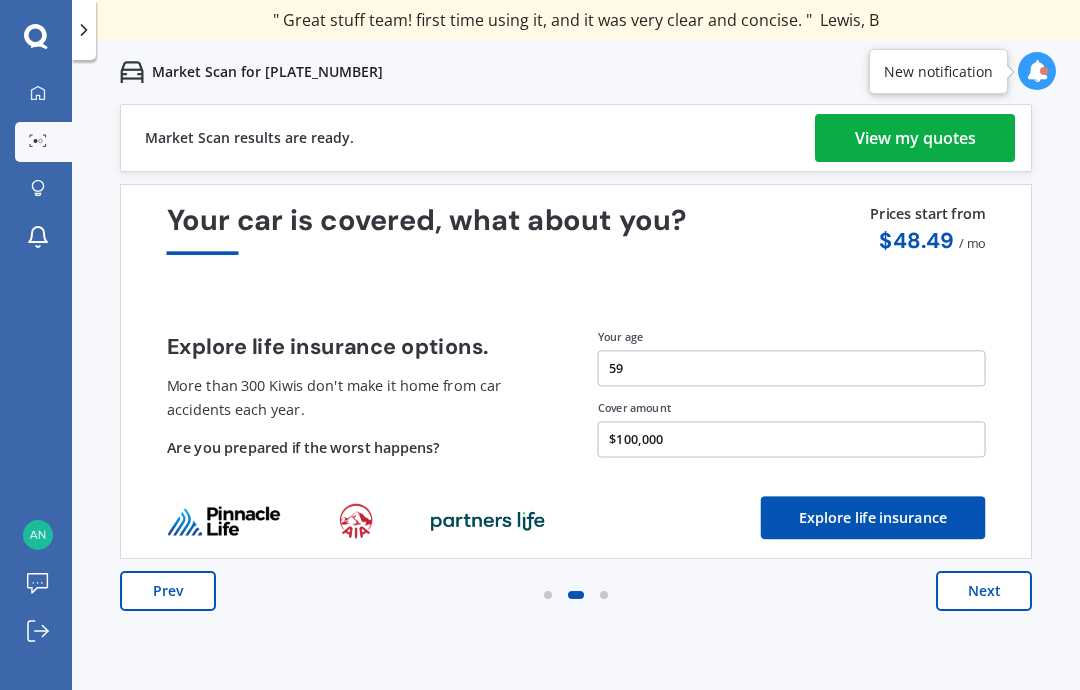 click on "View my quotes" at bounding box center [915, 138] 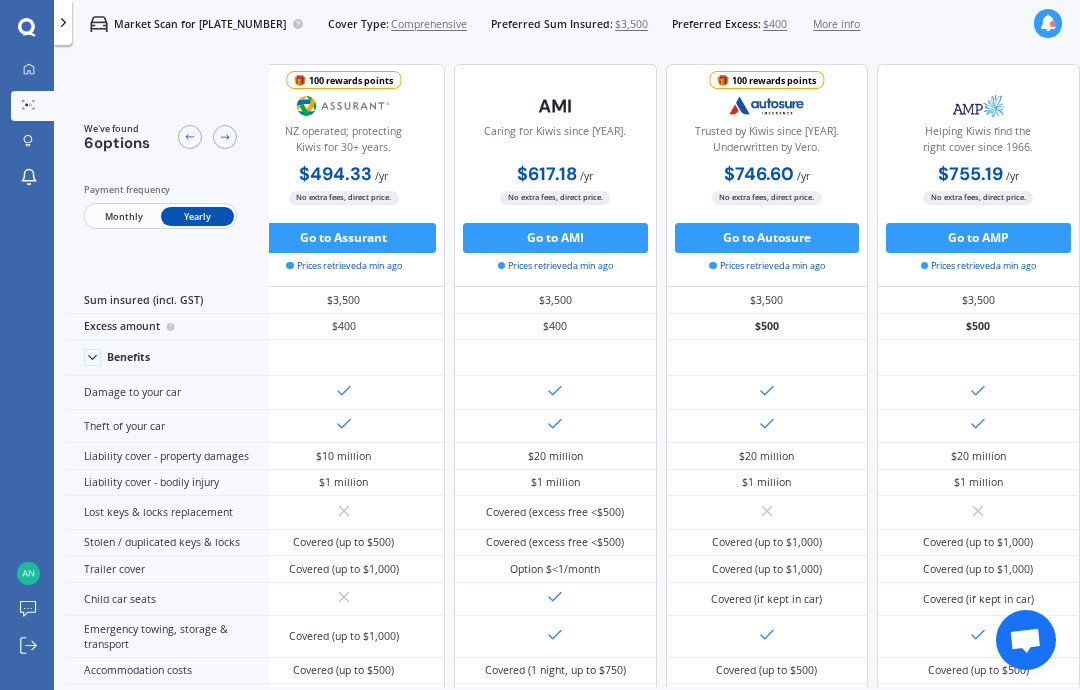 scroll, scrollTop: 0, scrollLeft: 598, axis: horizontal 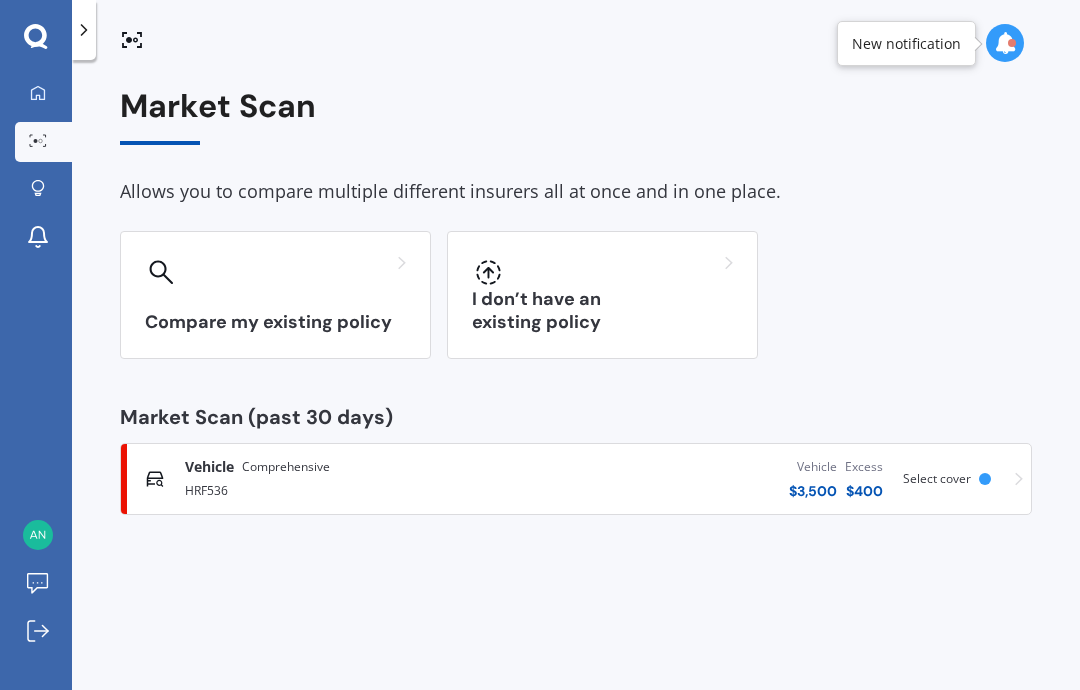 click on "Compare my existing policy" at bounding box center (275, 322) 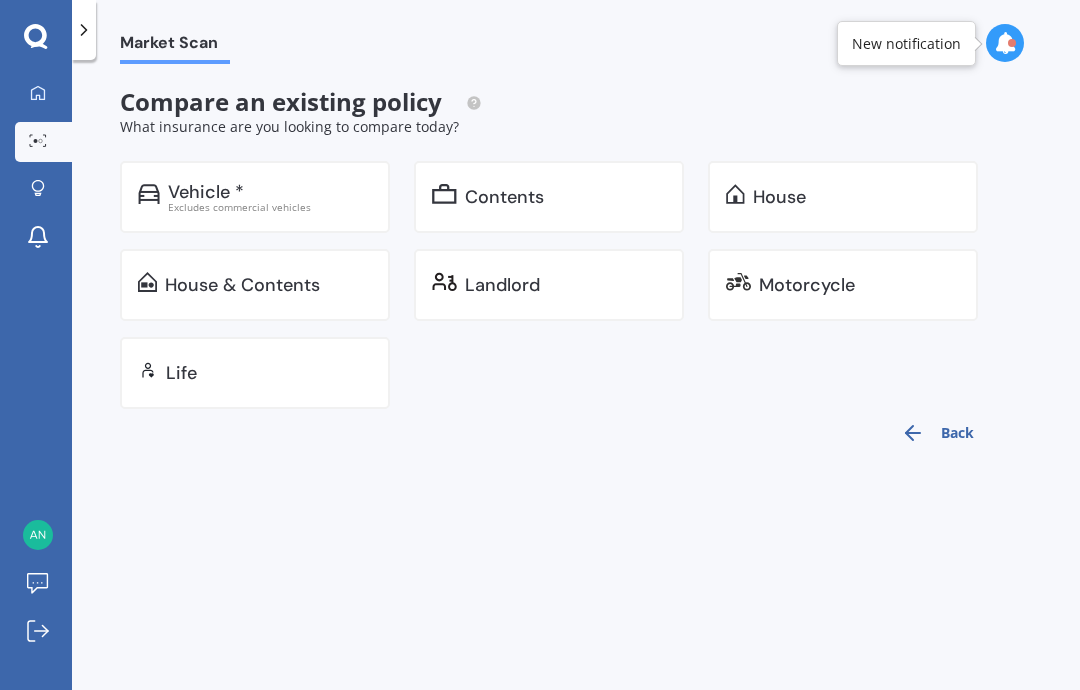 click on "Vehicle *" at bounding box center [270, 192] 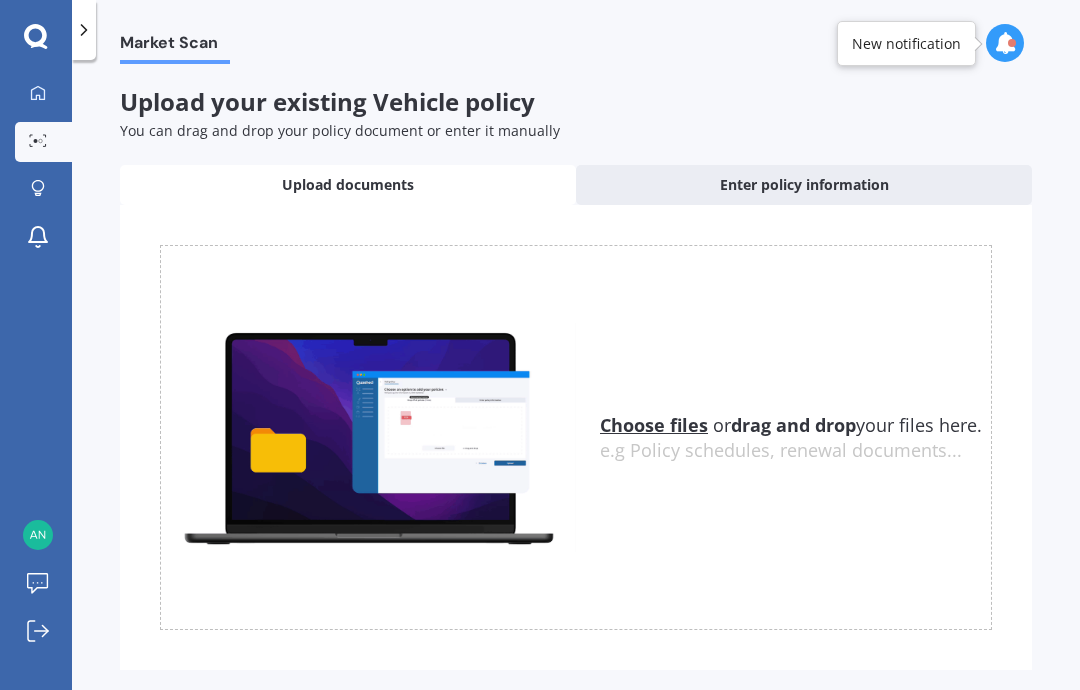 click on "Enter policy information" at bounding box center [804, 185] 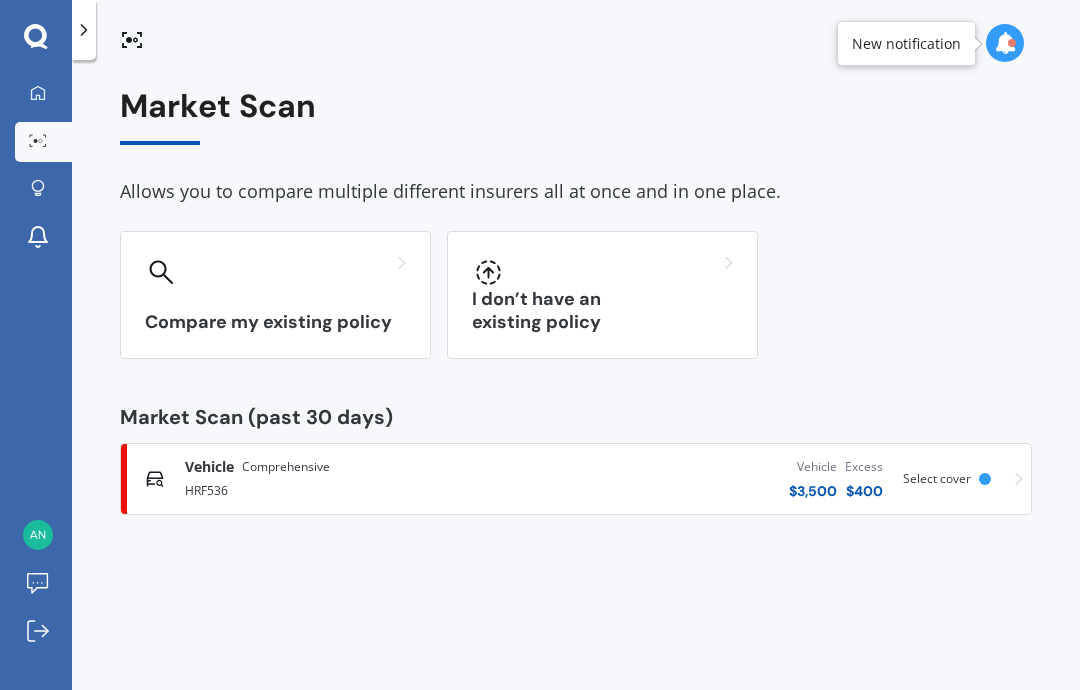click at bounding box center [602, 272] 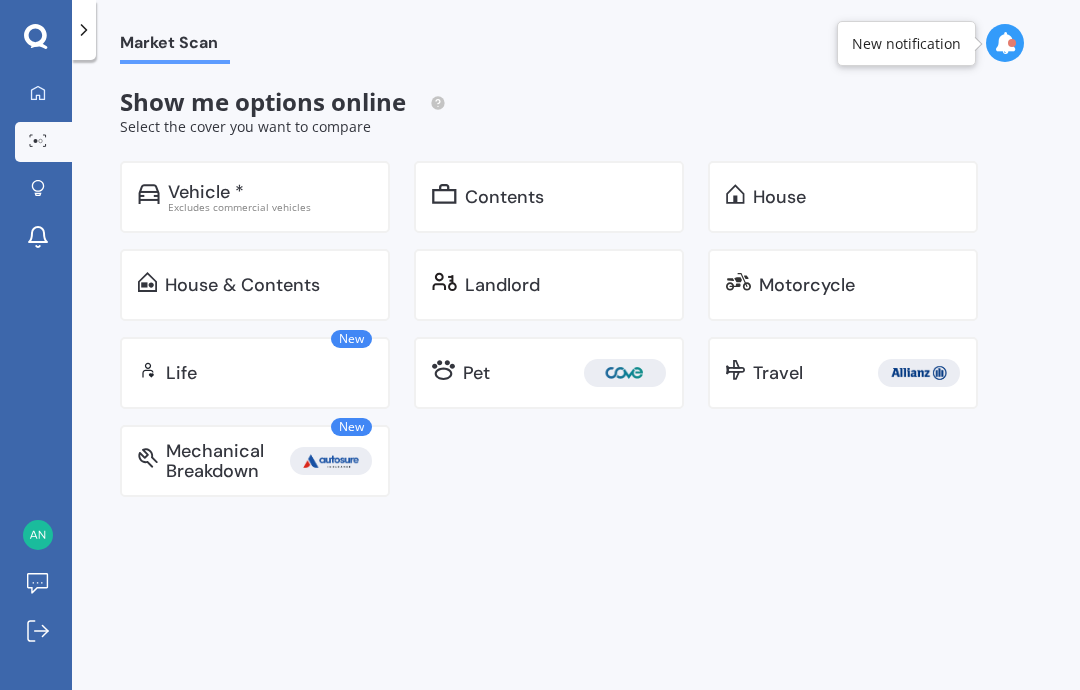 click on "Vehicle *" at bounding box center (270, 192) 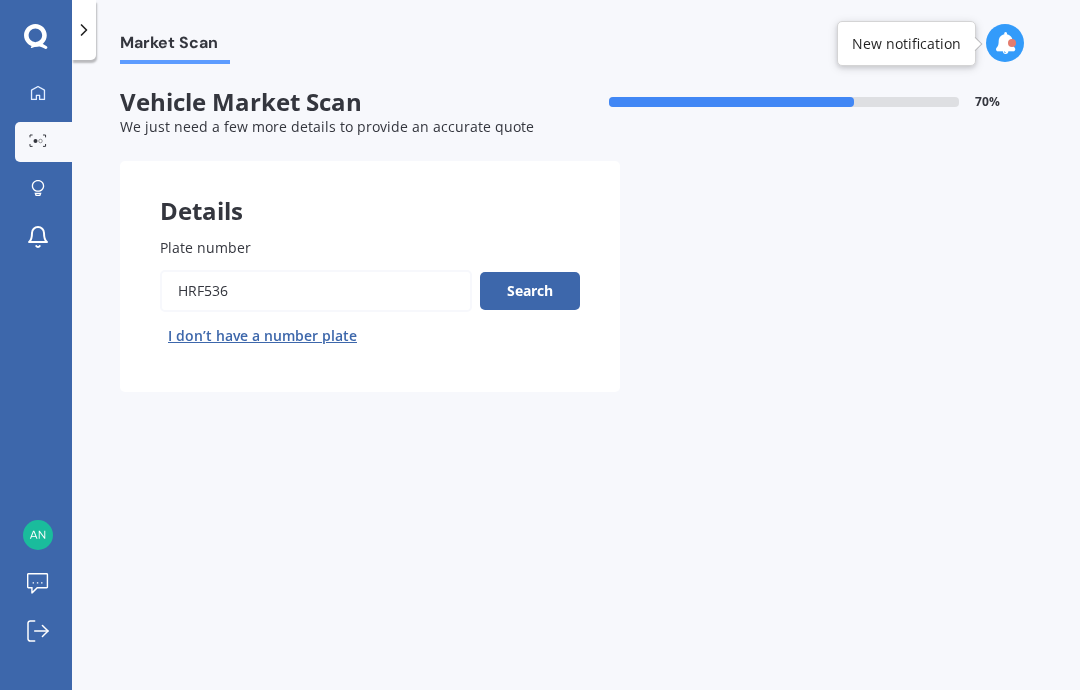 click on "Search" at bounding box center (530, 291) 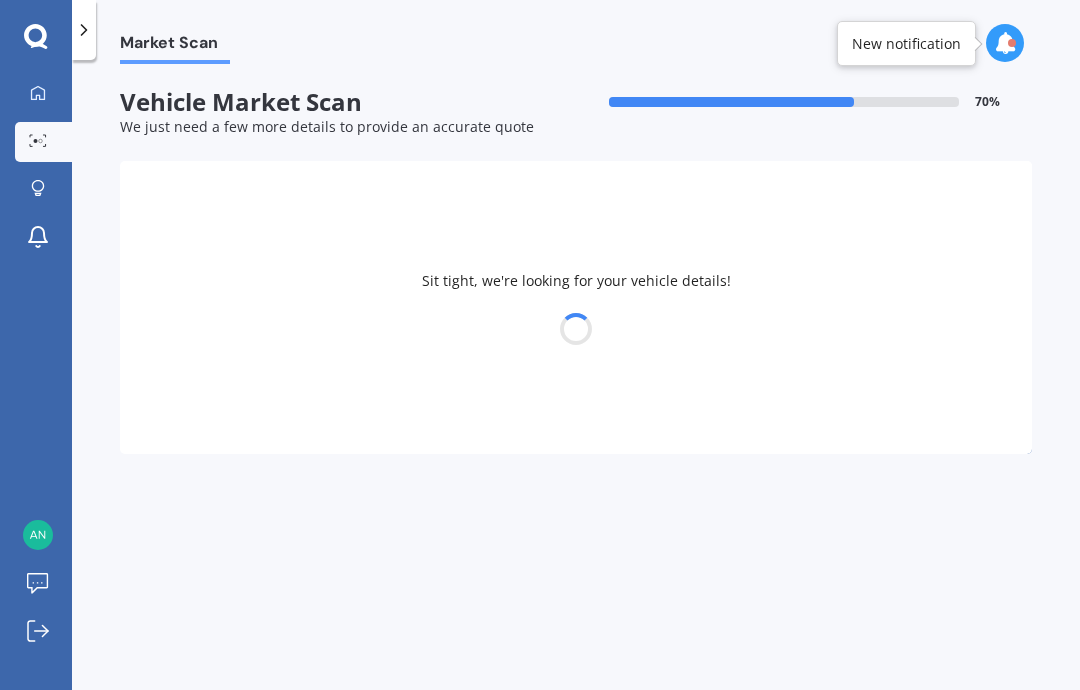 select on "NISSAN" 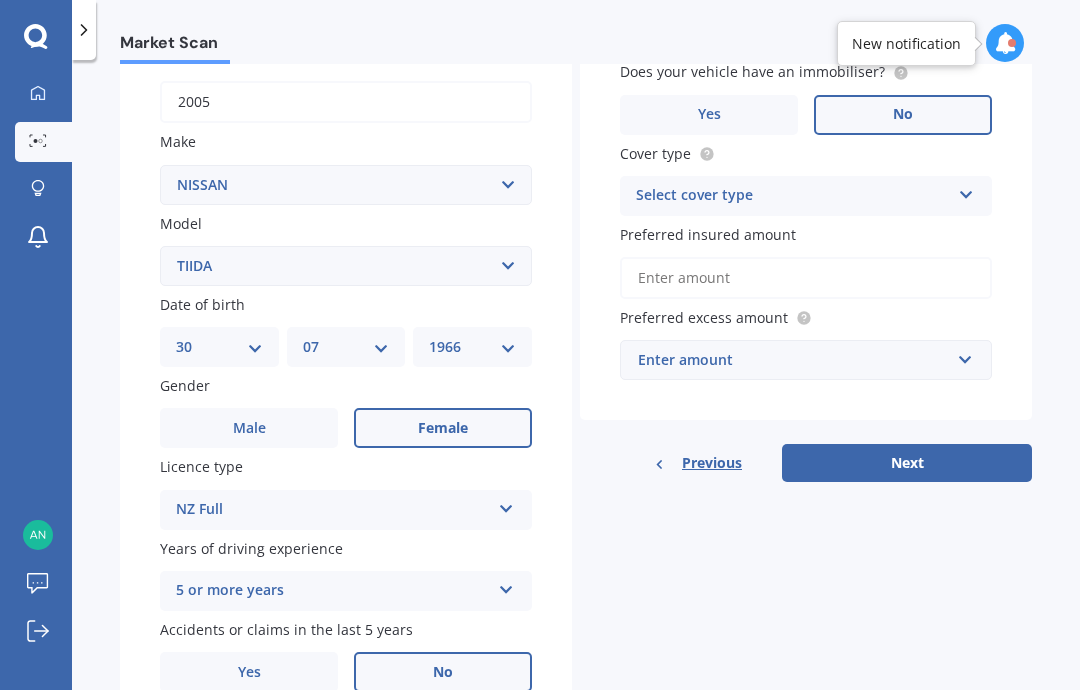 scroll, scrollTop: 310, scrollLeft: 0, axis: vertical 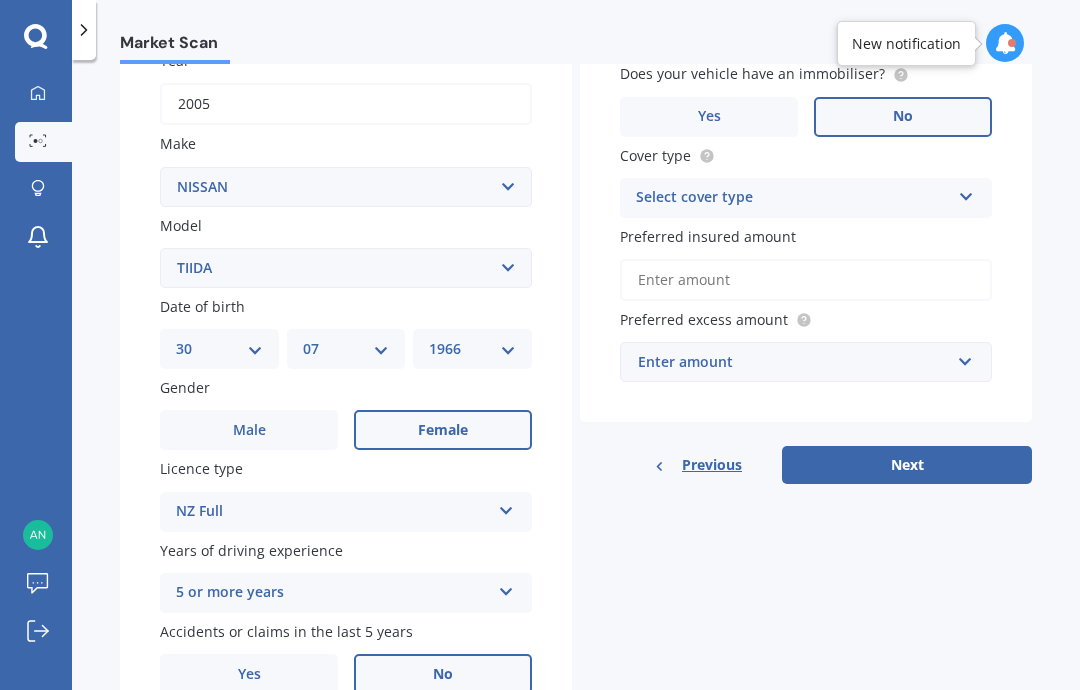 click on "Select cover type" at bounding box center [793, 198] 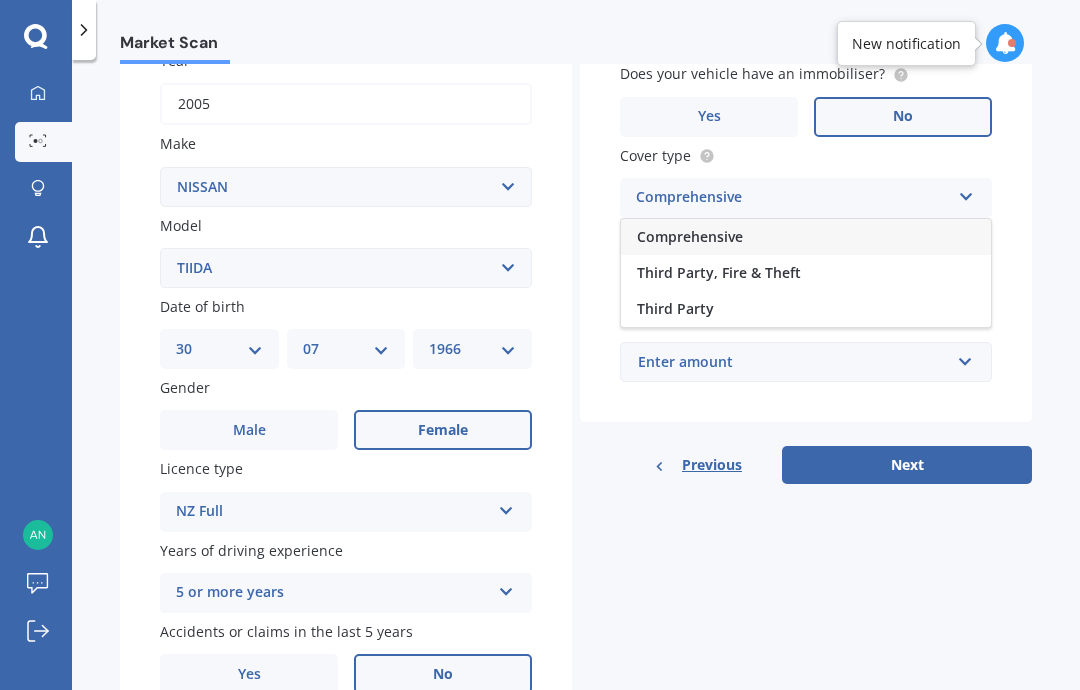click on "Third Party, Fire & Theft" at bounding box center (719, 272) 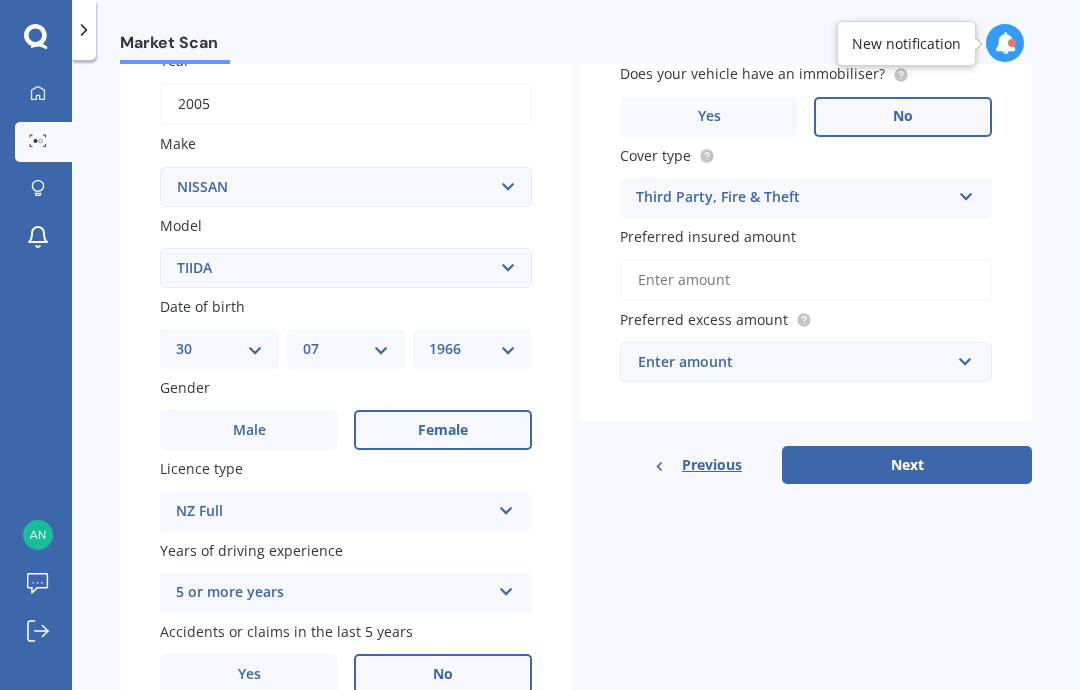 click on "Preferred insured amount" at bounding box center [806, 280] 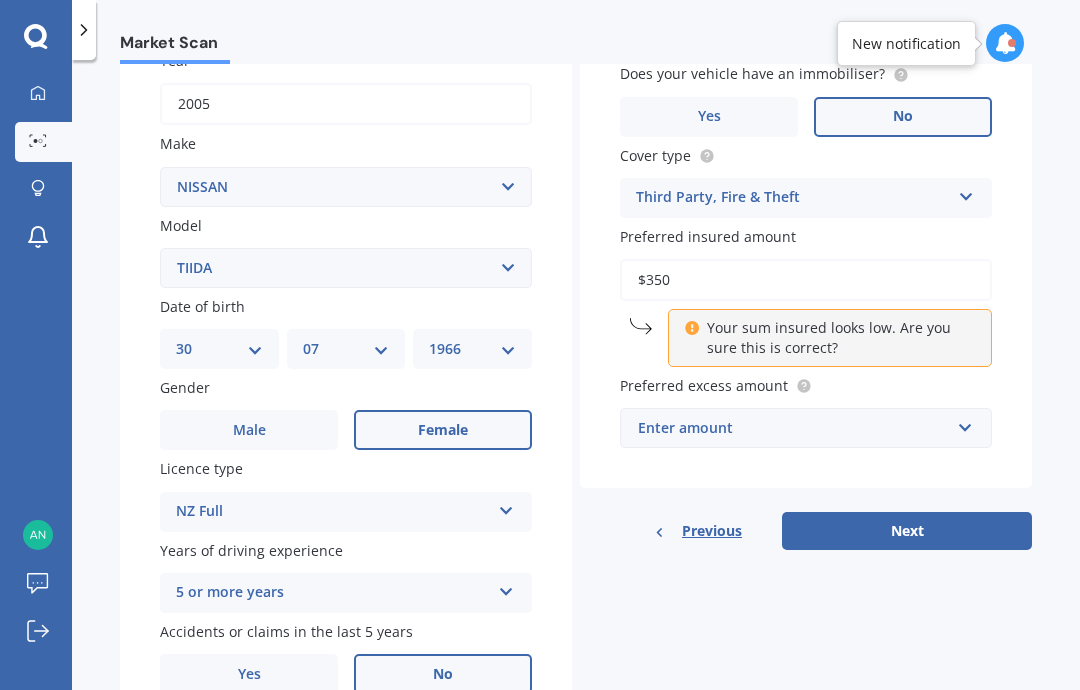 type on "$3,500" 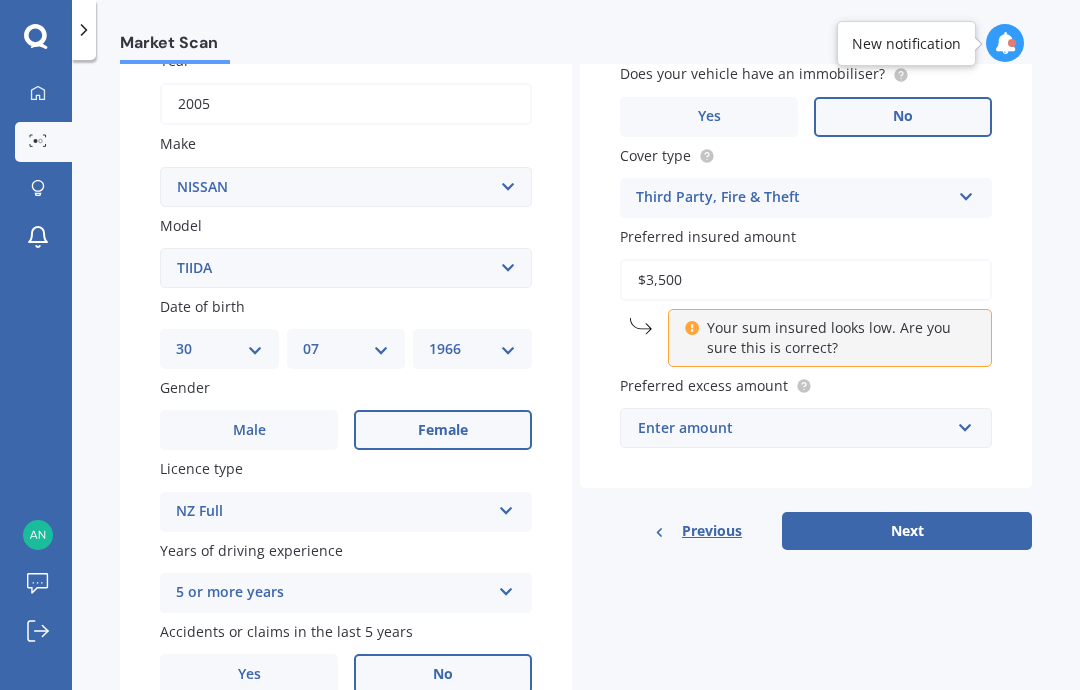 click on "Enter amount" at bounding box center (794, 428) 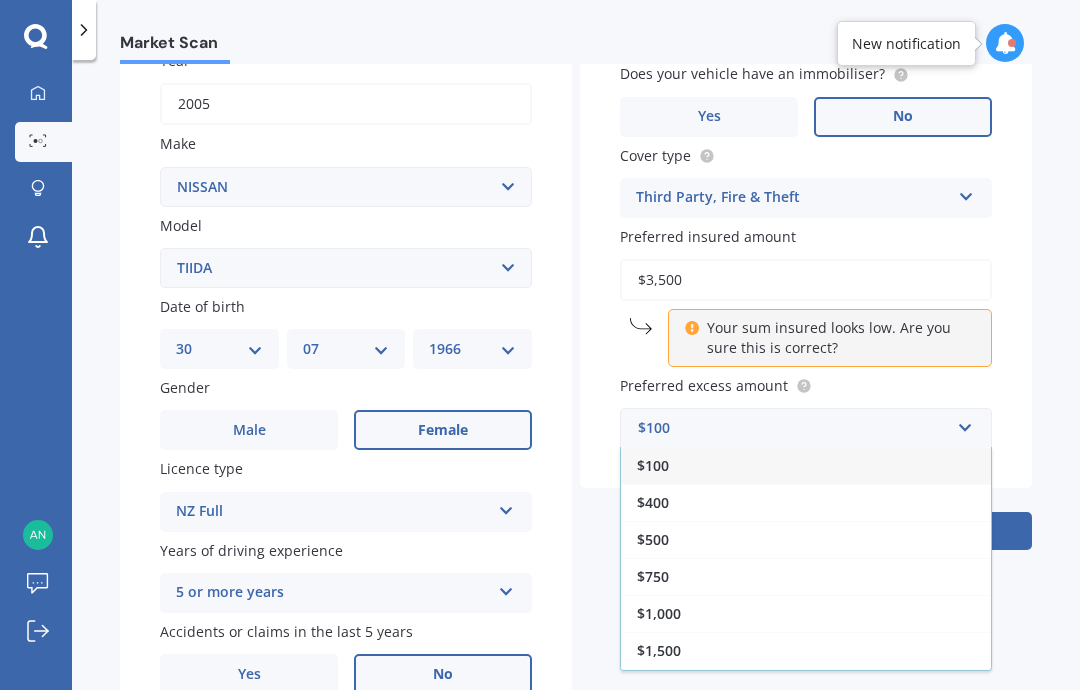 click on "$500" at bounding box center (806, 539) 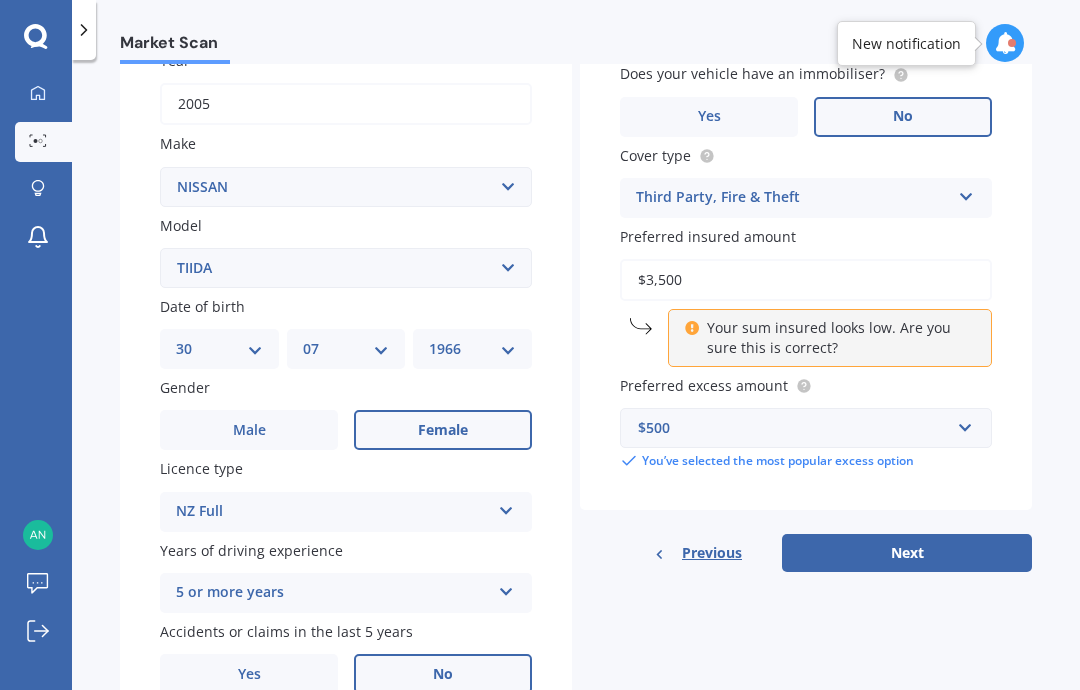 click on "Next" at bounding box center (907, 553) 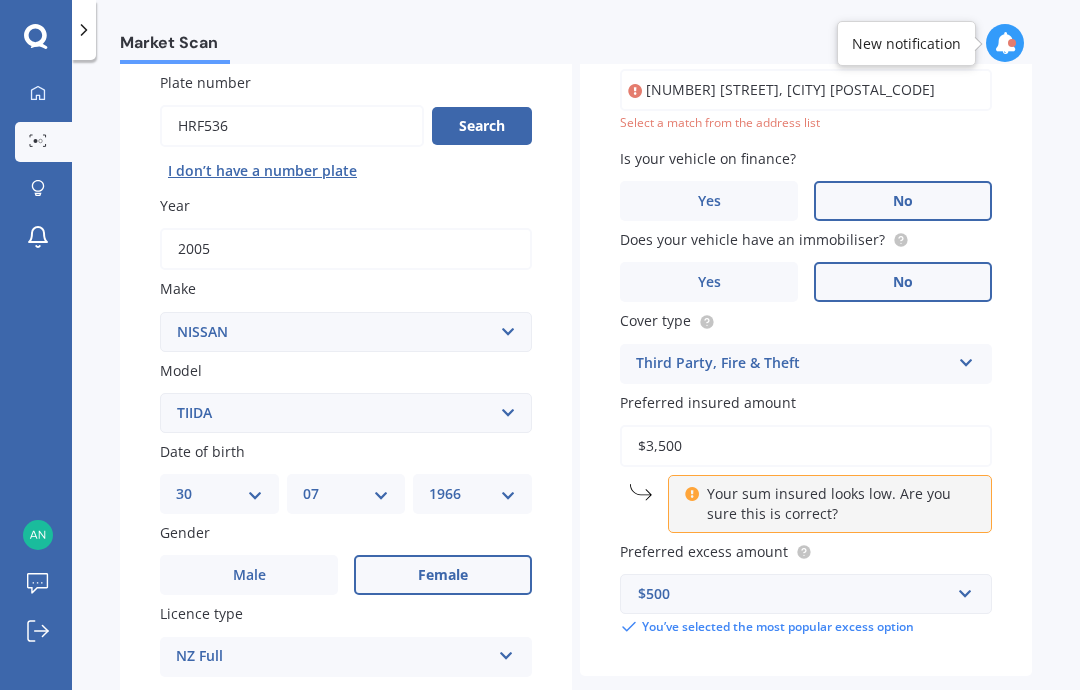 scroll, scrollTop: 135, scrollLeft: 0, axis: vertical 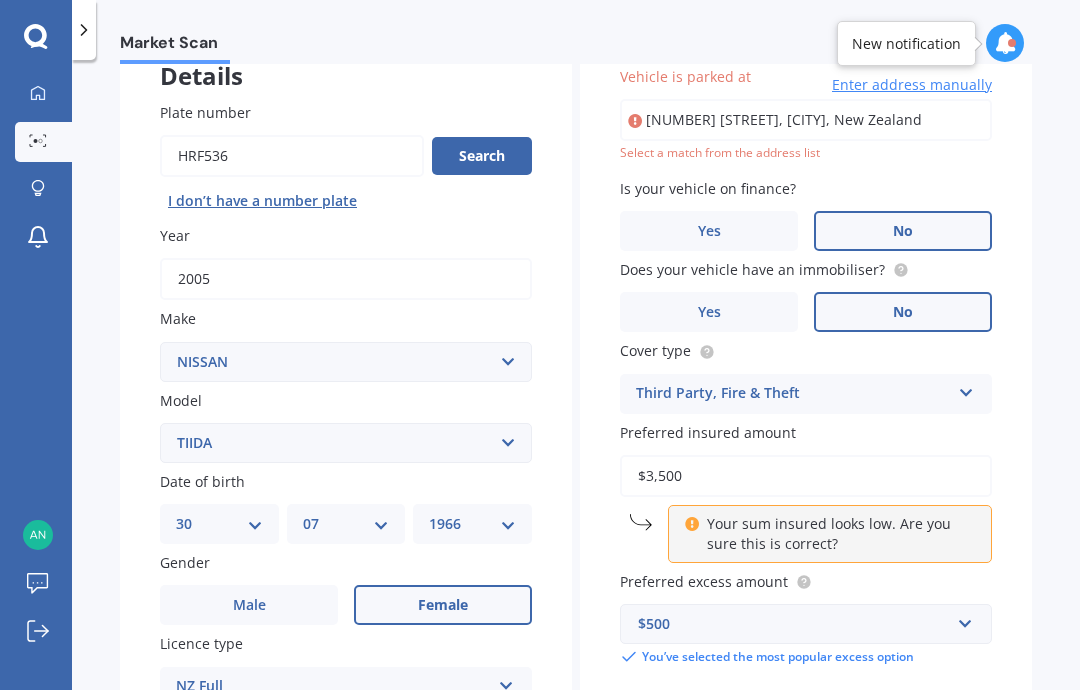 type on "[NUMBER] [STREET], [CITY] [POSTAL_CODE]" 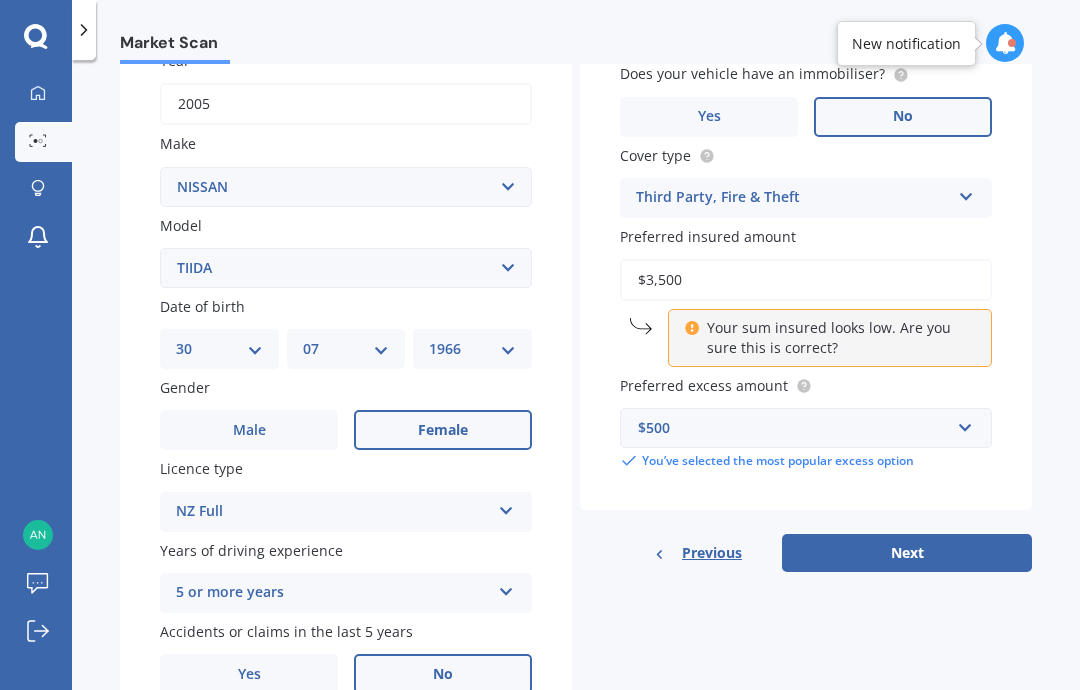 click on "Next" at bounding box center (907, 553) 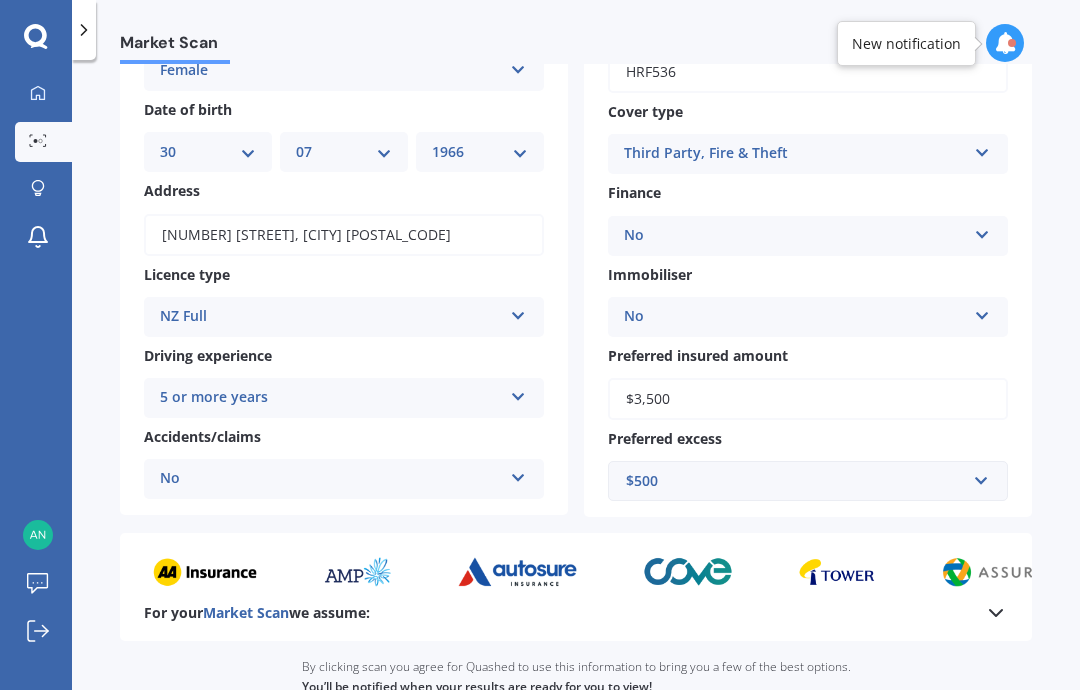 scroll, scrollTop: 0, scrollLeft: 0, axis: both 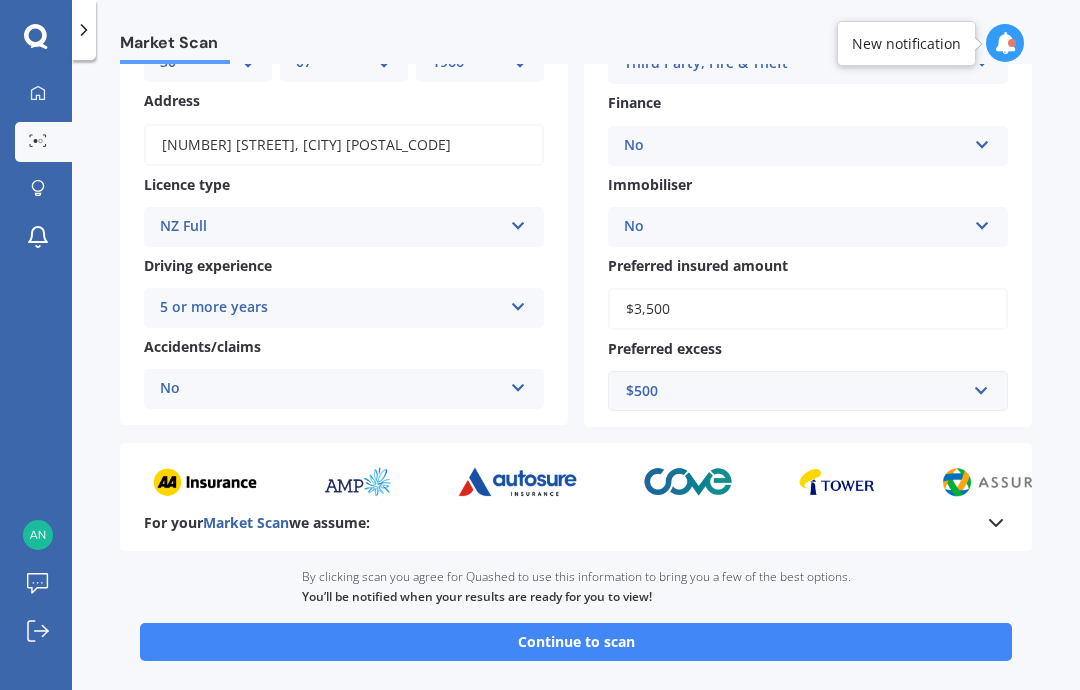 click on "Continue to scan" at bounding box center (576, 642) 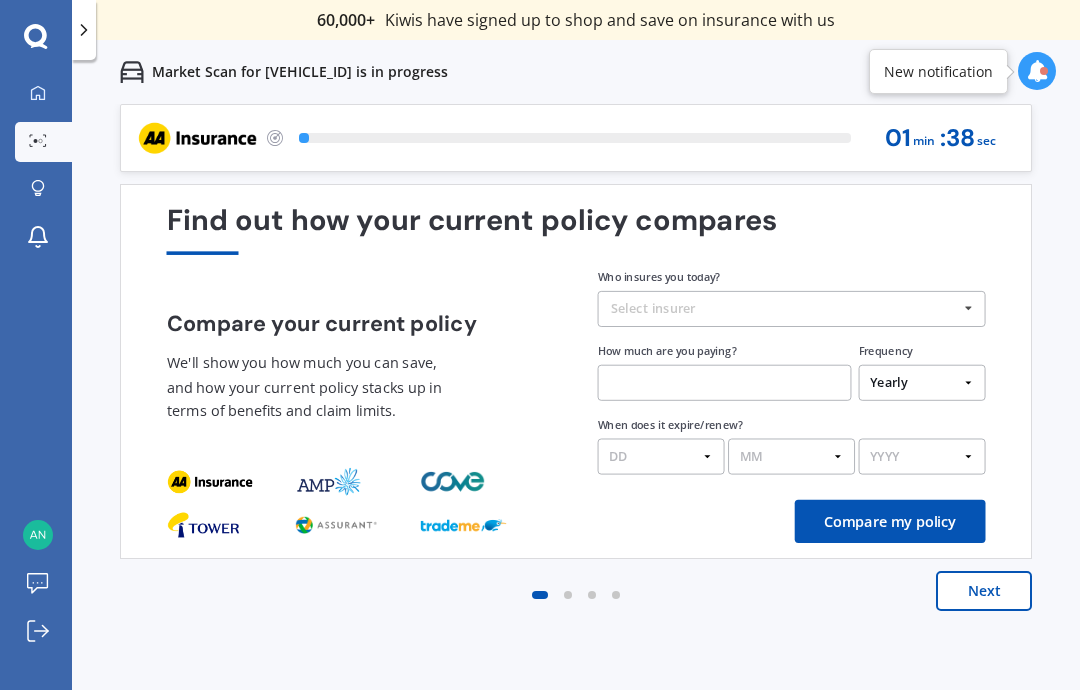 scroll, scrollTop: 0, scrollLeft: 0, axis: both 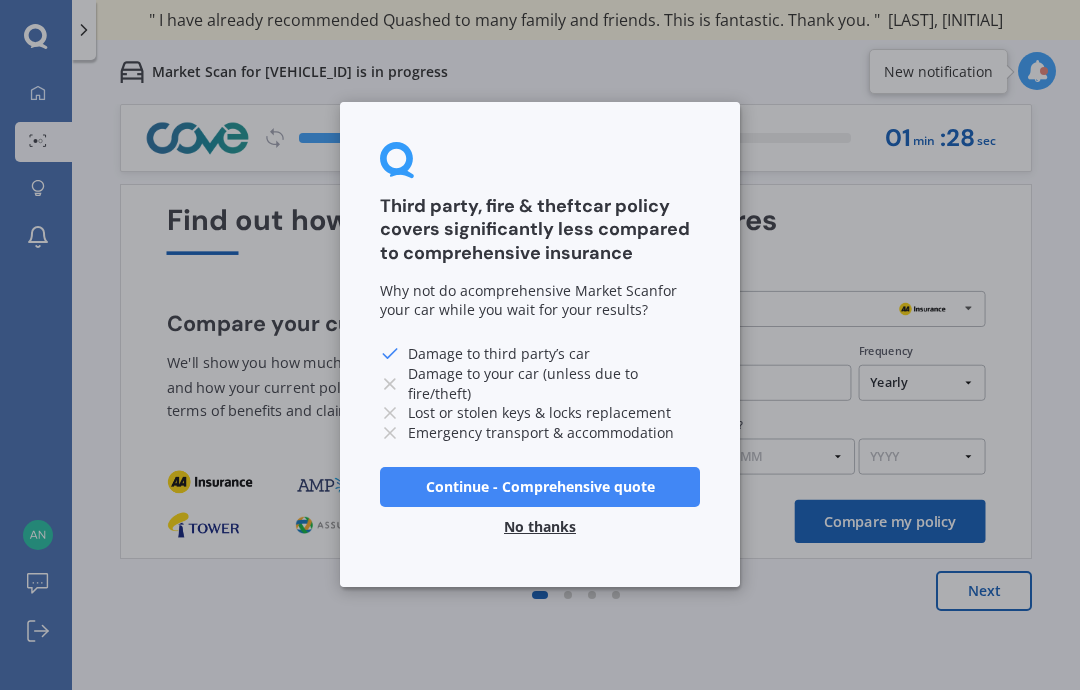 click on "Comprehensive quote No thanks" at bounding box center [540, 345] 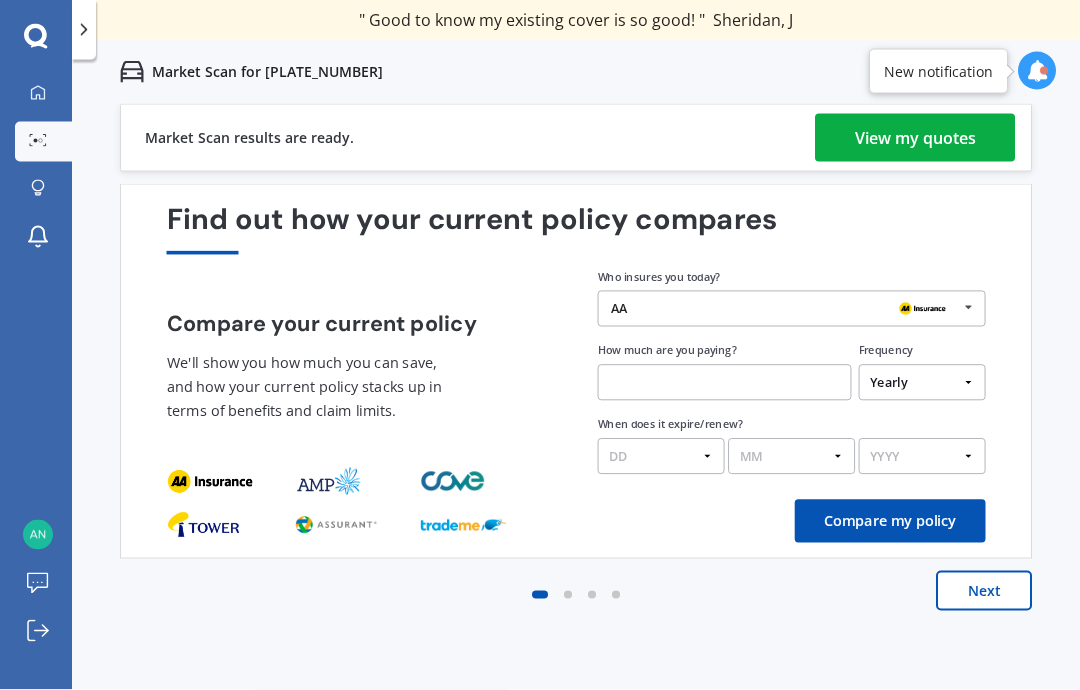 scroll, scrollTop: 5, scrollLeft: 0, axis: vertical 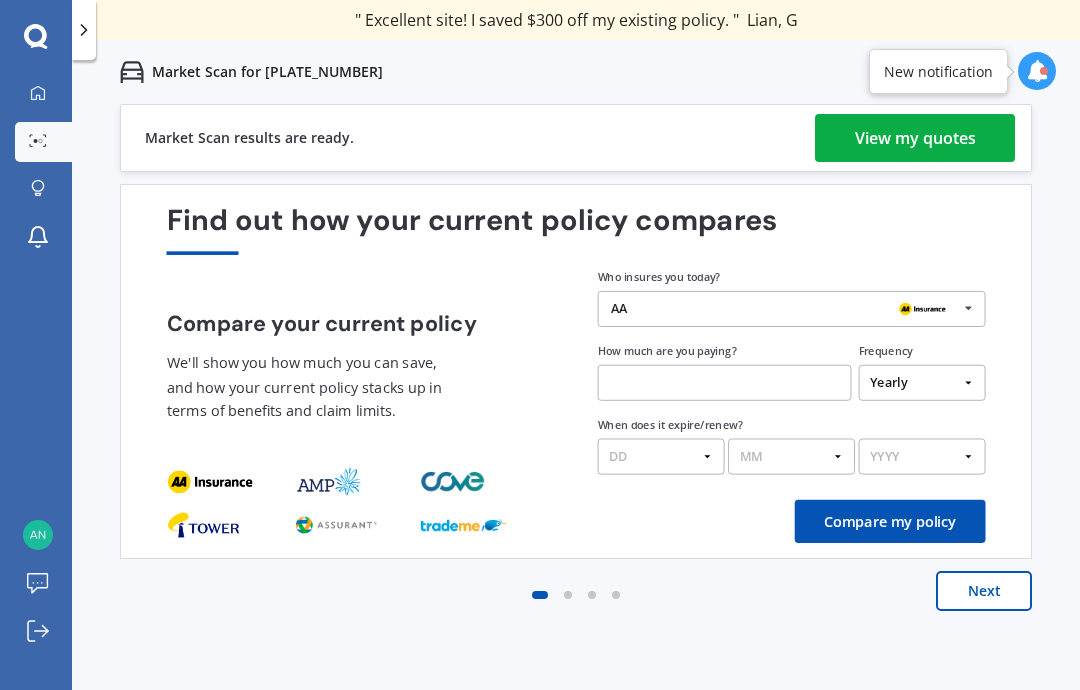 click on "View my quotes" at bounding box center (915, 138) 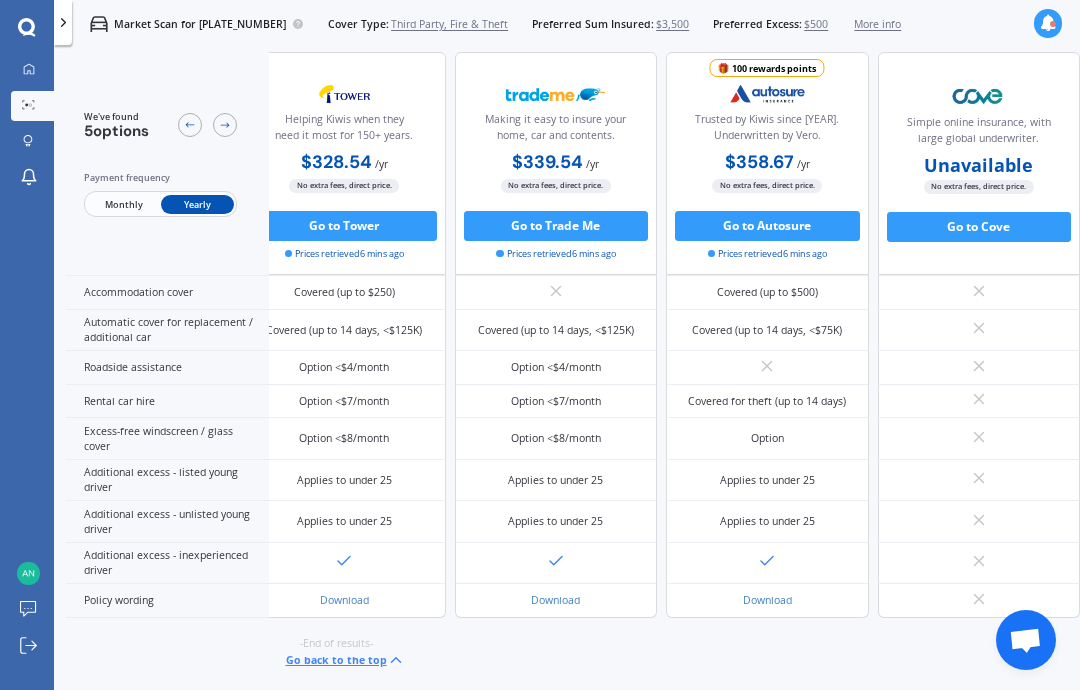 scroll, scrollTop: 706, scrollLeft: 316, axis: both 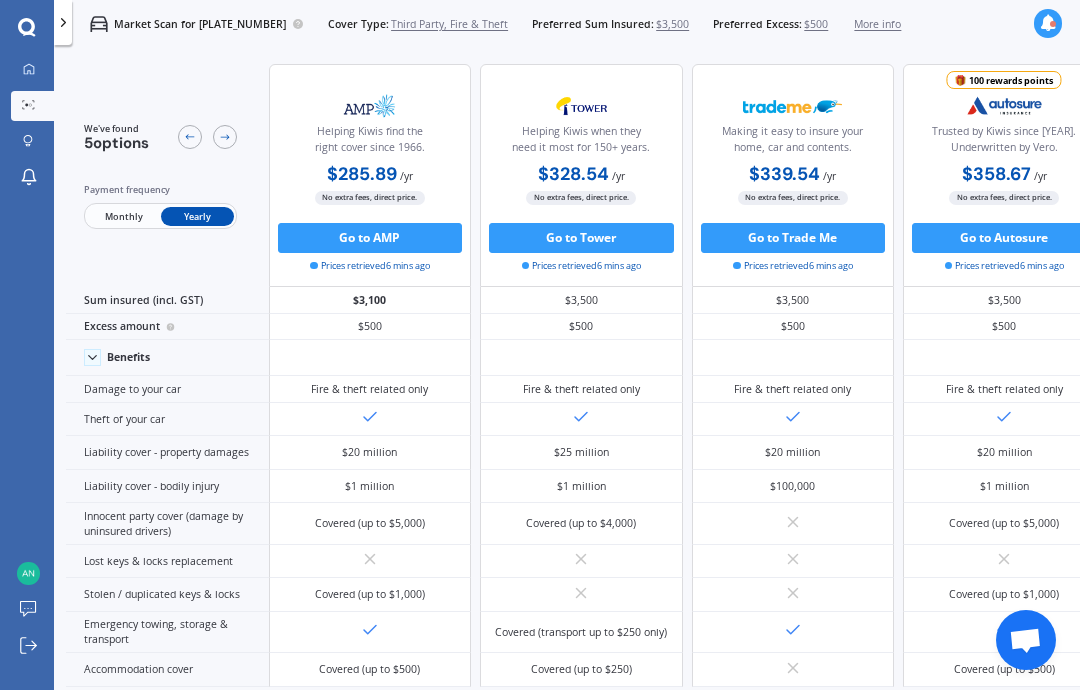 click on "Monthly" at bounding box center [123, 217] 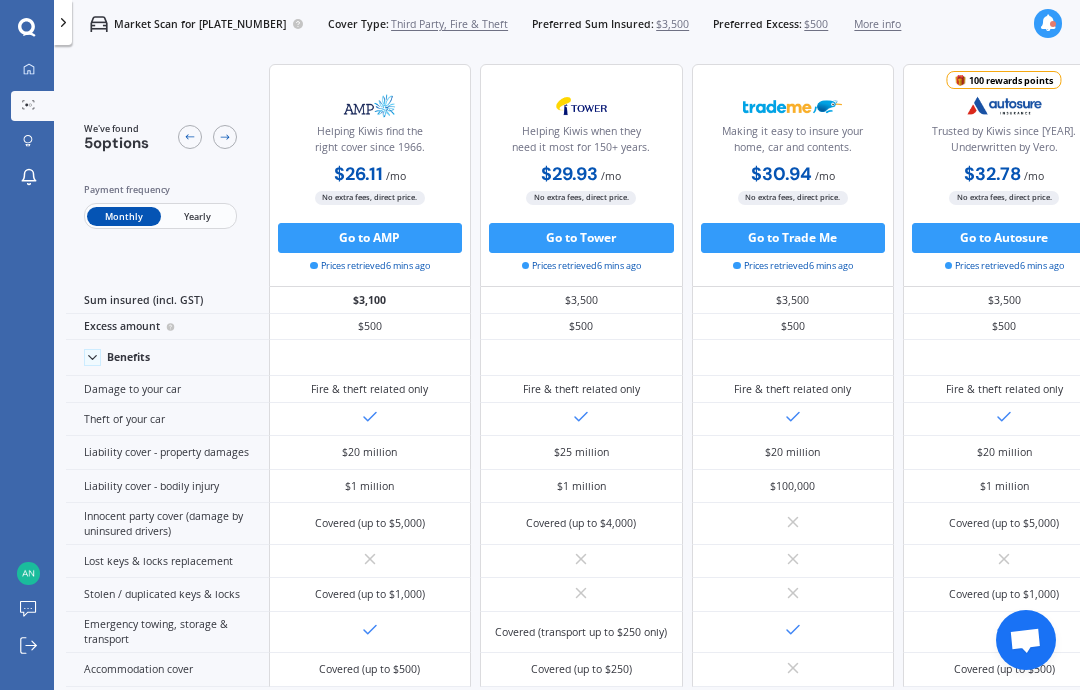 click on "Yearly" at bounding box center (197, 217) 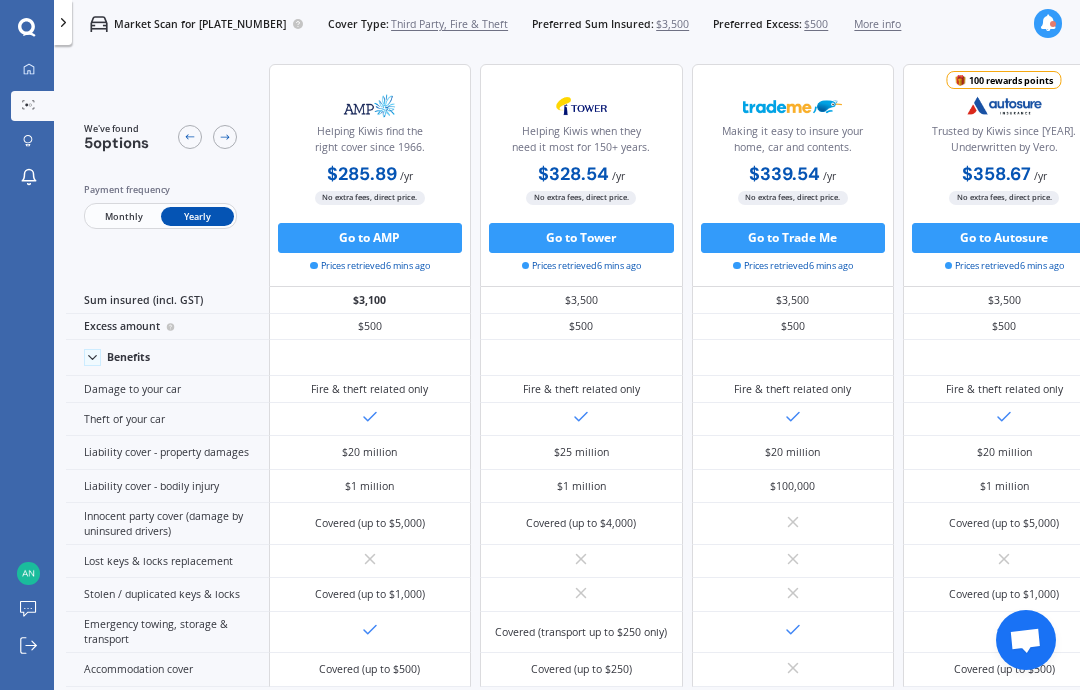 scroll, scrollTop: 0, scrollLeft: 0, axis: both 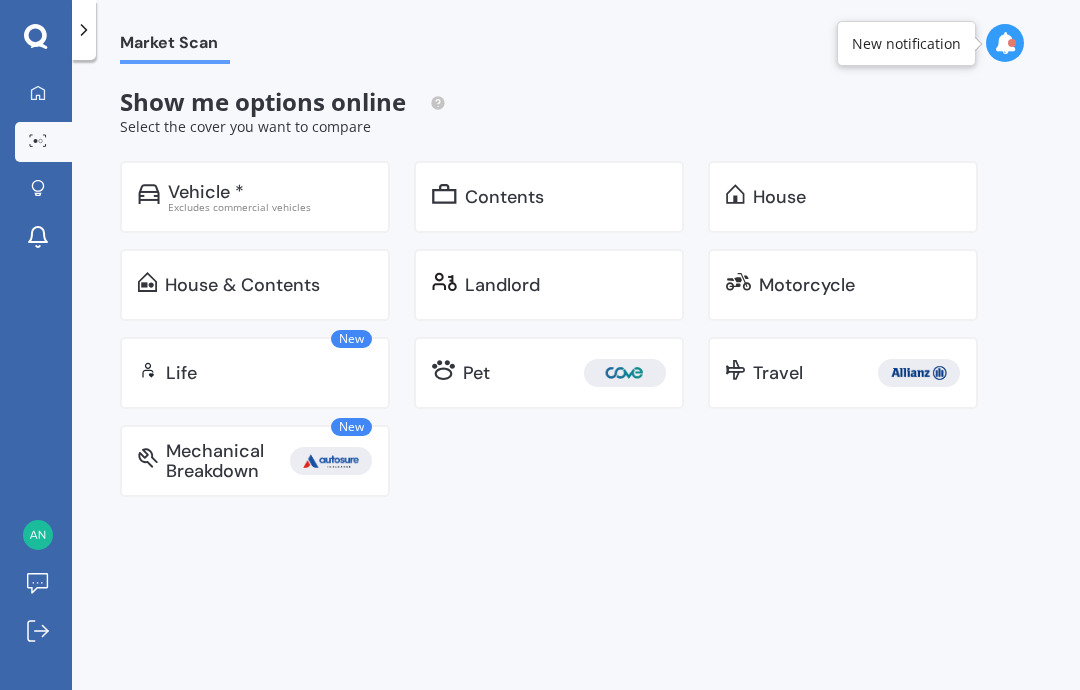 click on "House & Contents" at bounding box center (242, 285) 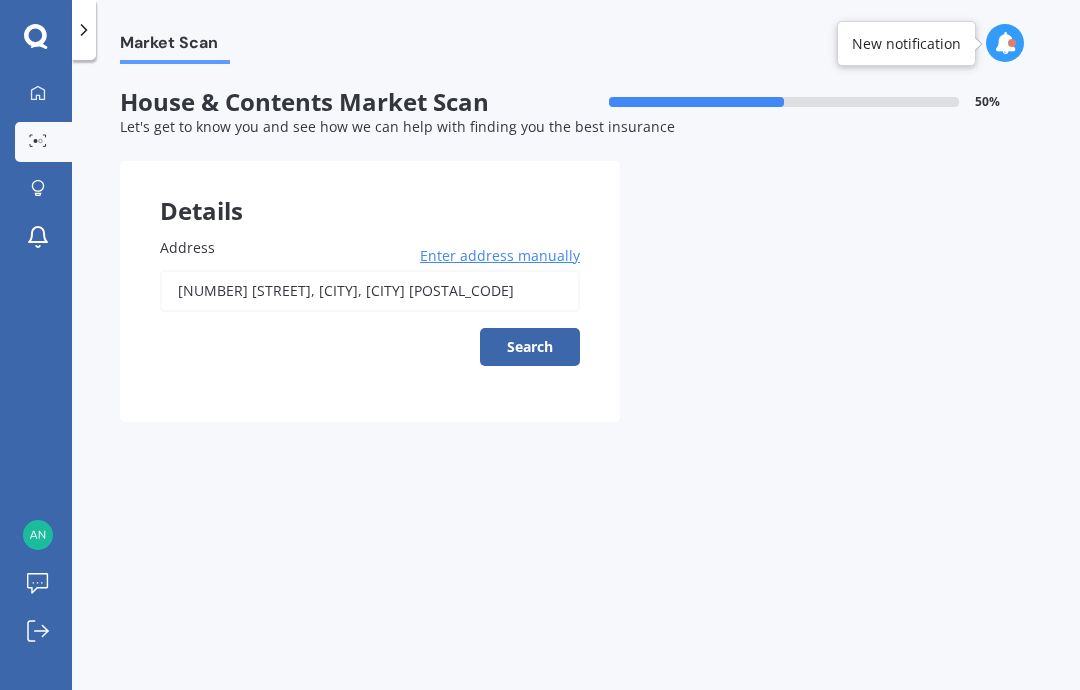 click on "Search" at bounding box center (530, 347) 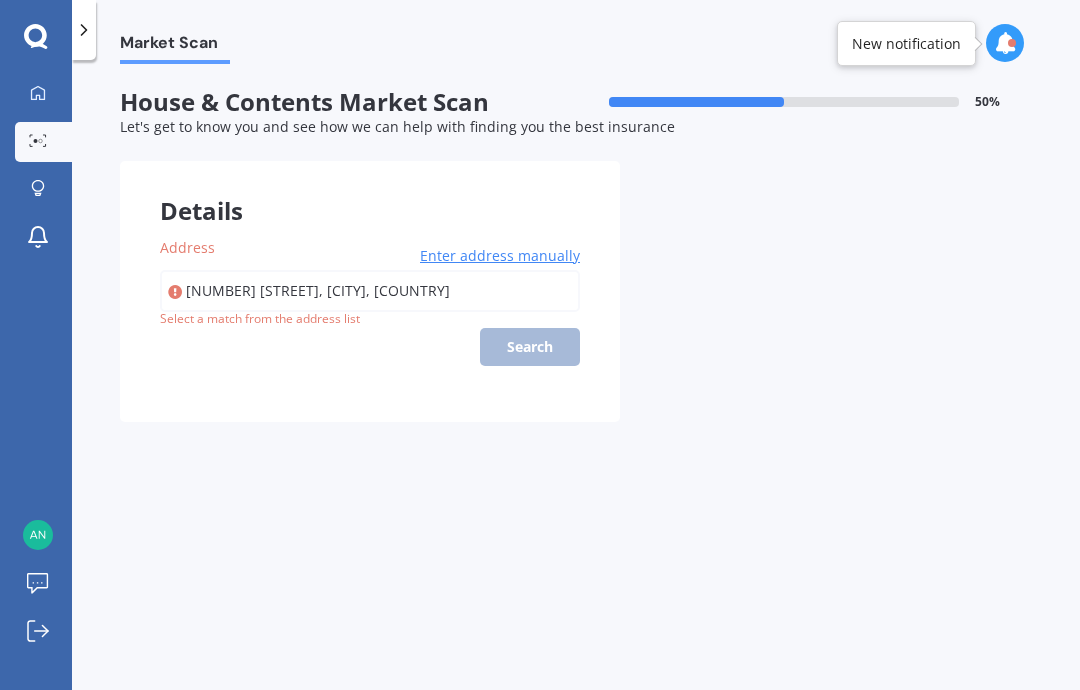 type on "[NUMBER] [STREET], [CITY] [POSTAL_CODE]" 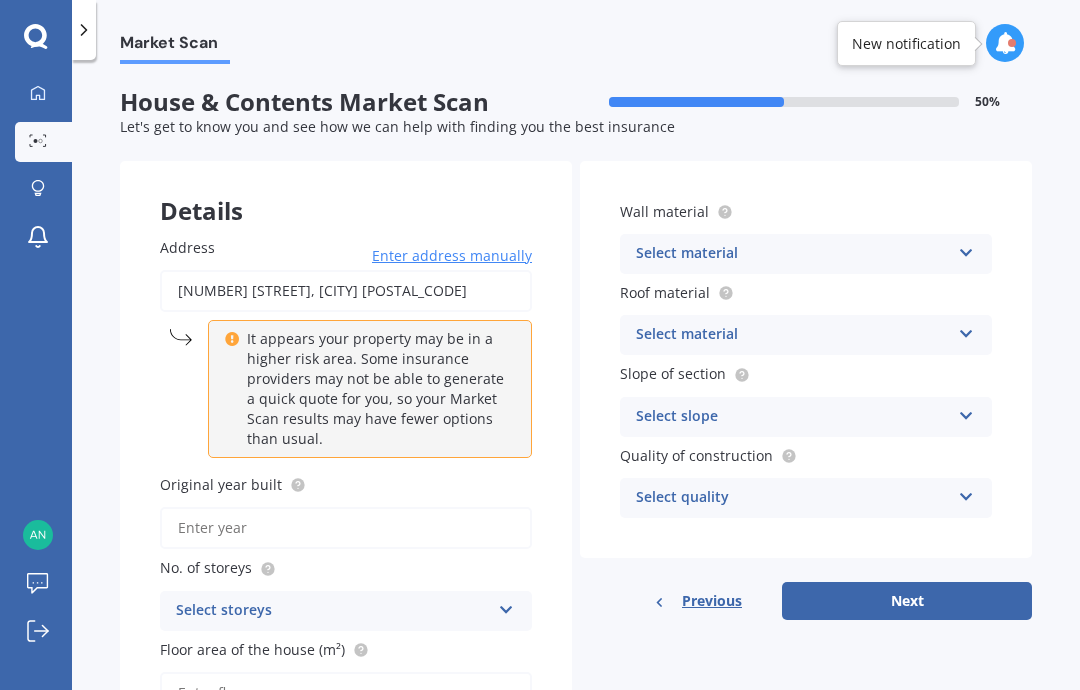 click on "Original year built" at bounding box center (346, 528) 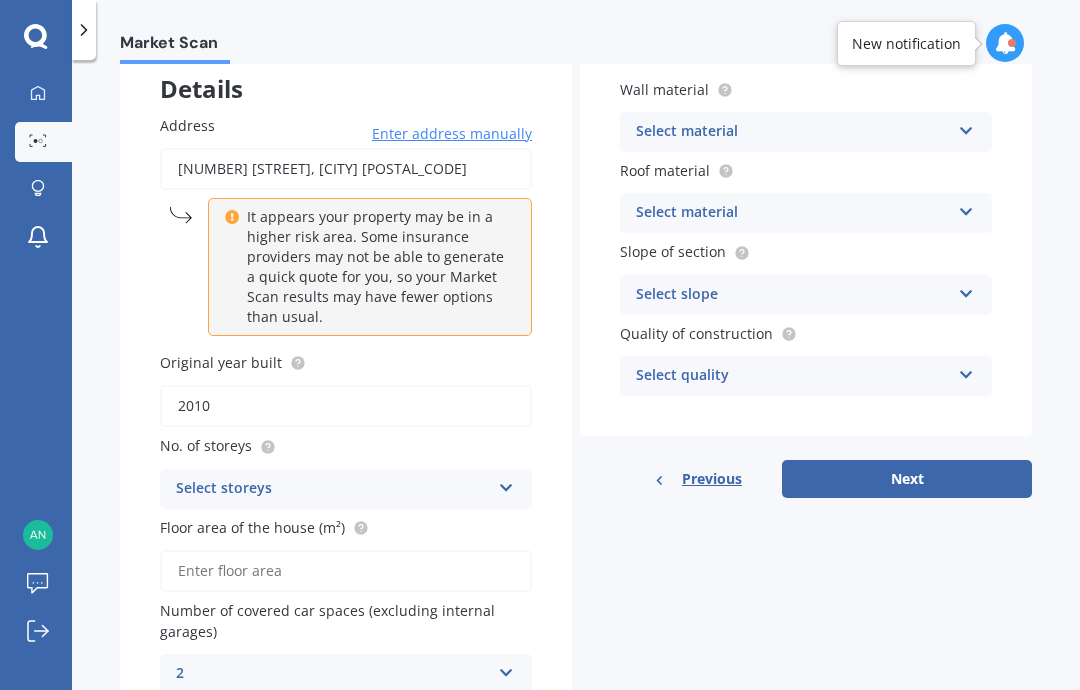 scroll, scrollTop: 121, scrollLeft: 0, axis: vertical 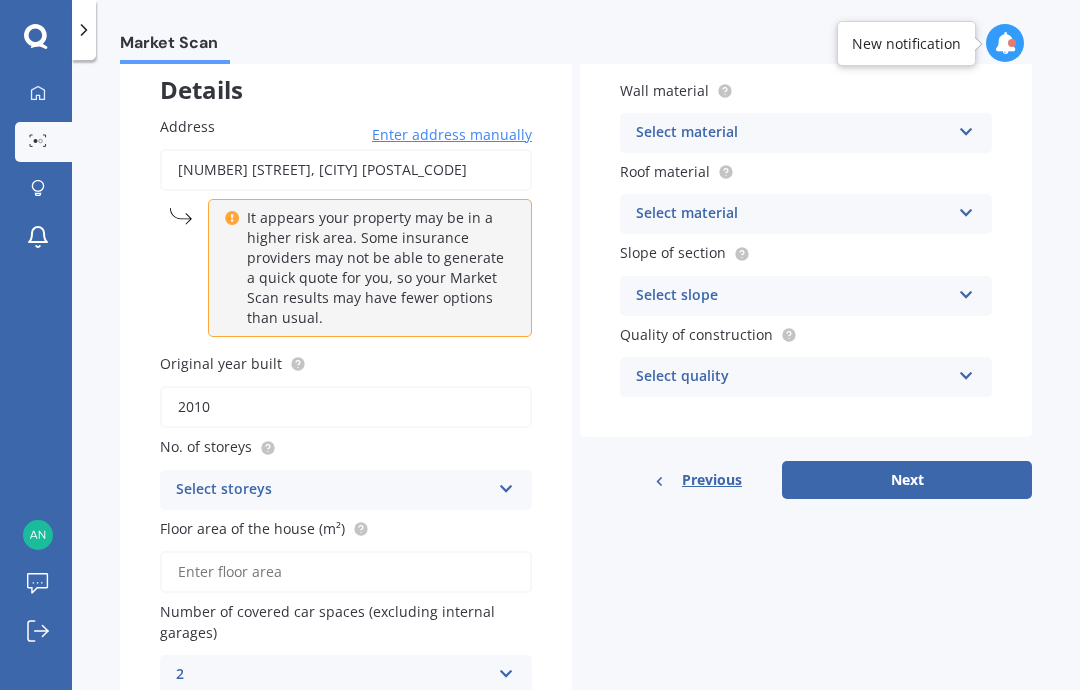 type on "2010" 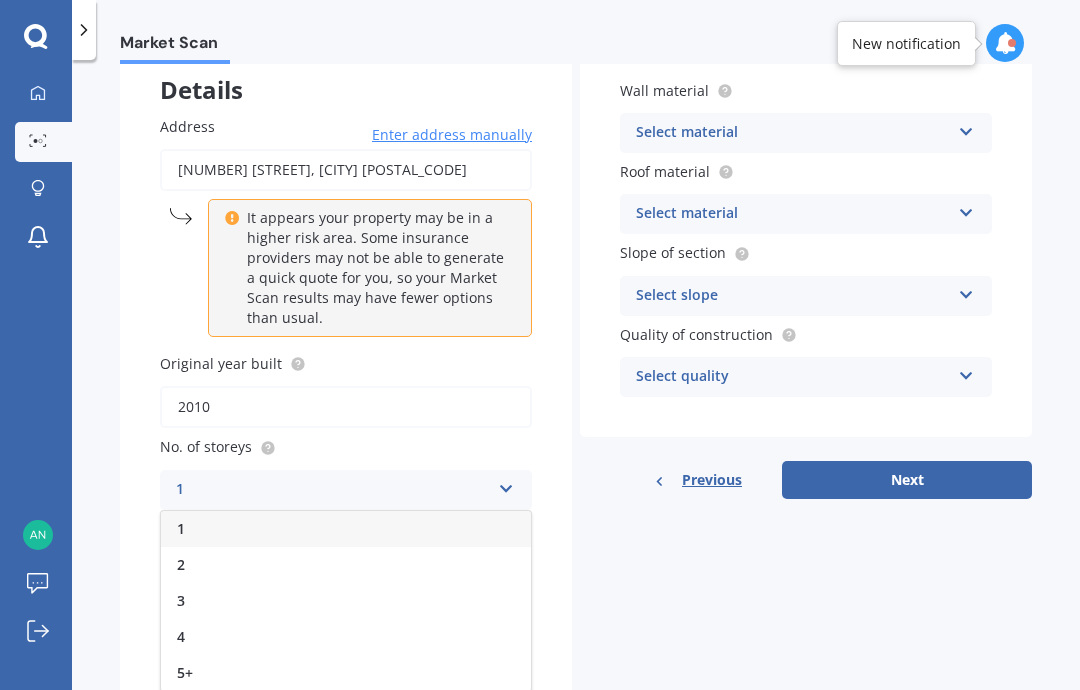 click on "1" at bounding box center [346, 529] 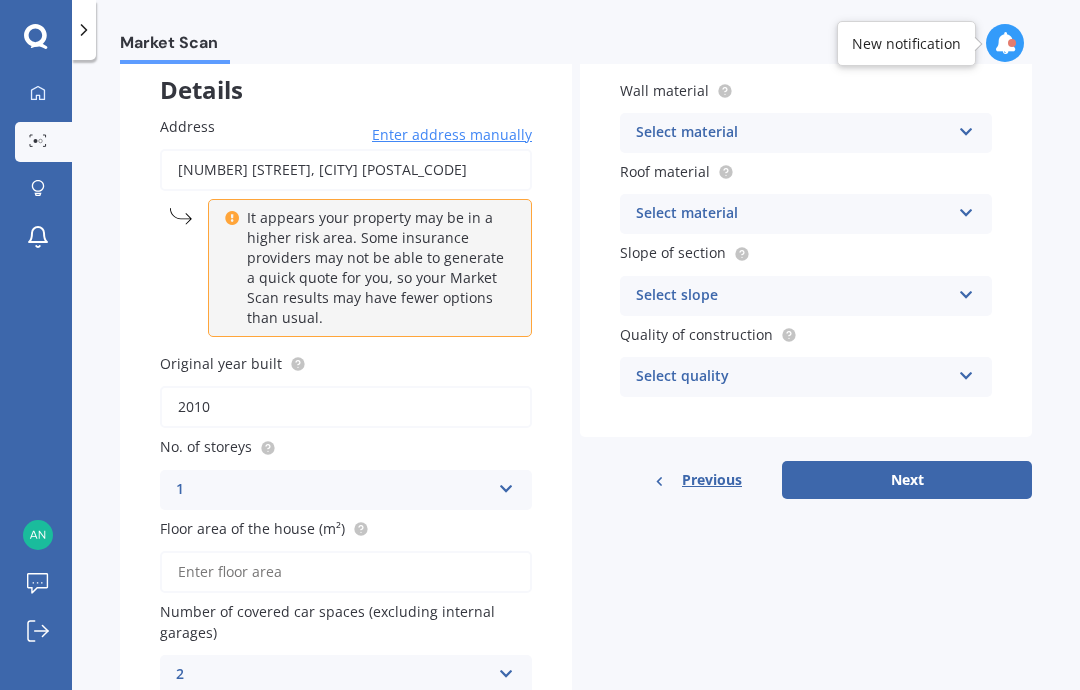 click on "1" at bounding box center [333, 490] 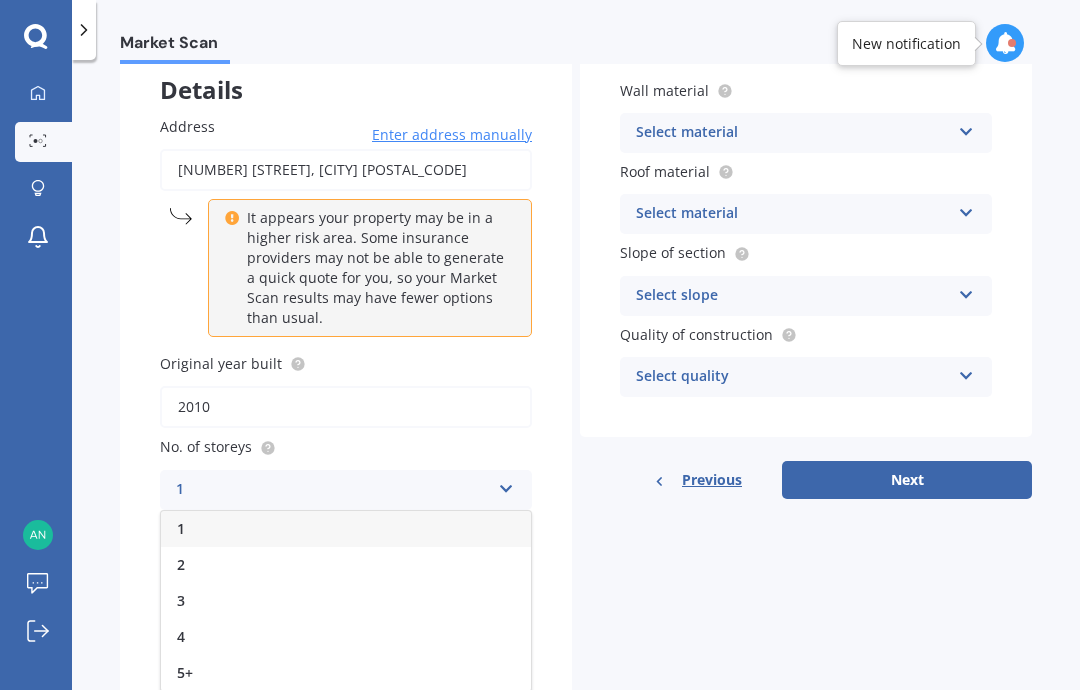 click on "2" at bounding box center [346, 565] 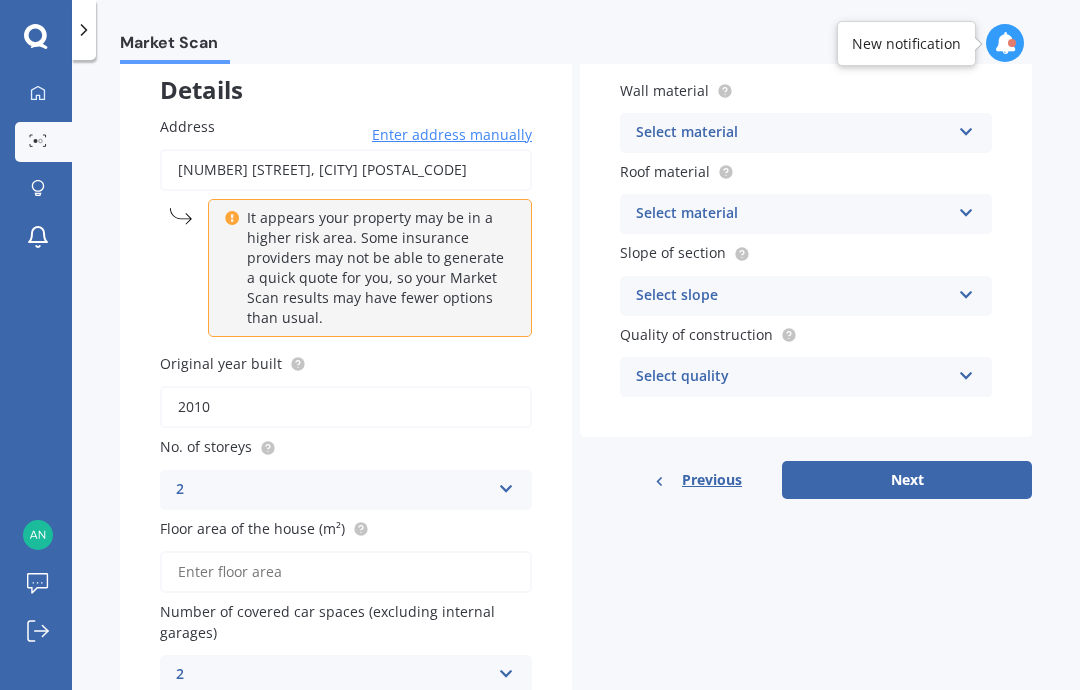 click on "Floor area of the house (m²)" at bounding box center (346, 572) 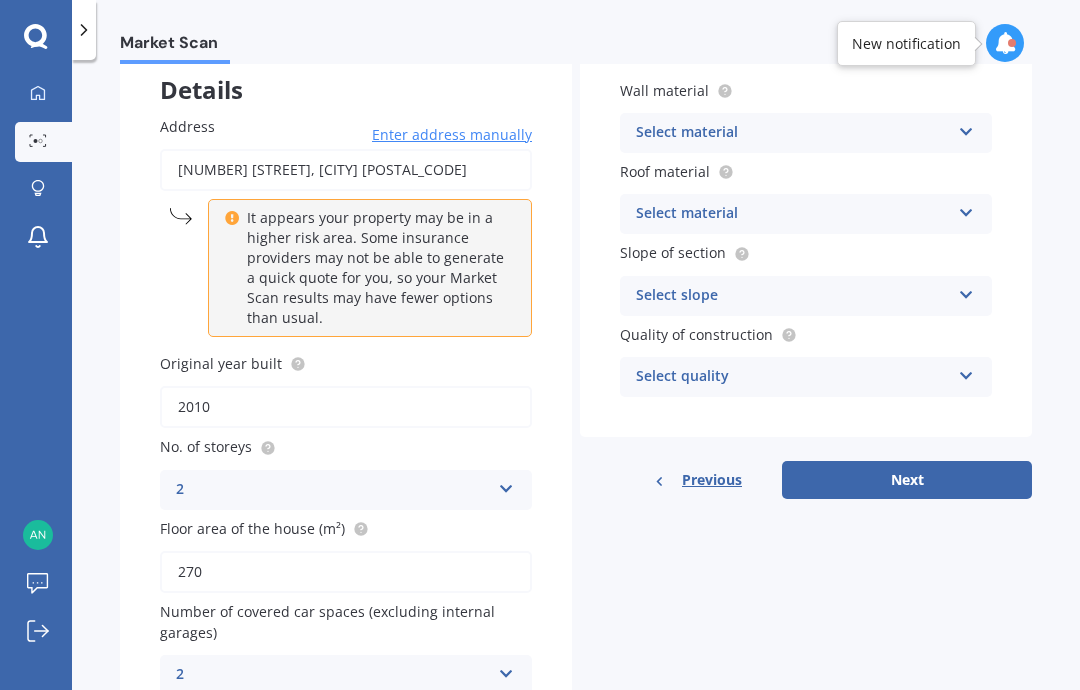 scroll, scrollTop: 0, scrollLeft: 0, axis: both 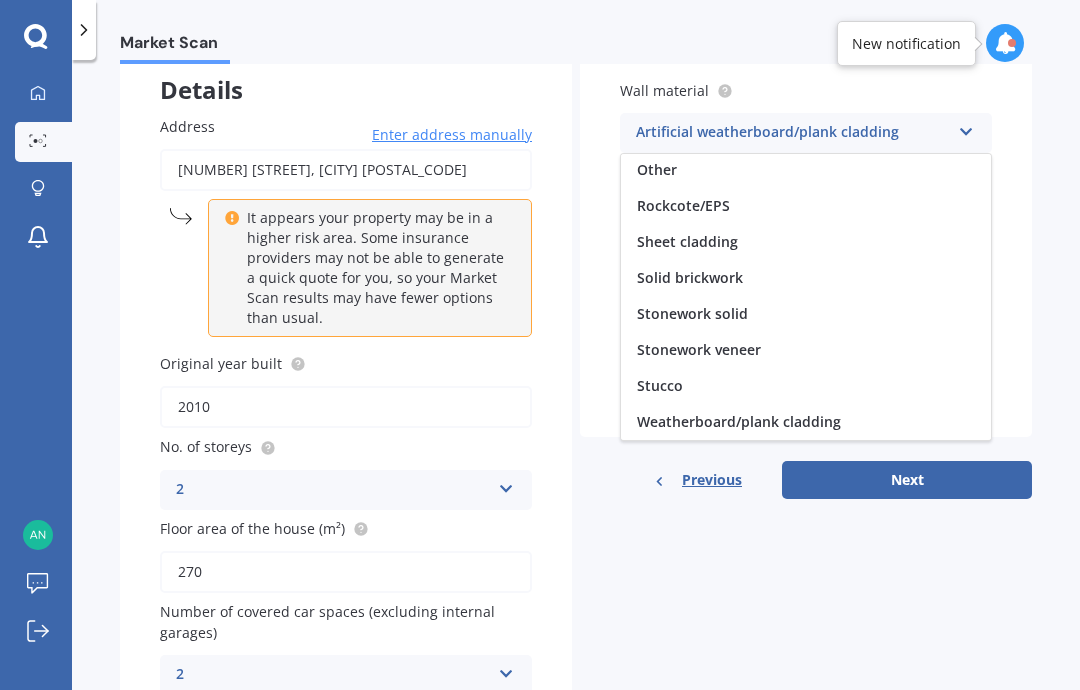 click on "Weatherboard/plank cladding" at bounding box center [739, 421] 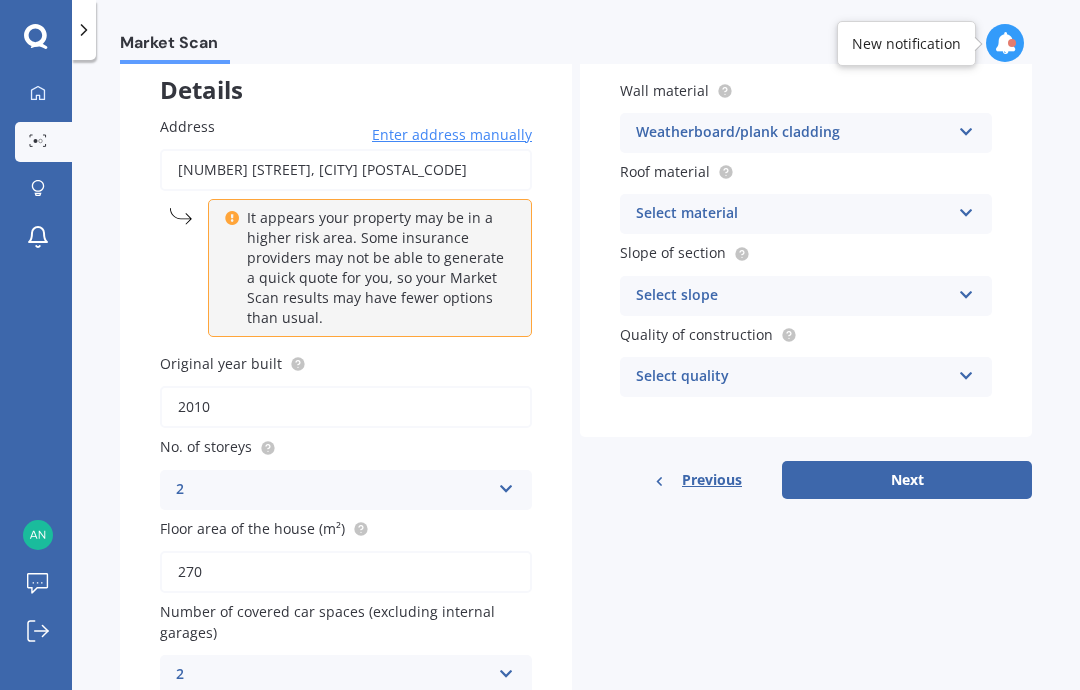 click on "Select material" at bounding box center [793, 214] 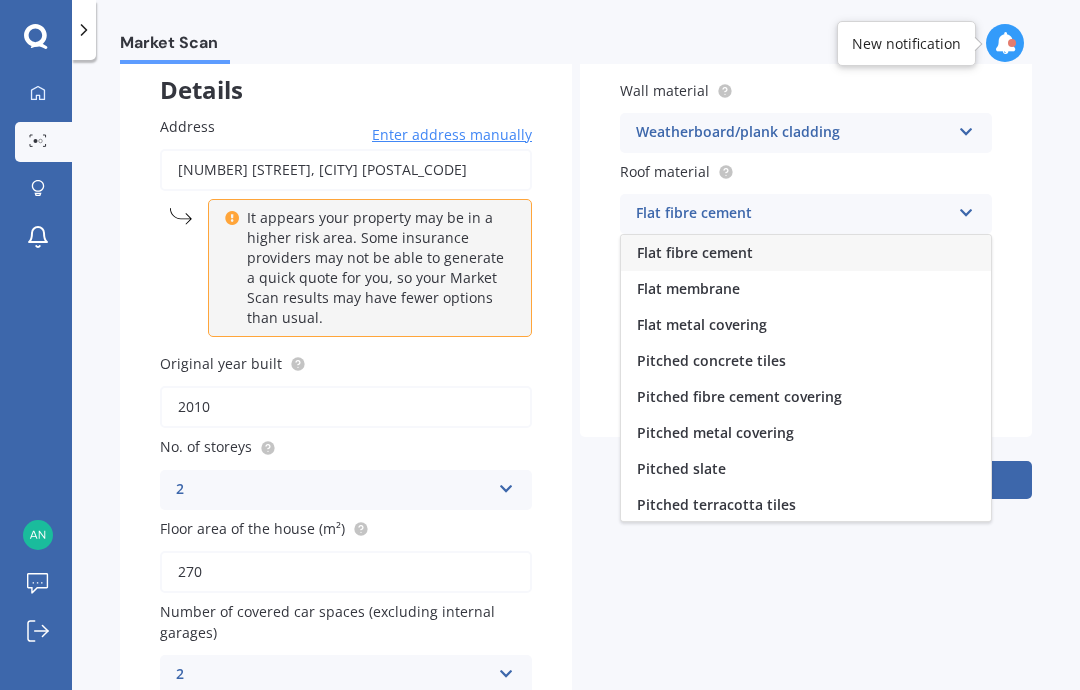 scroll, scrollTop: 0, scrollLeft: 0, axis: both 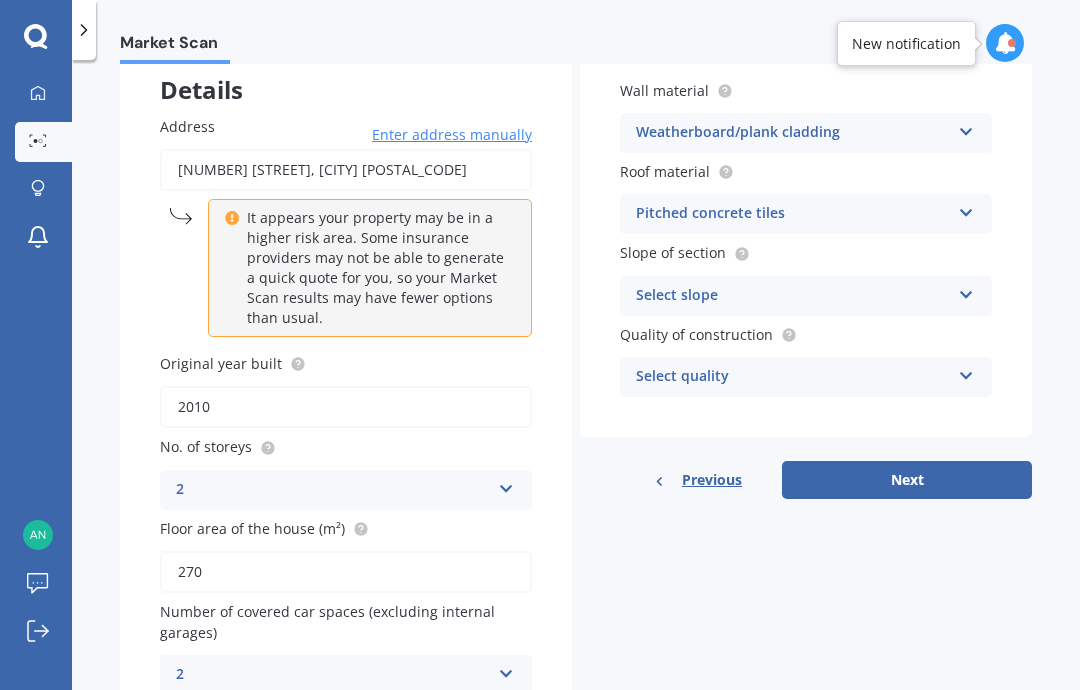 click on "Pitched concrete tiles Flat fibre cement Flat membrane Flat metal covering Pitched concrete tiles Pitched fibre cement covering Pitched metal covering Pitched slate Pitched terracotta tiles Pitched timber shingles Other" at bounding box center (806, 214) 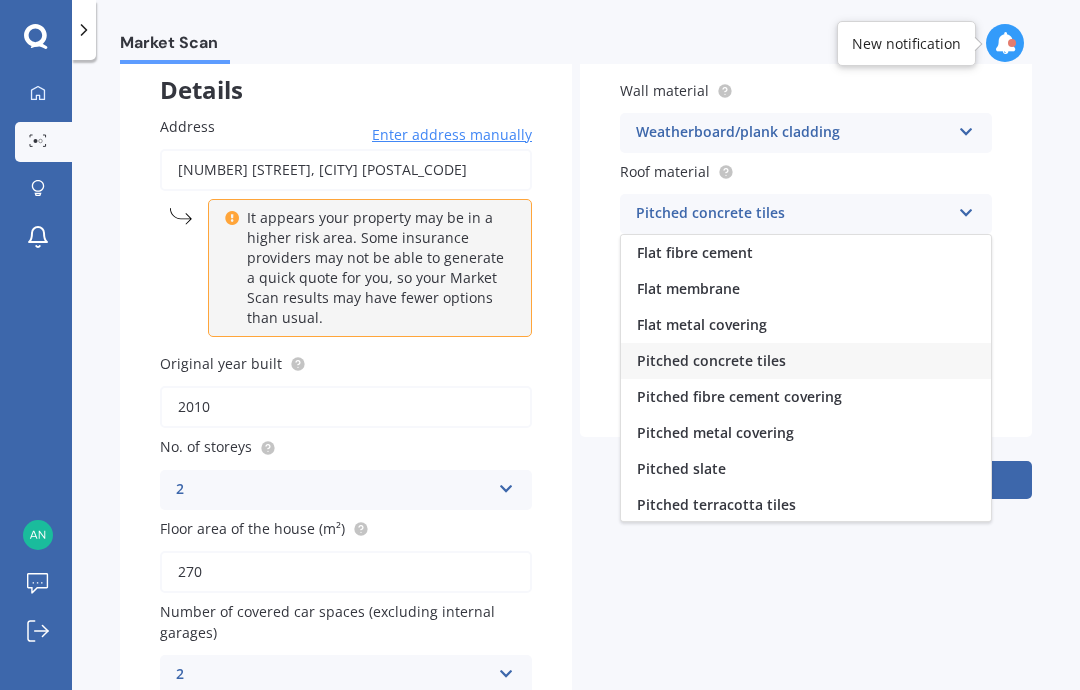 click on "Pitched metal covering" at bounding box center (806, 433) 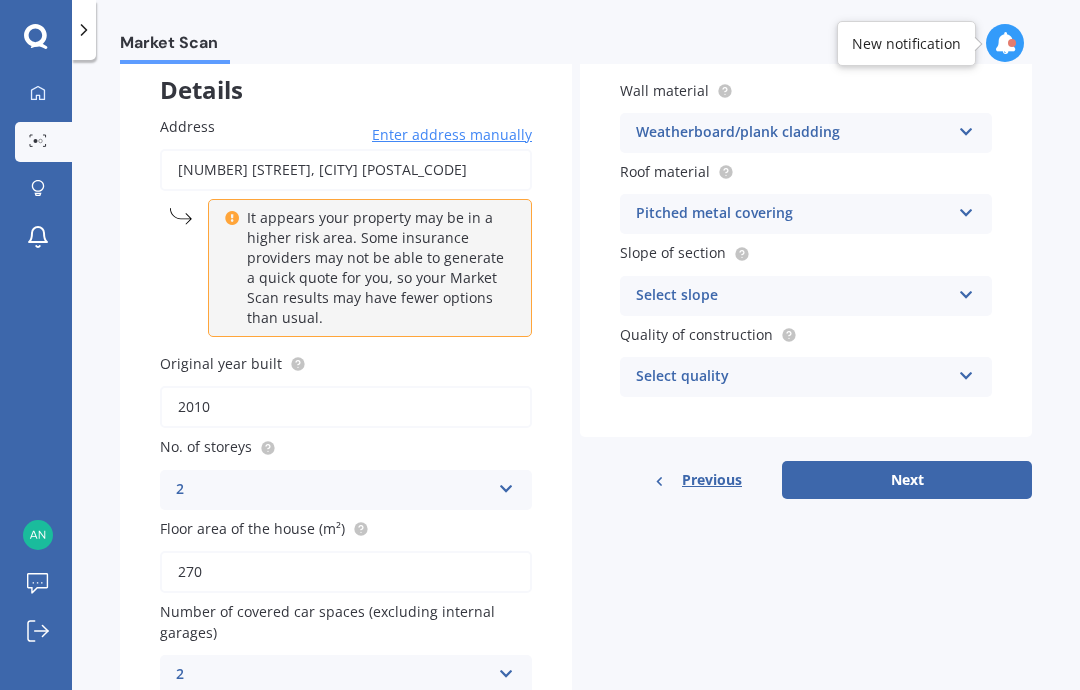 click on "Select slope" at bounding box center [793, 296] 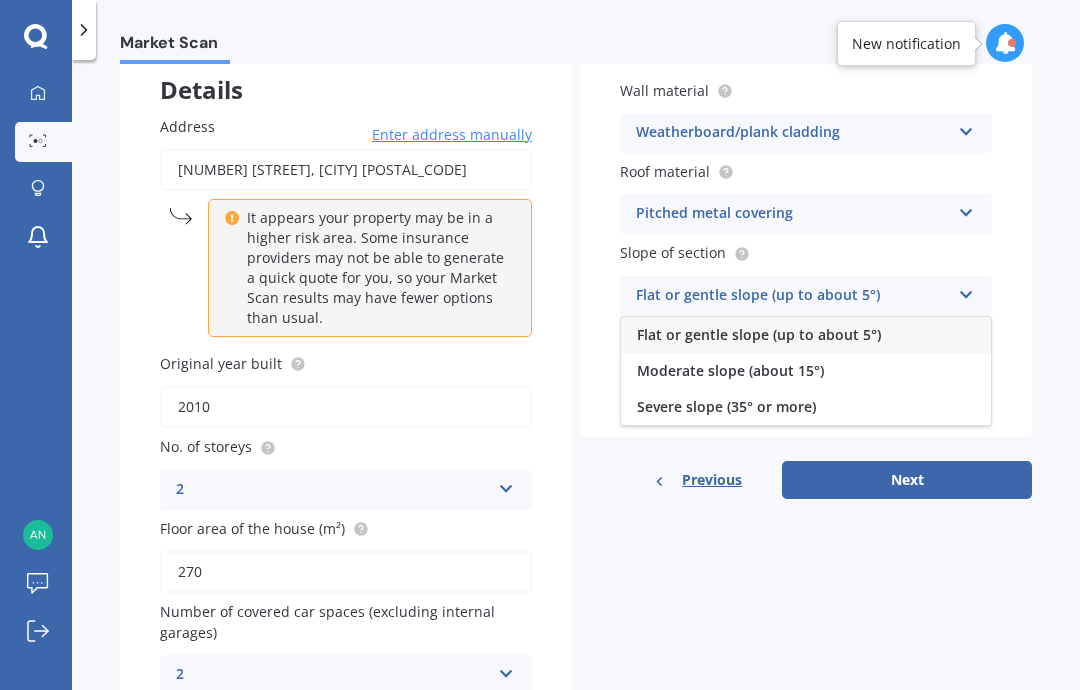 click on "Flat or gentle slope (up to about 5°)" at bounding box center [806, 335] 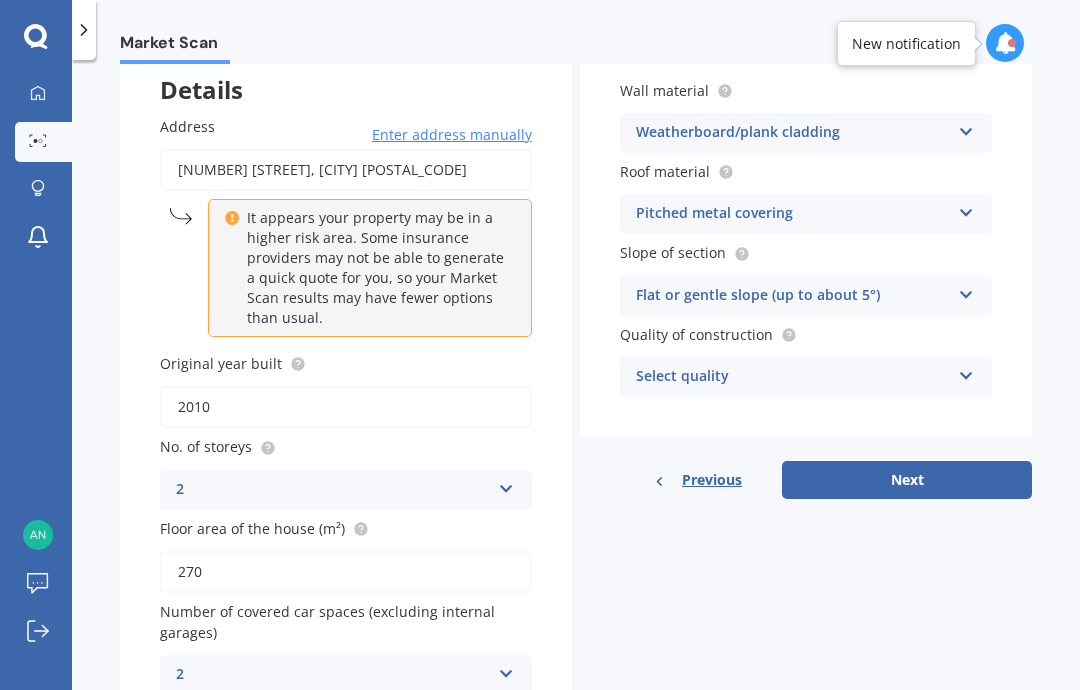click on "Select quality" at bounding box center [793, 377] 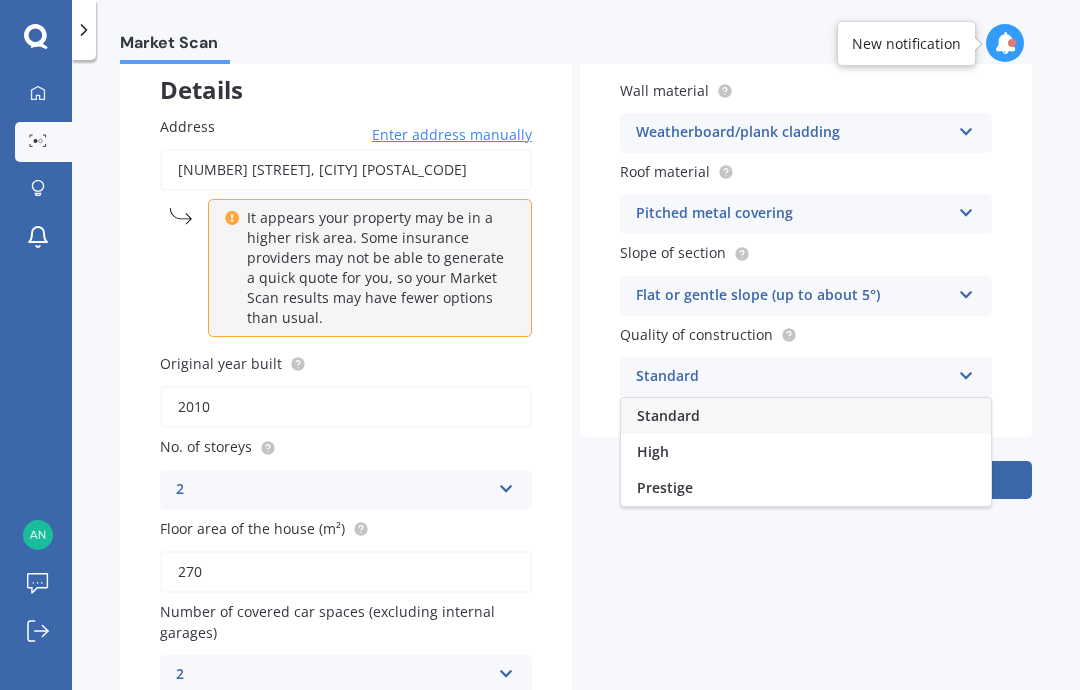 click on "Standard" at bounding box center (806, 416) 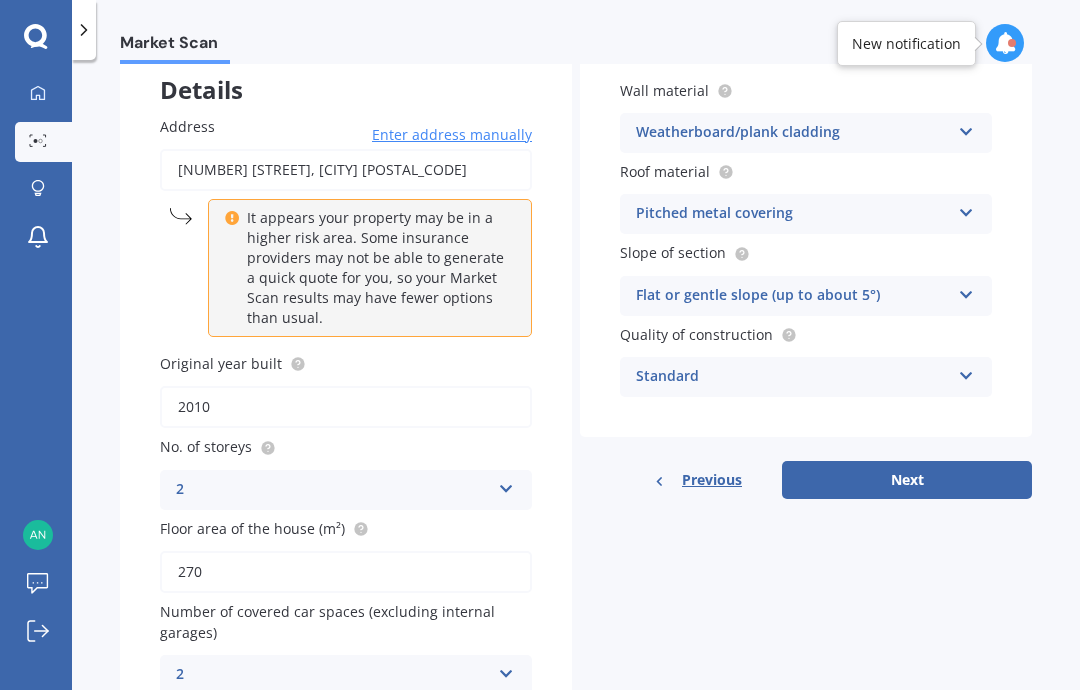 click on "Next" at bounding box center (907, 480) 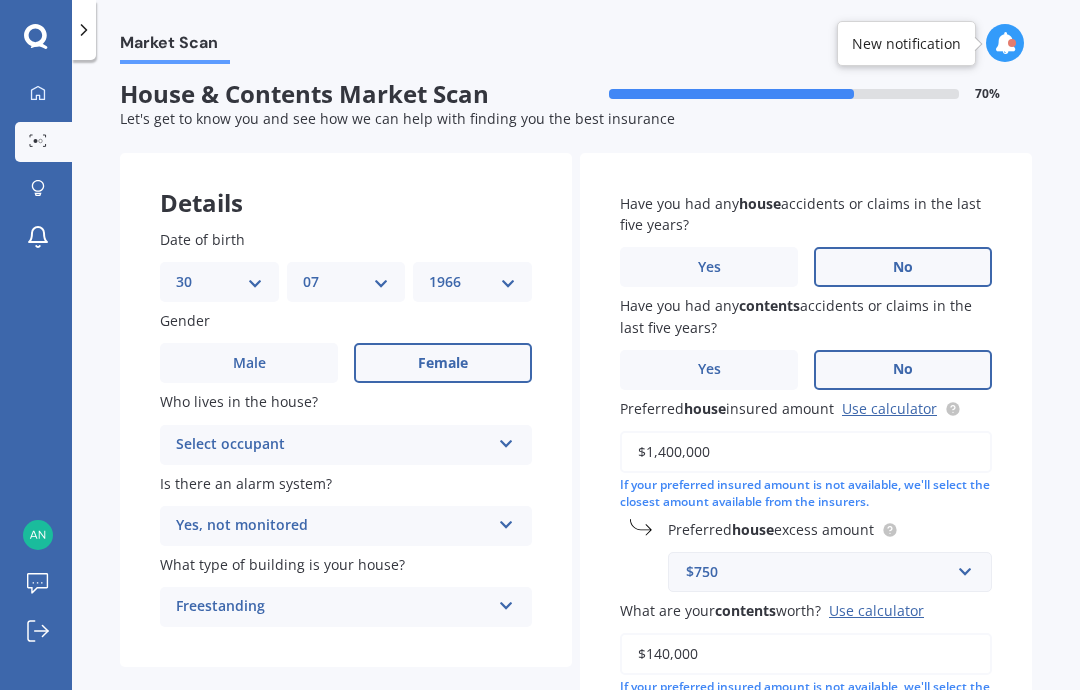 scroll, scrollTop: 0, scrollLeft: 0, axis: both 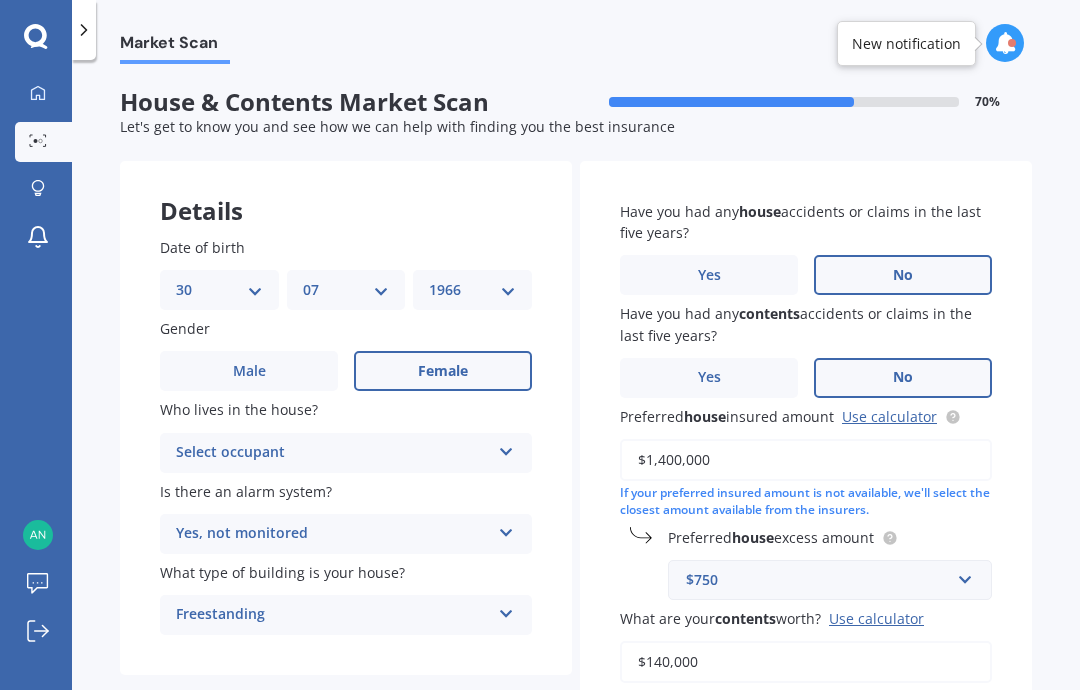 click on "Select occupant" at bounding box center [333, 453] 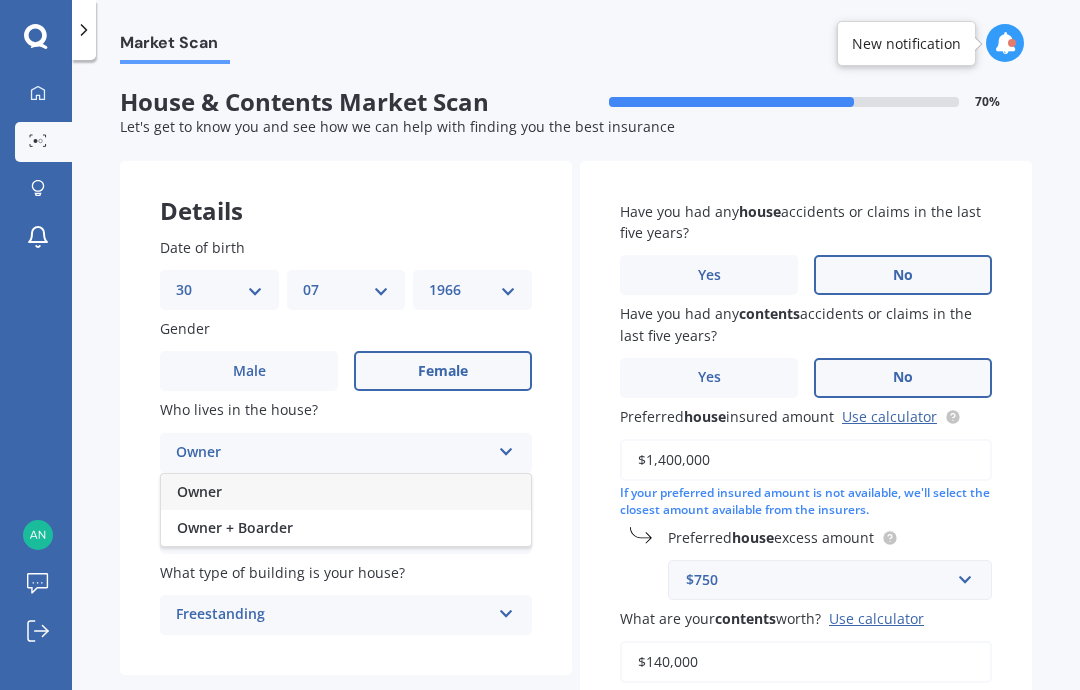 click on "Owner" at bounding box center (199, 491) 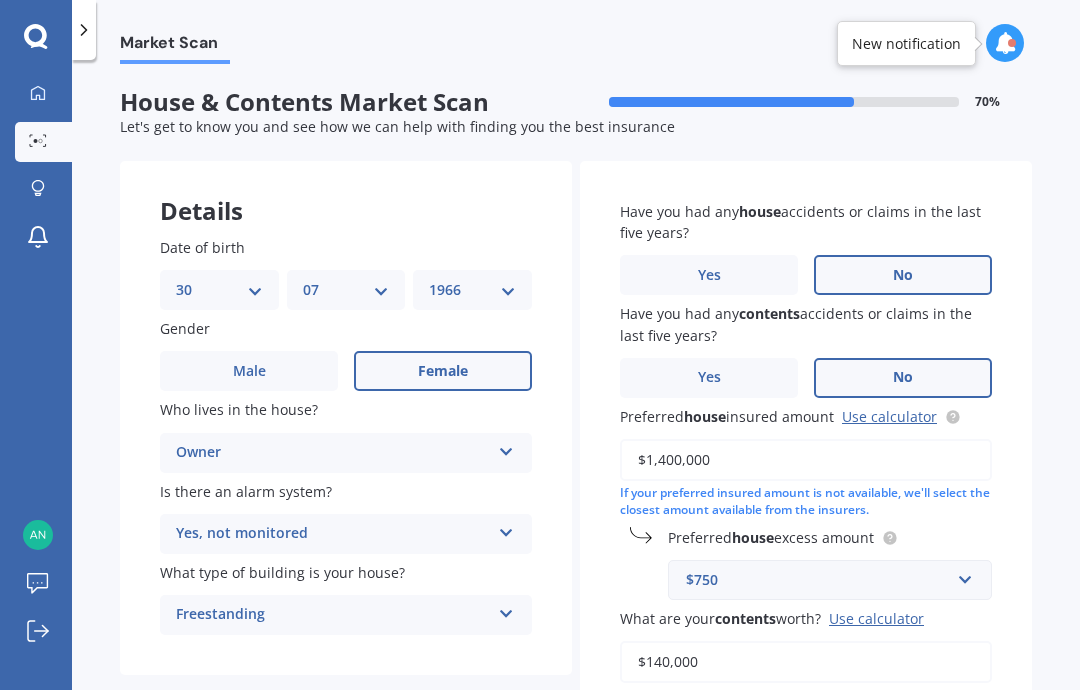 click on "Yes, not monitored" at bounding box center [333, 534] 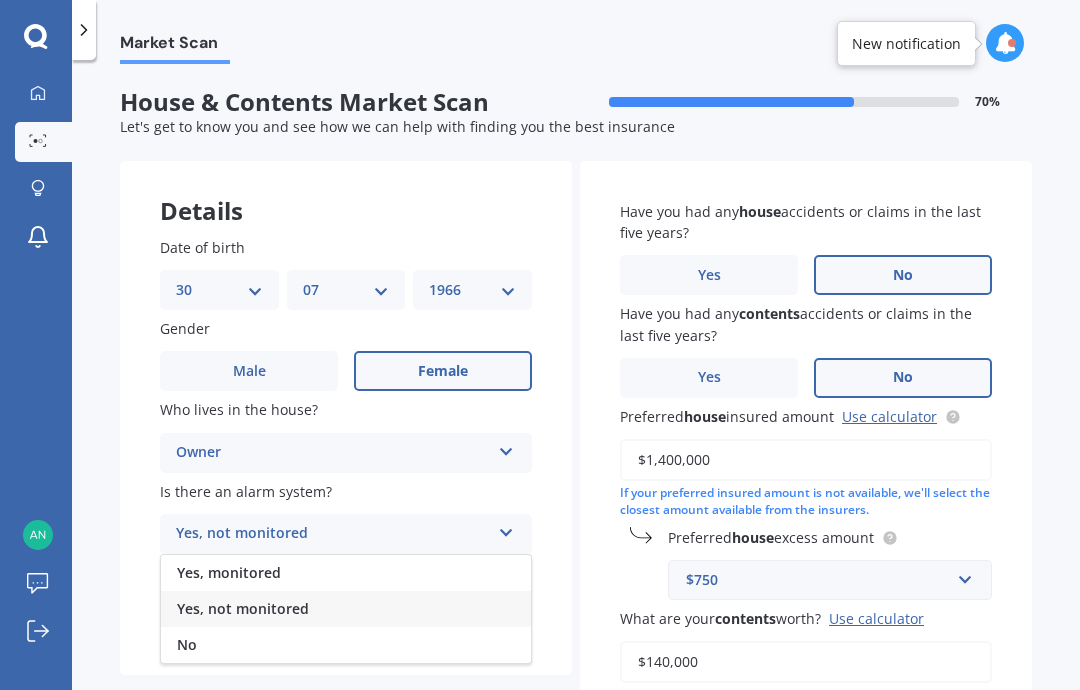 click on "Yes, not monitored" at bounding box center (243, 608) 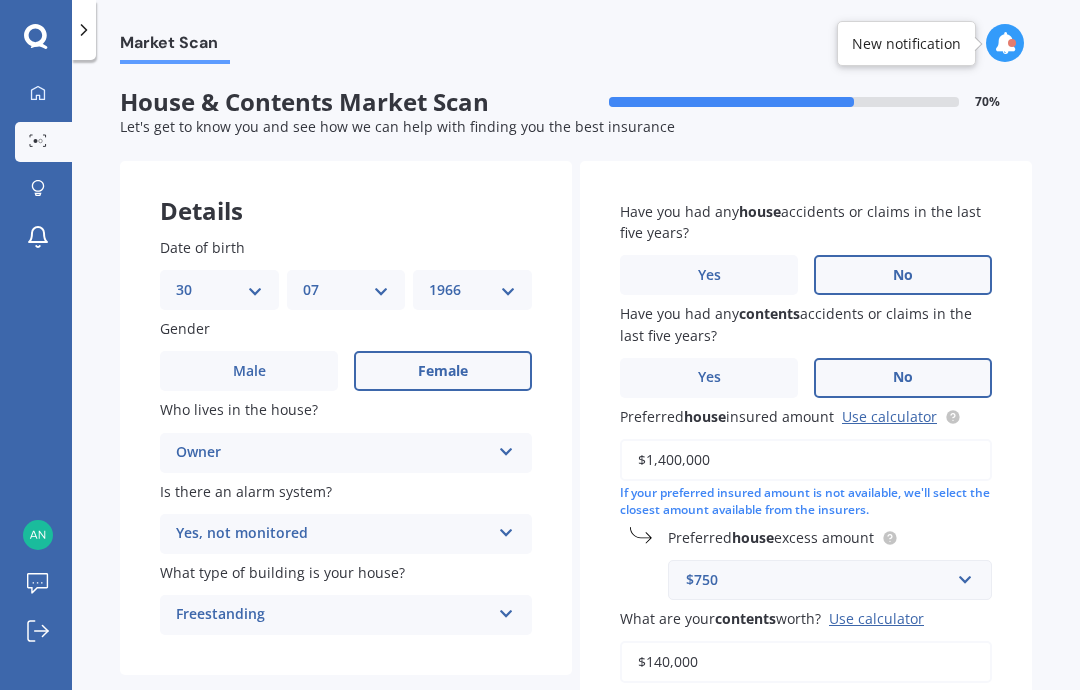 scroll, scrollTop: 0, scrollLeft: 0, axis: both 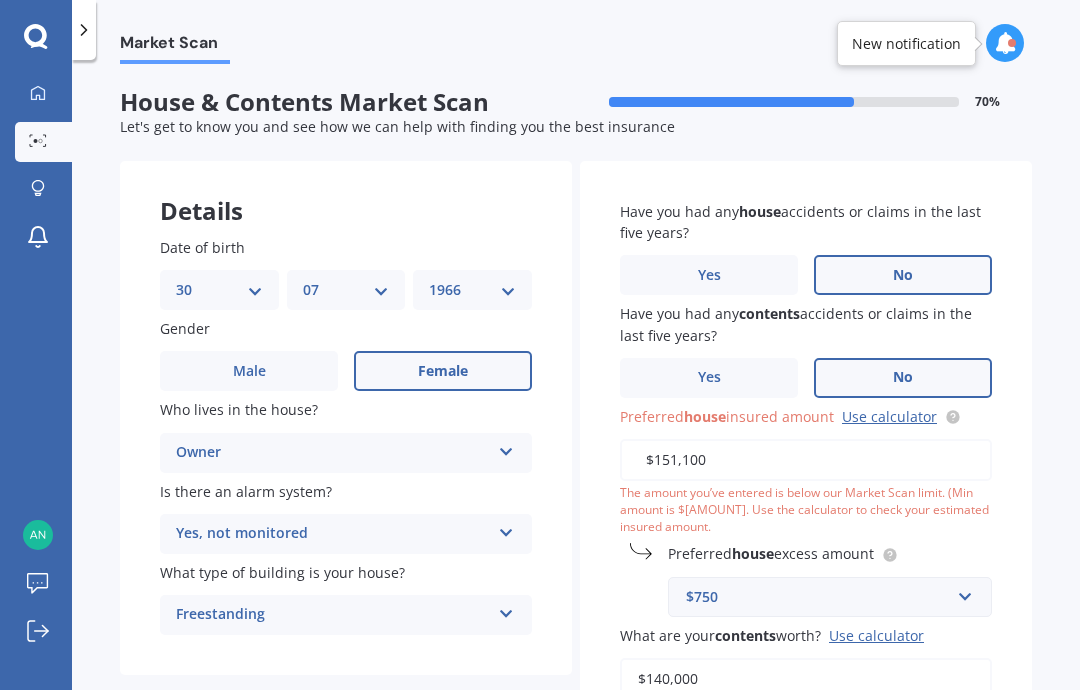 type on "$1,511,000" 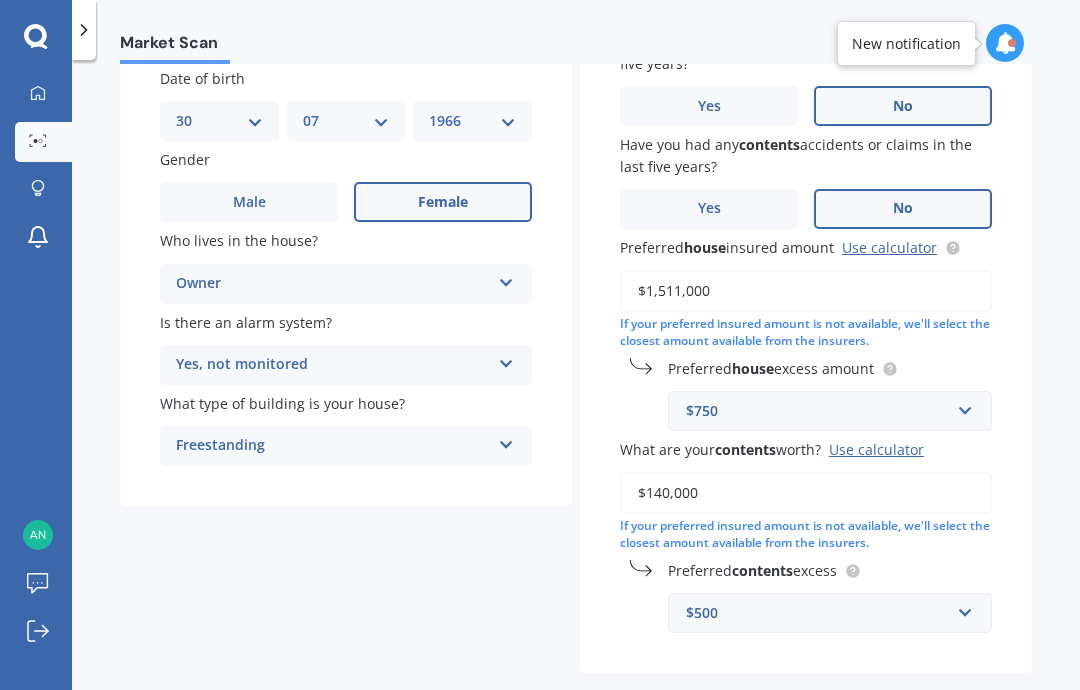 scroll, scrollTop: 169, scrollLeft: 0, axis: vertical 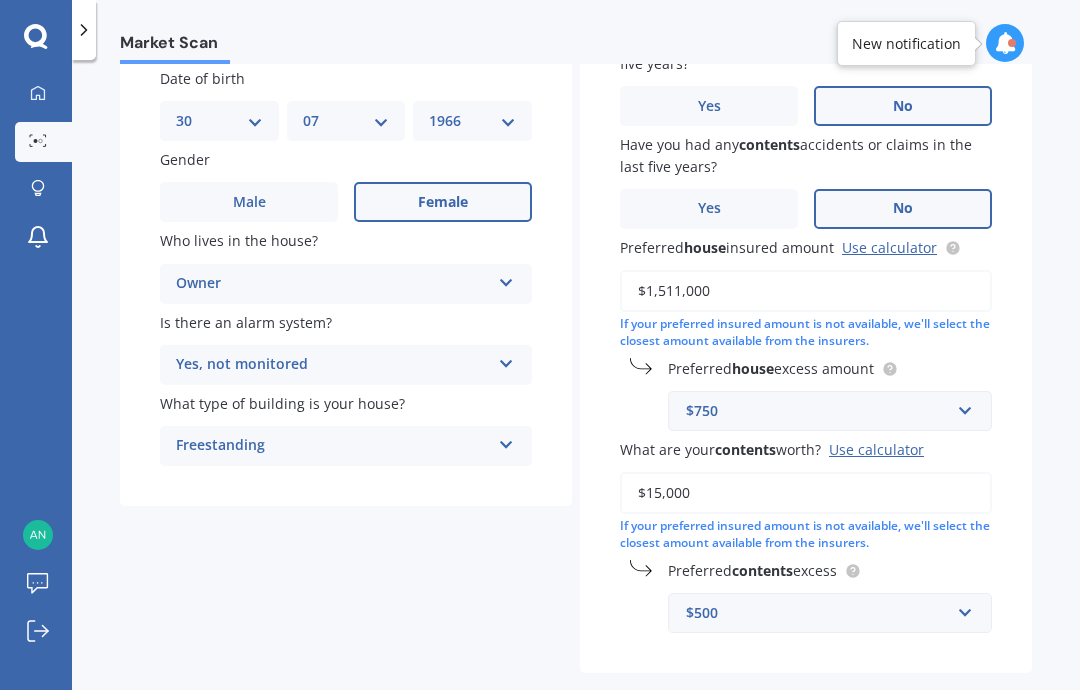 type on "$150,000" 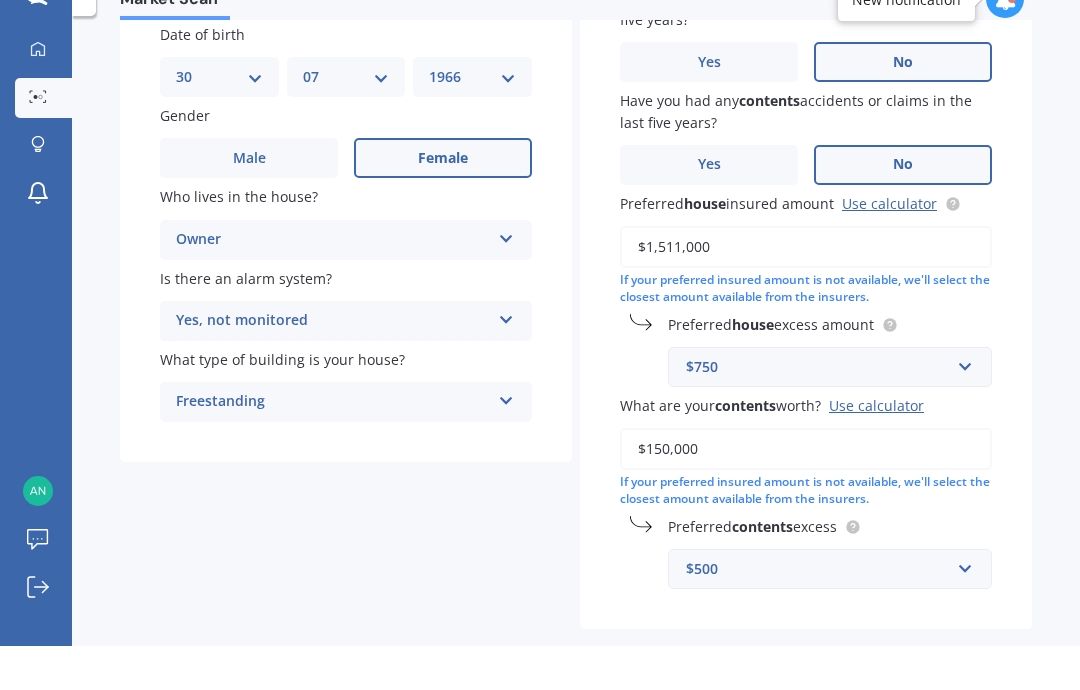 scroll, scrollTop: 80, scrollLeft: 0, axis: vertical 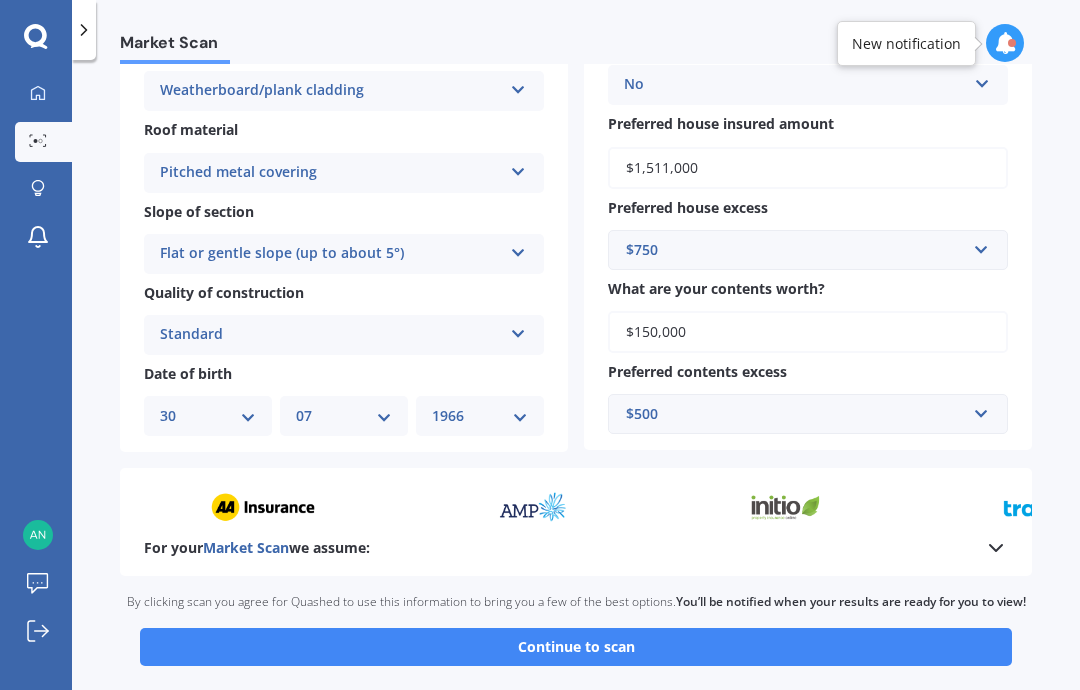 click on "Continue to scan" at bounding box center (576, 647) 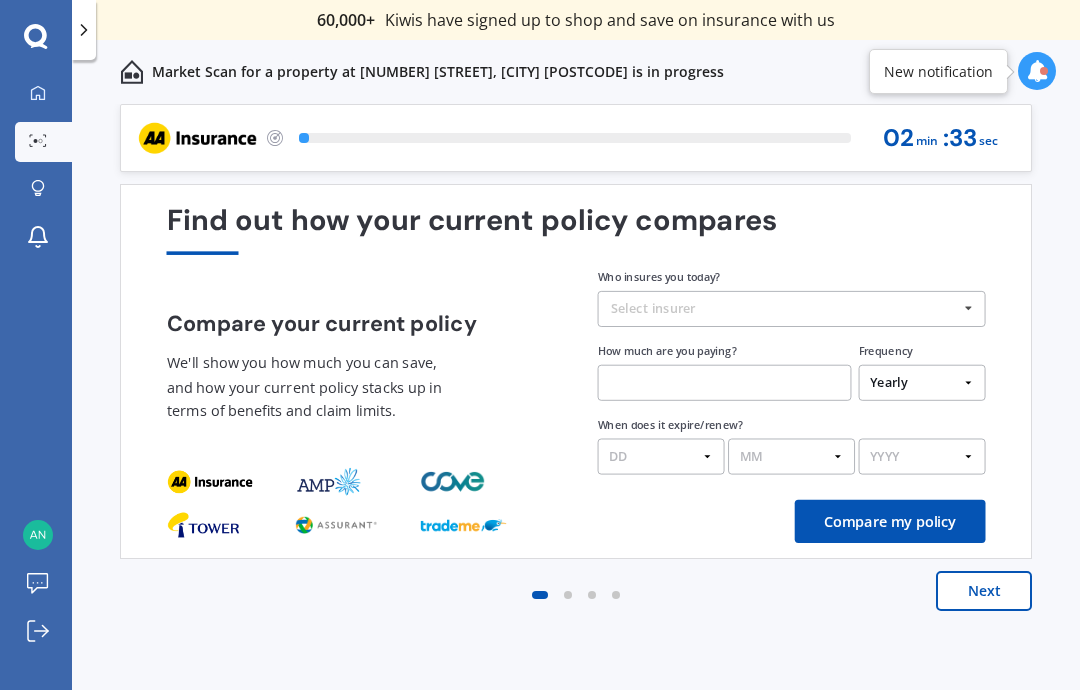 scroll, scrollTop: 0, scrollLeft: 0, axis: both 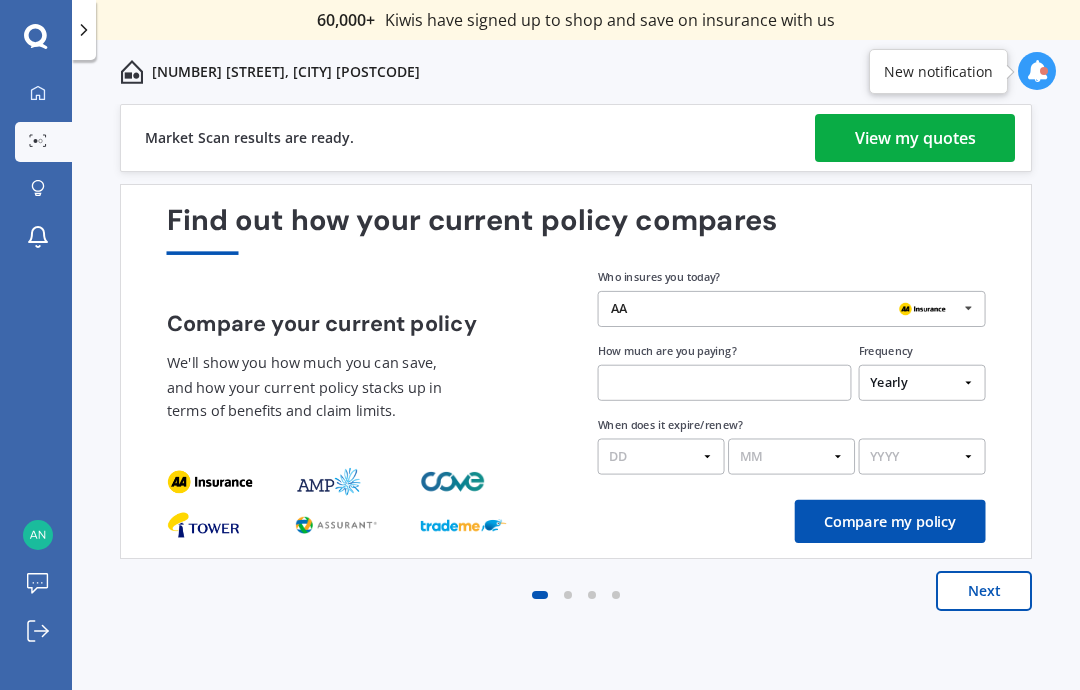 click on "View my quotes" at bounding box center (915, 138) 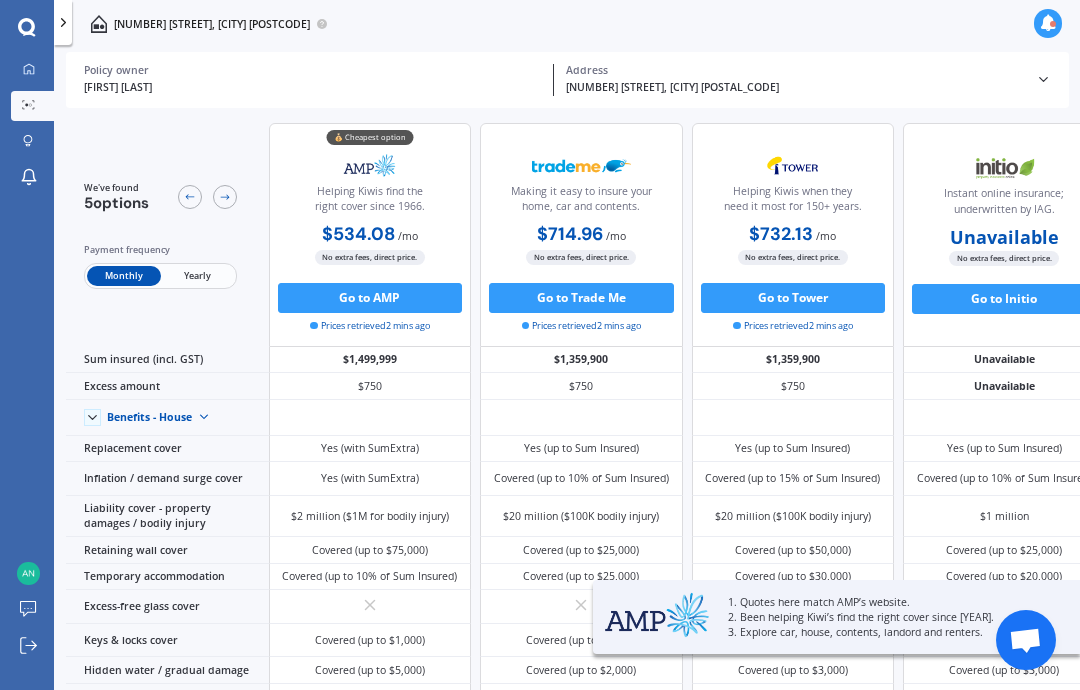click on "Yearly" at bounding box center (197, 276) 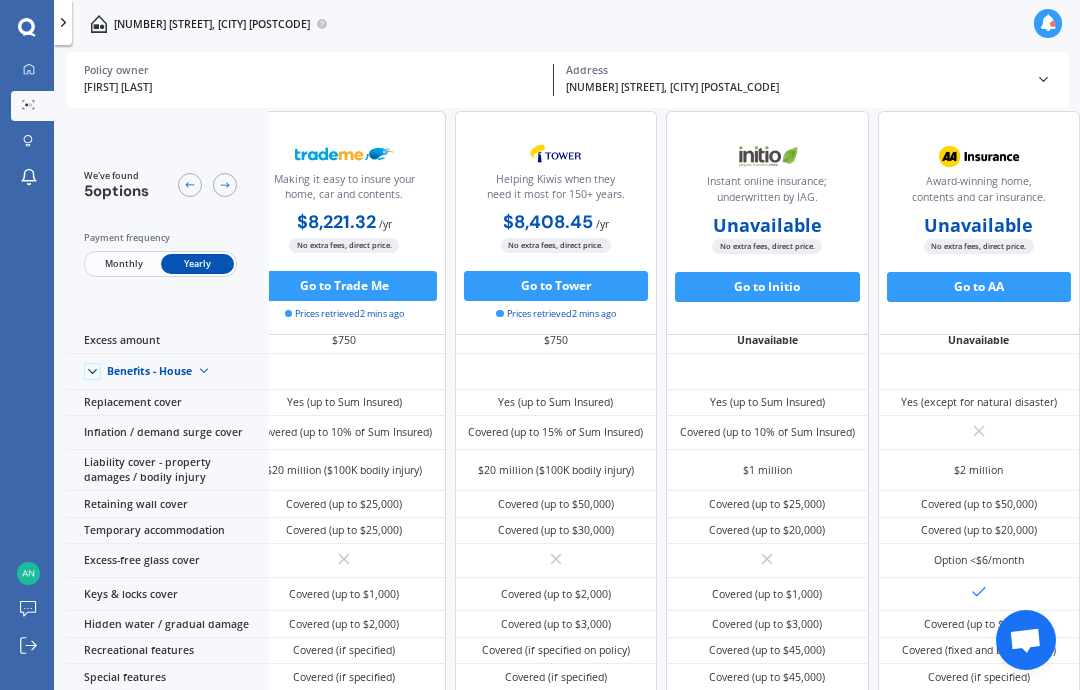 scroll, scrollTop: 62, scrollLeft: 316, axis: both 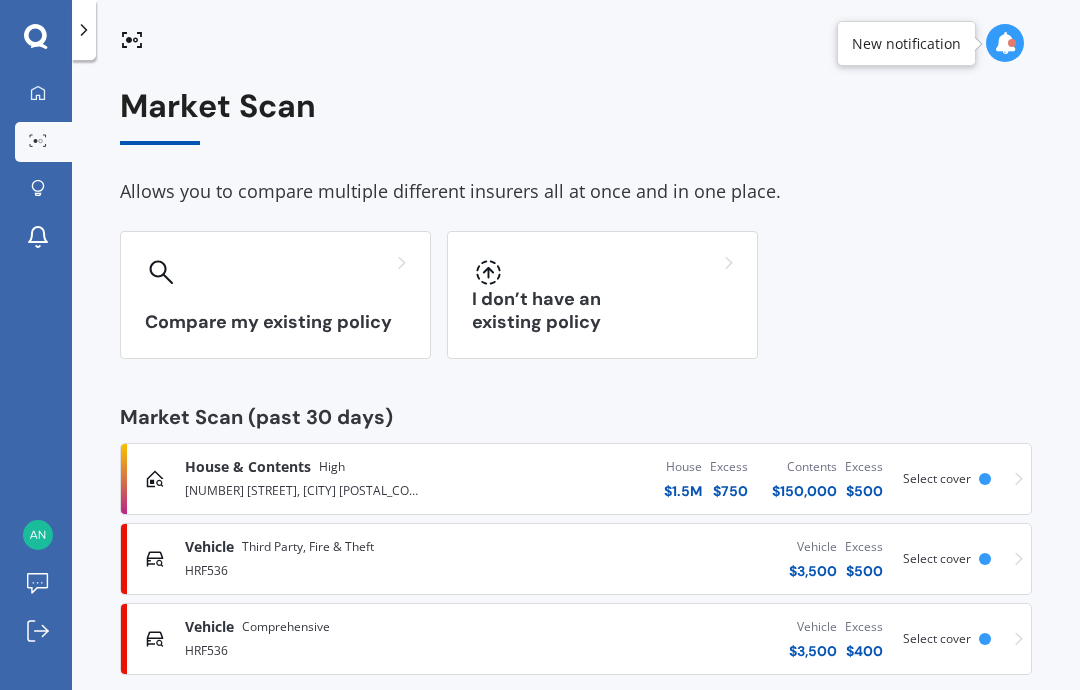 click at bounding box center (602, 272) 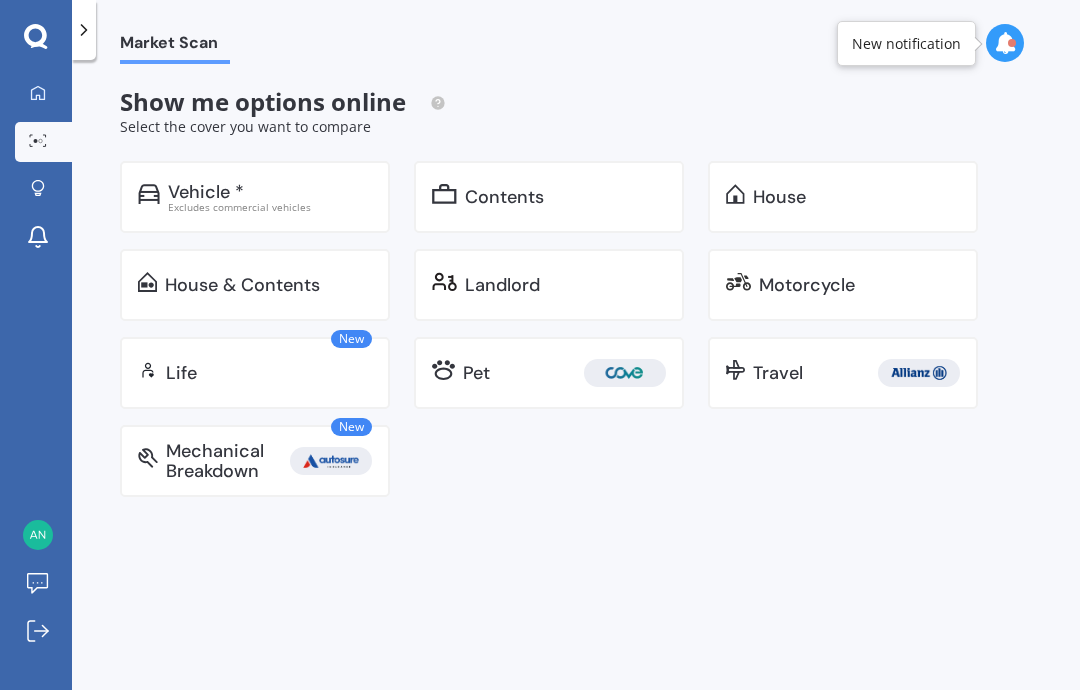 click on "House & Contents" at bounding box center [242, 285] 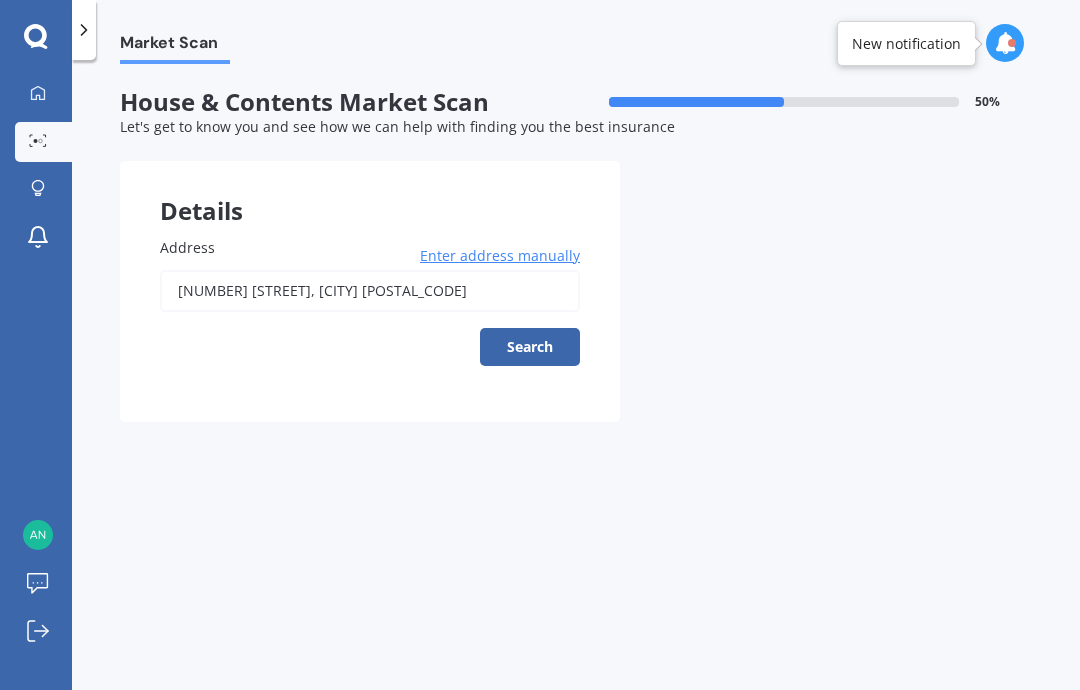 click on "[NUMBER] [STREET], [CITY] [POSTAL_CODE]" at bounding box center [370, 291] 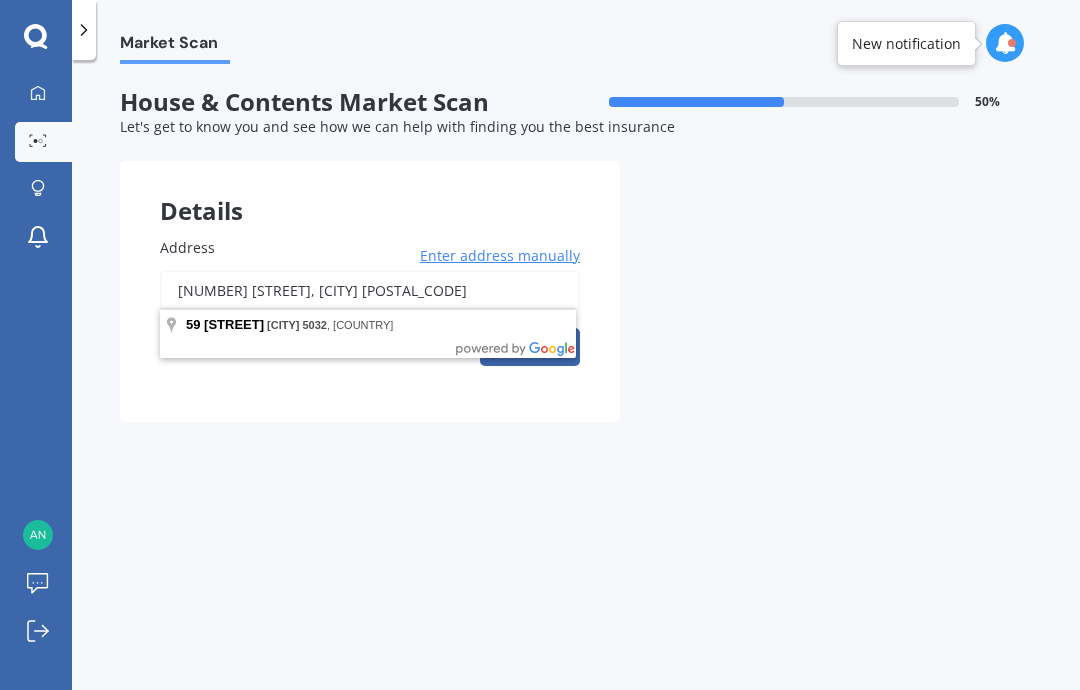 click on "[NUMBER] [STREET], [CITY] [POSTAL_CODE]" at bounding box center [370, 291] 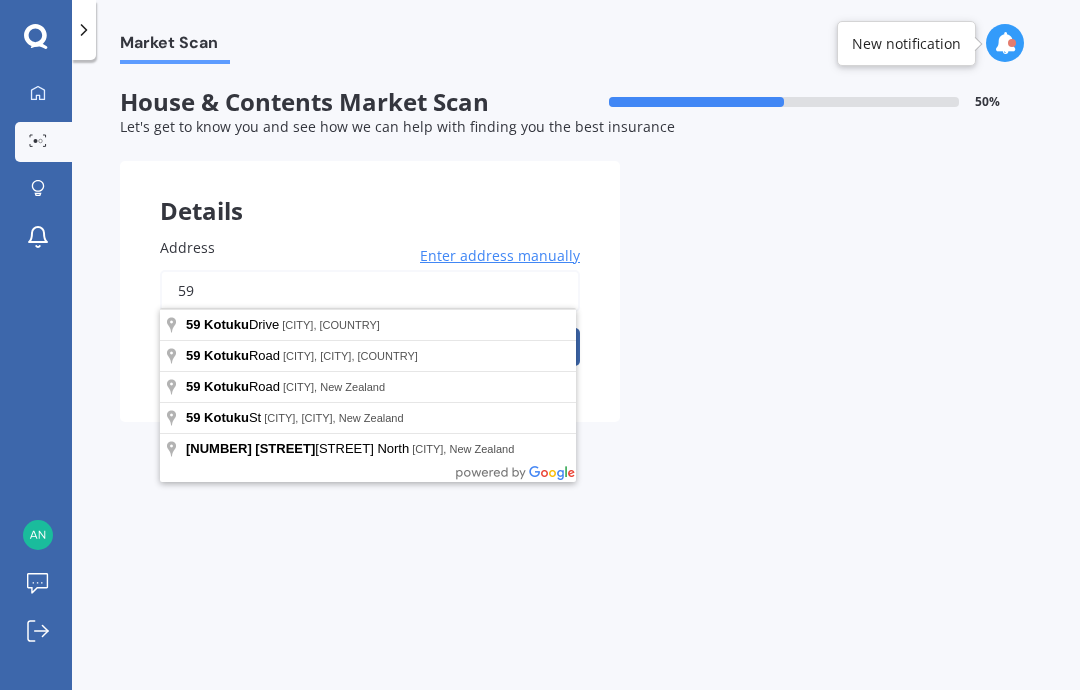 type on "5" 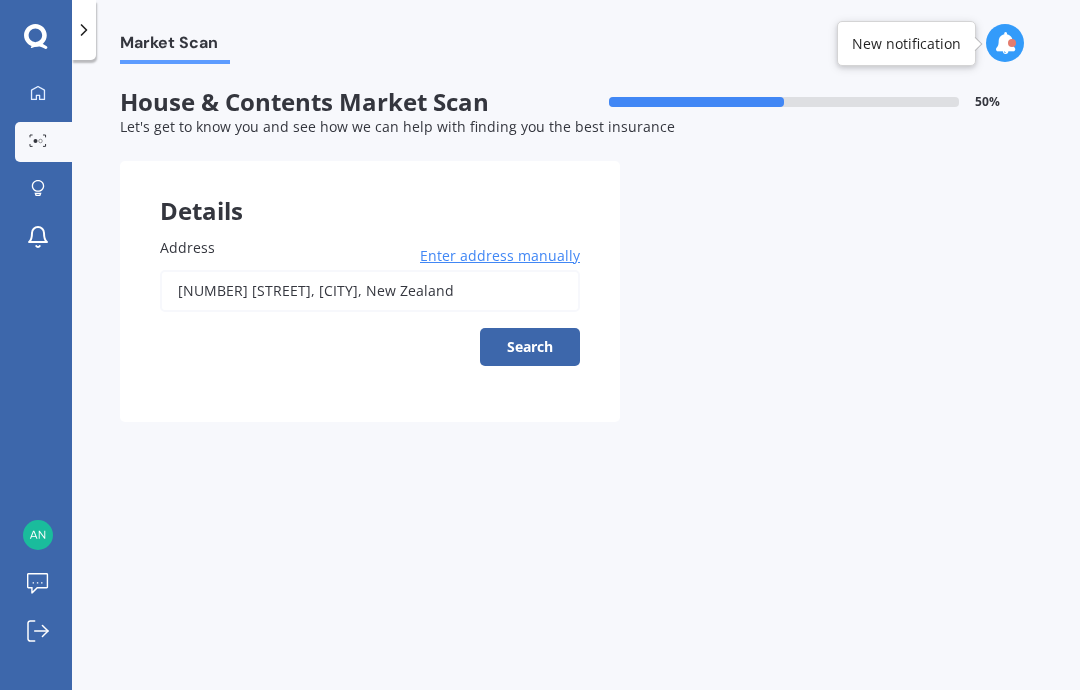type on "[NUMBER] [STREET], [CITY] [POSTCODE]" 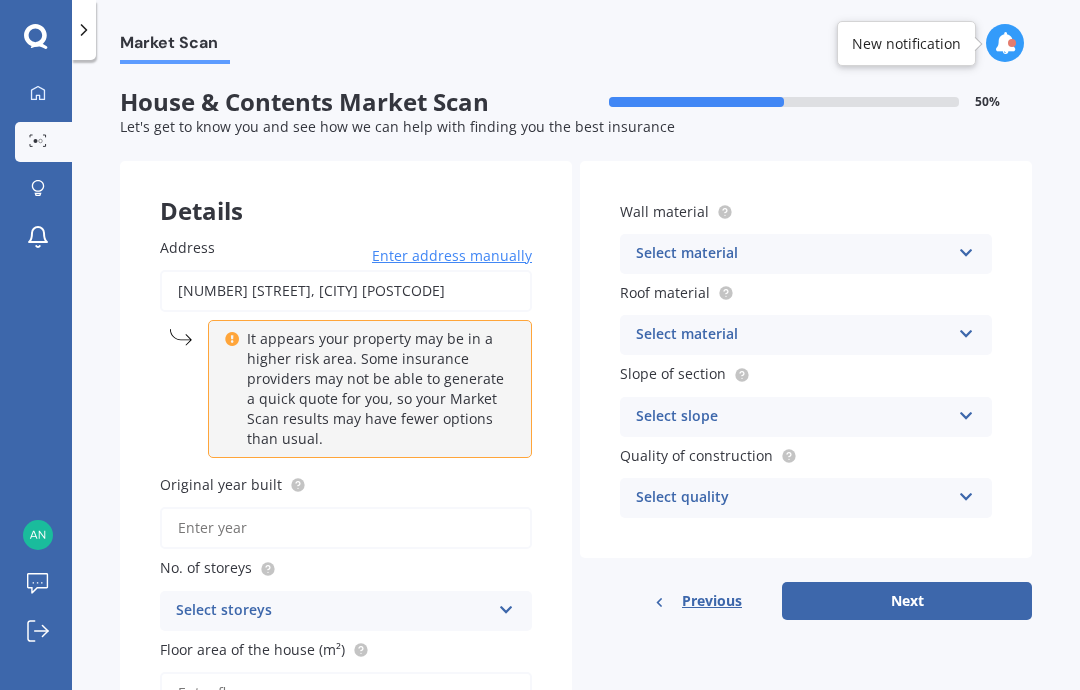 click on "Original year built" at bounding box center [346, 528] 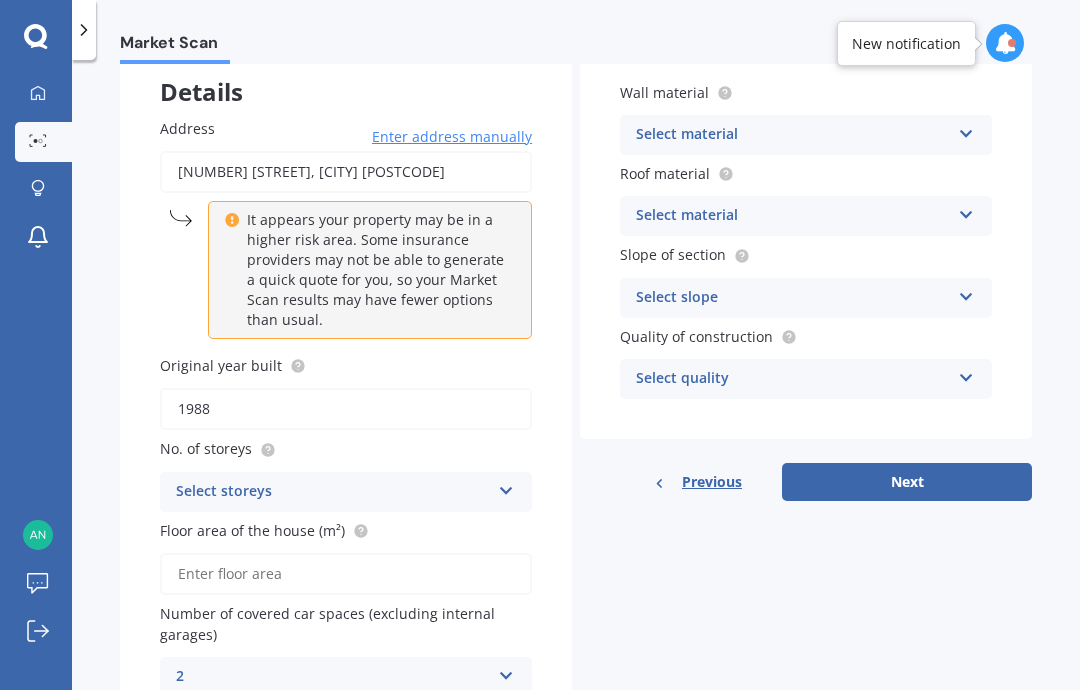 scroll, scrollTop: 118, scrollLeft: 0, axis: vertical 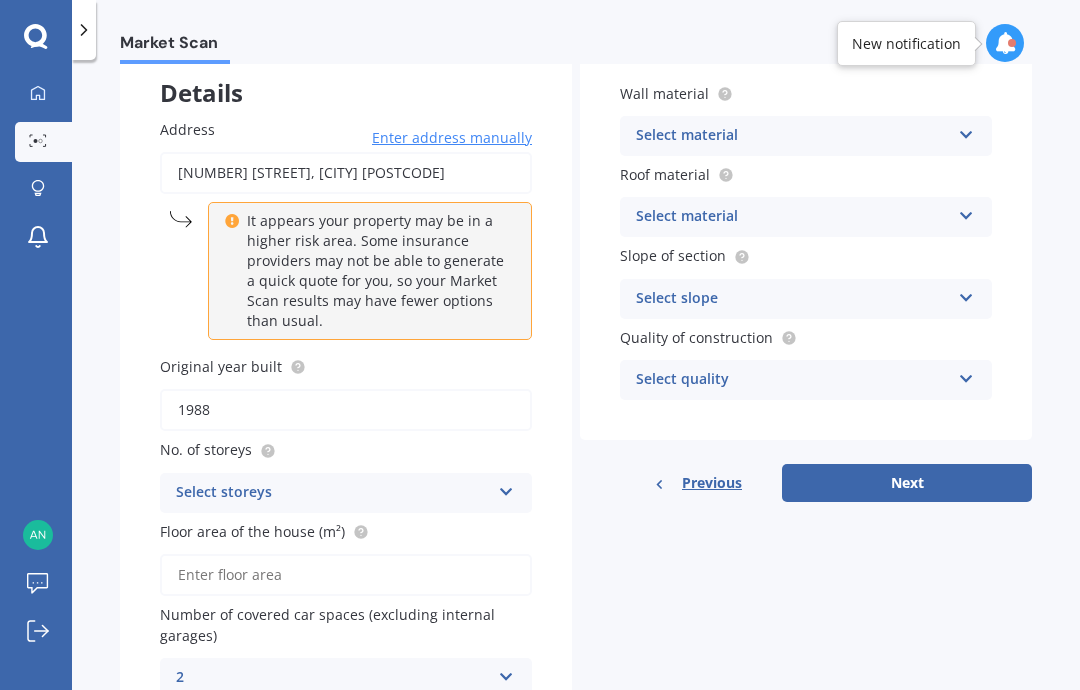 type on "1988" 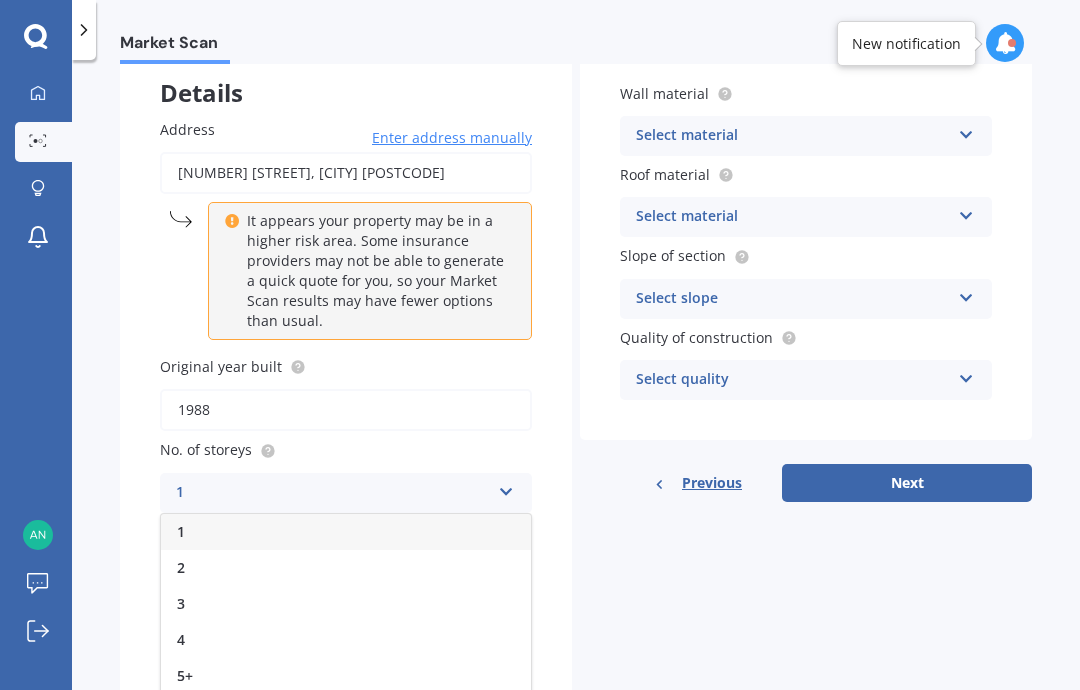 click on "2" at bounding box center (346, 568) 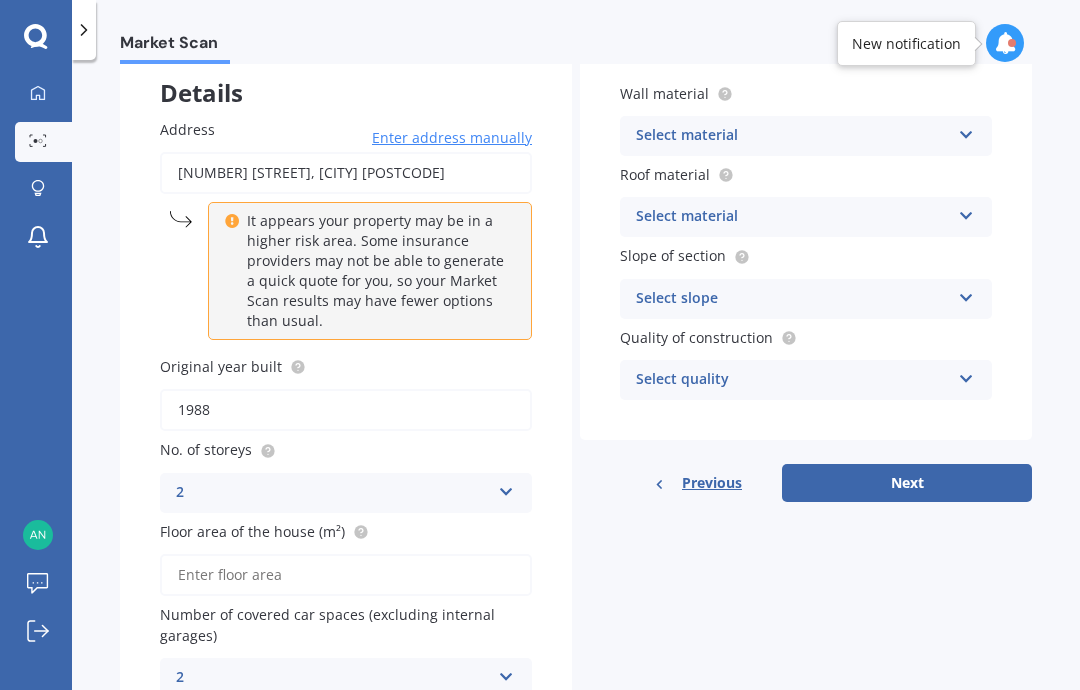 click on "Floor area of the house (m²)" at bounding box center (346, 575) 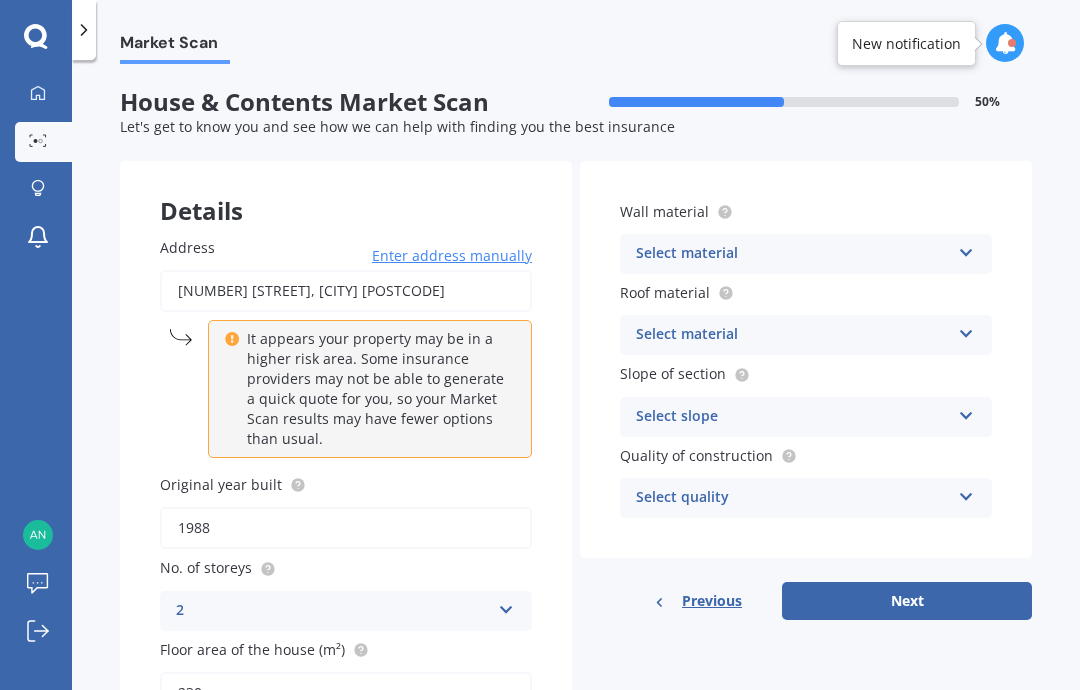 scroll, scrollTop: 0, scrollLeft: 0, axis: both 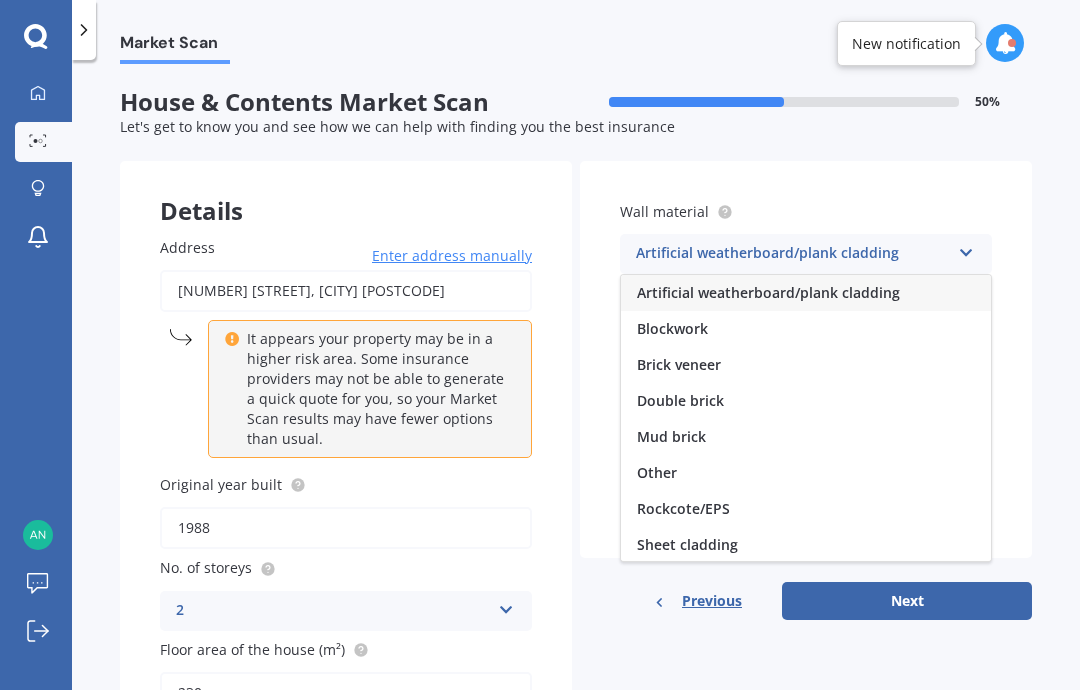 click on "Brick veneer" at bounding box center (806, 365) 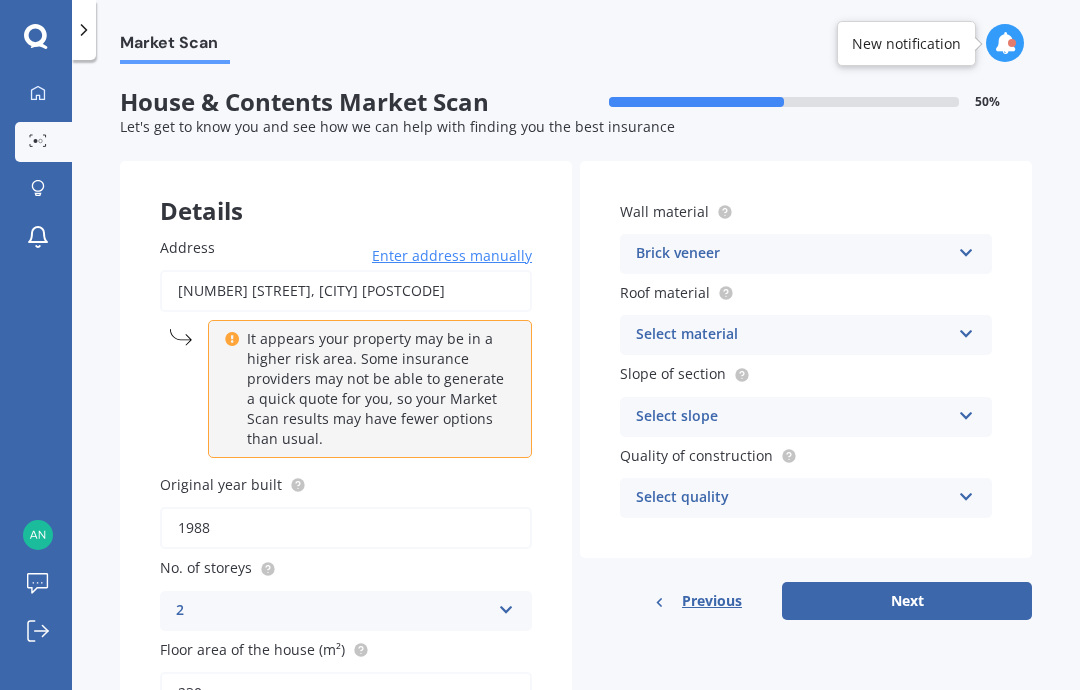 click on "Select material" at bounding box center [793, 335] 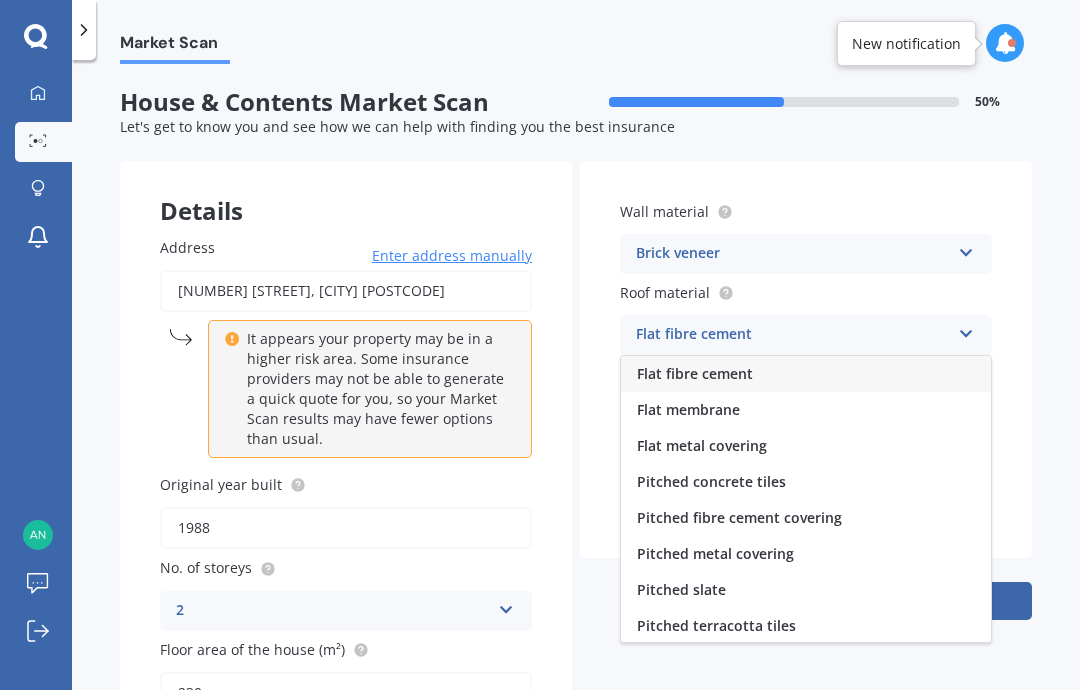 click on "Pitched concrete tiles" at bounding box center [711, 481] 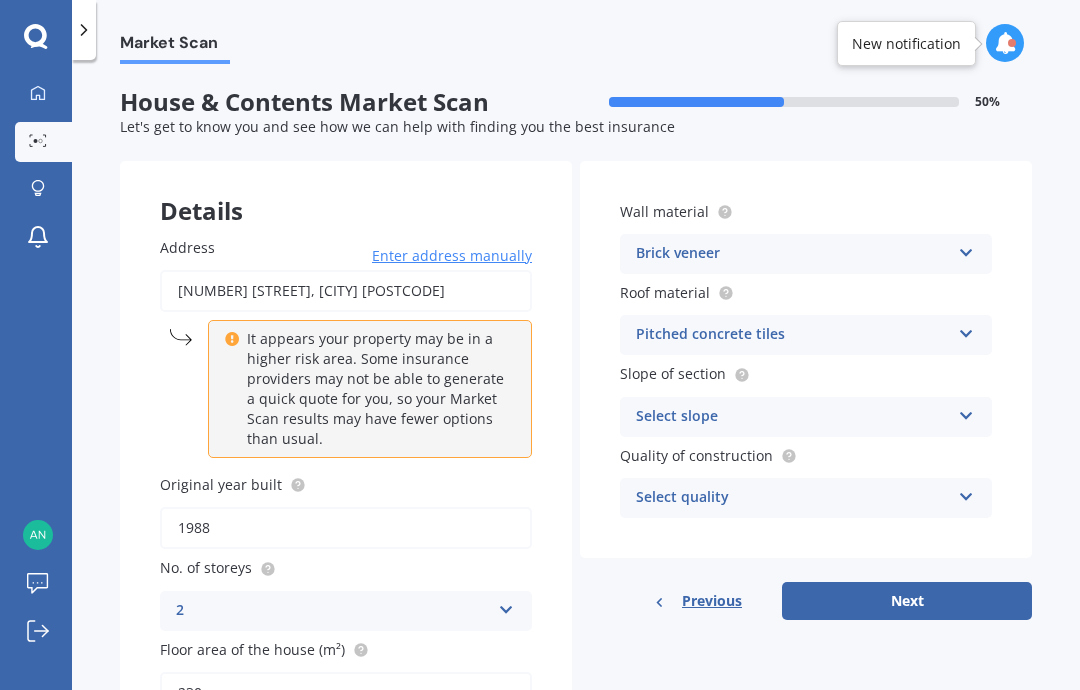 click on "Select slope" at bounding box center (793, 417) 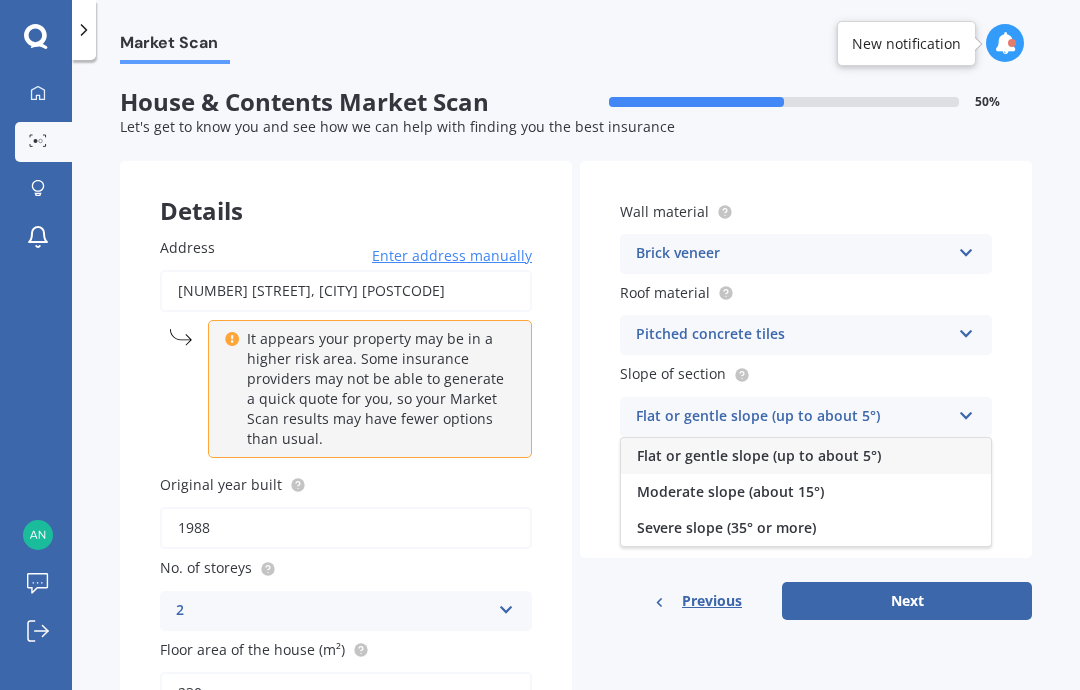 click on "Flat or gentle slope (up to about 5°)" at bounding box center [759, 455] 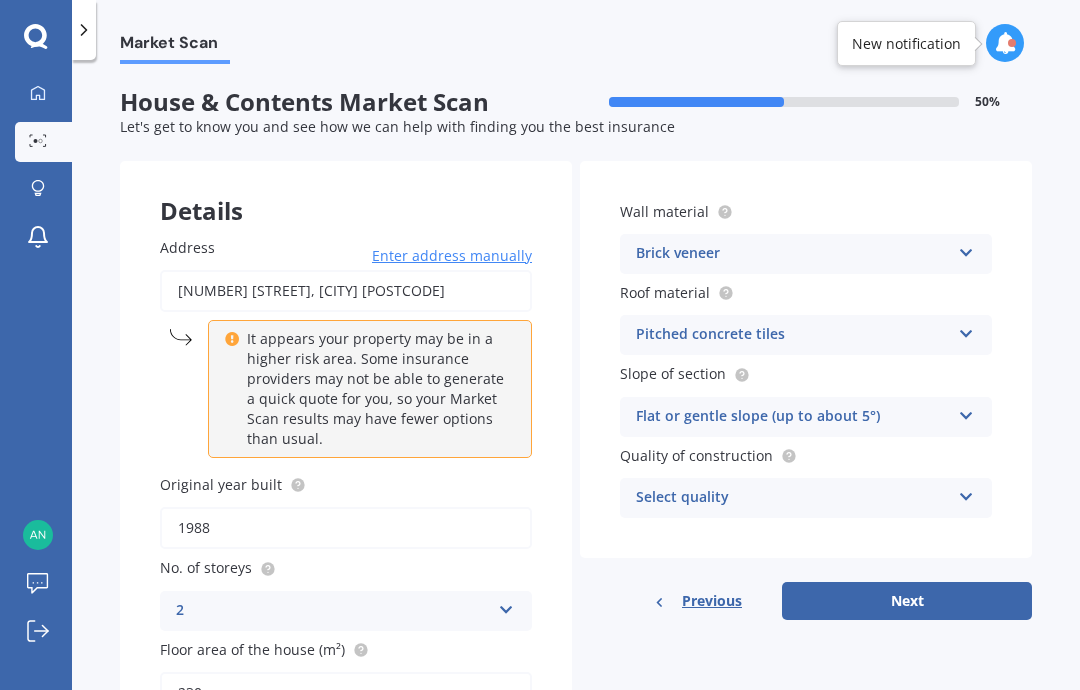 click on "Select quality" at bounding box center [793, 498] 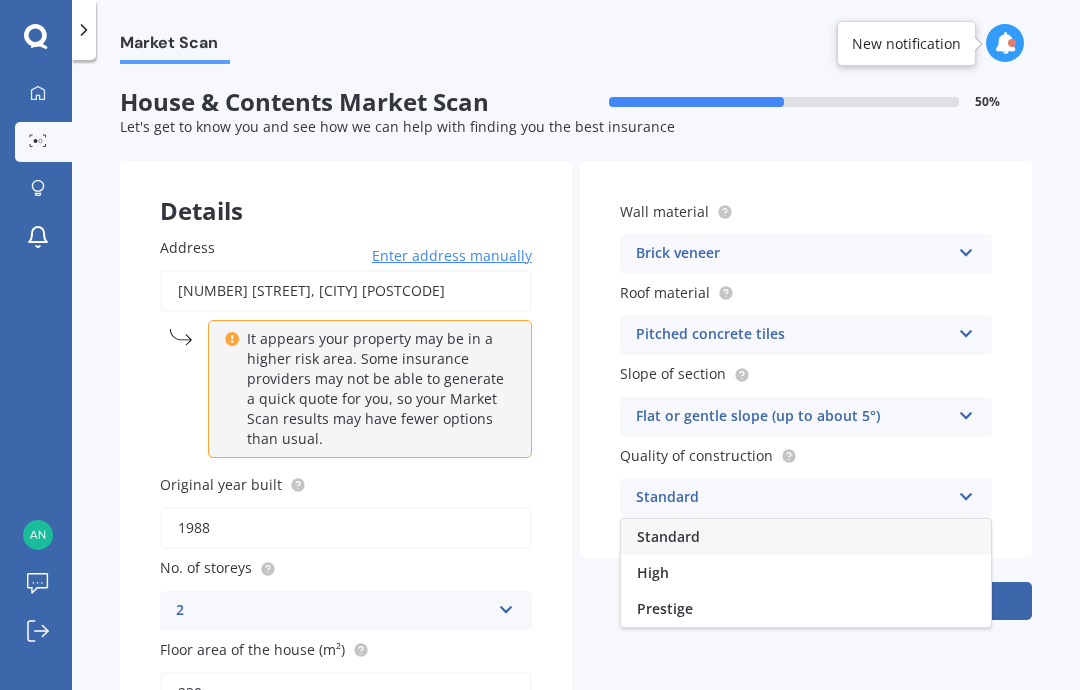 click on "Standard" at bounding box center (806, 537) 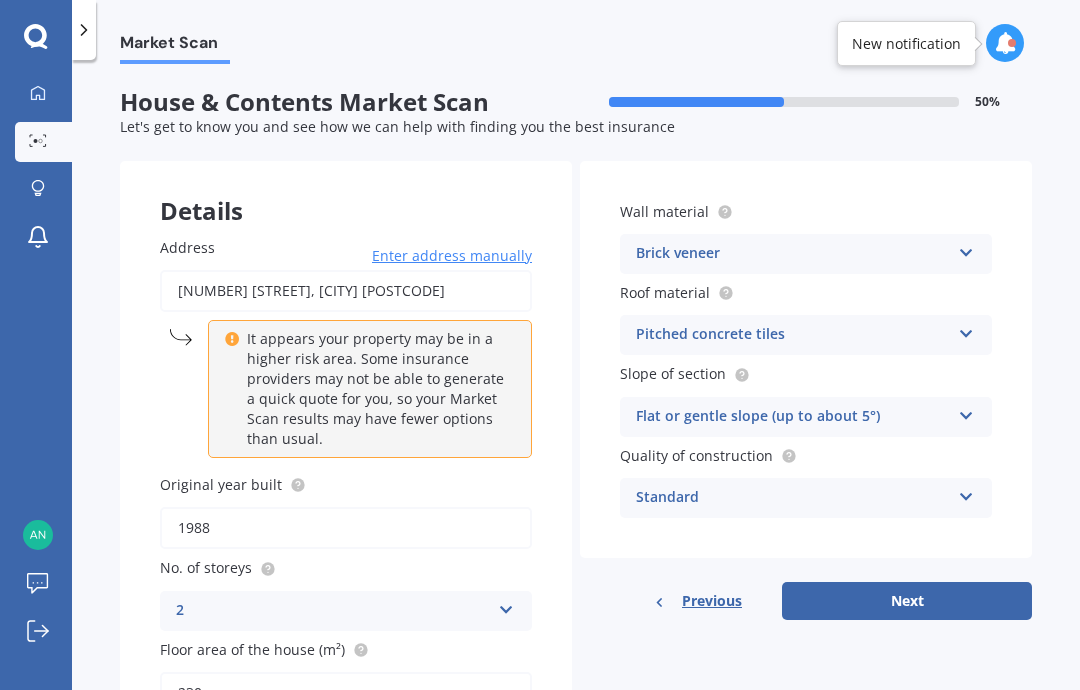 click on "Next" at bounding box center [907, 601] 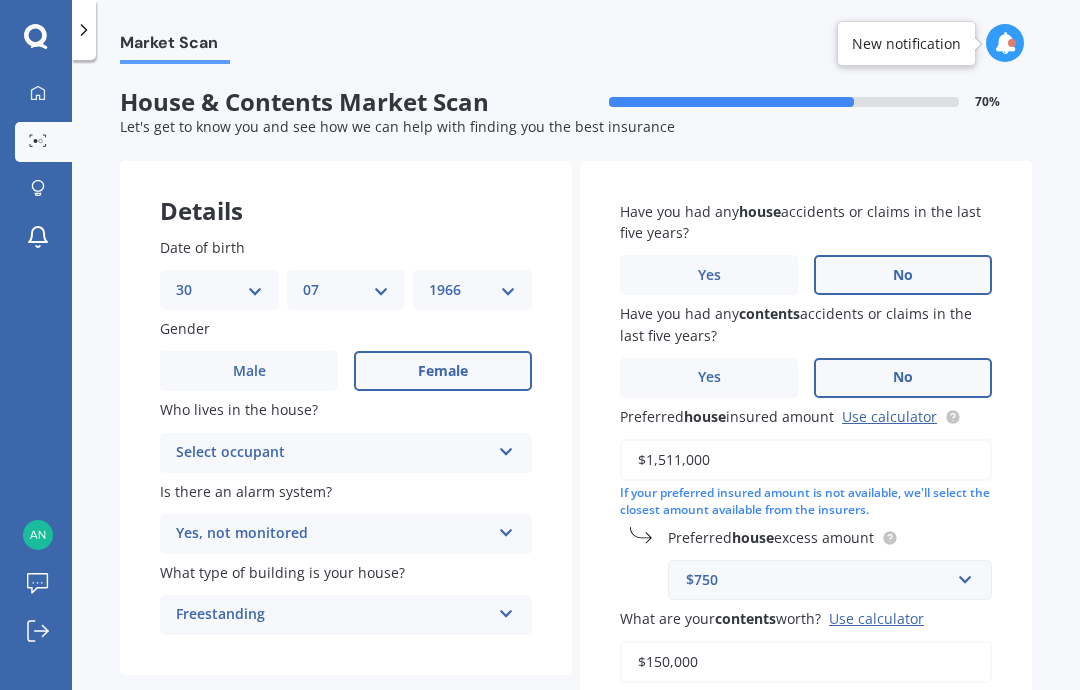 click on "Select occupant" at bounding box center (333, 453) 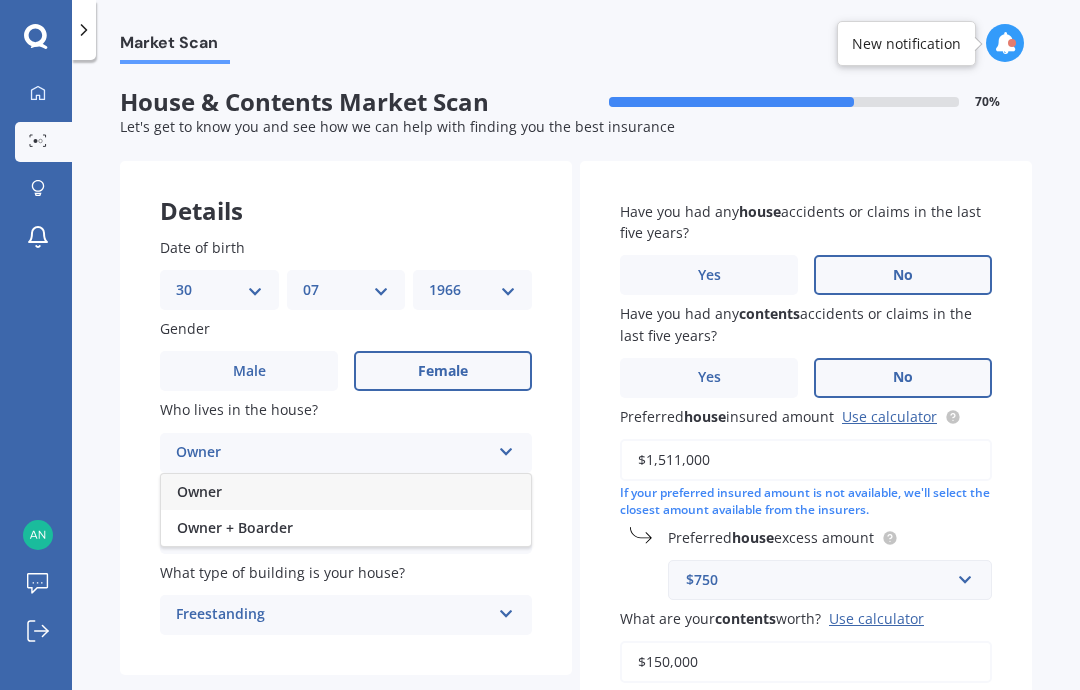 click on "Owner" at bounding box center (346, 492) 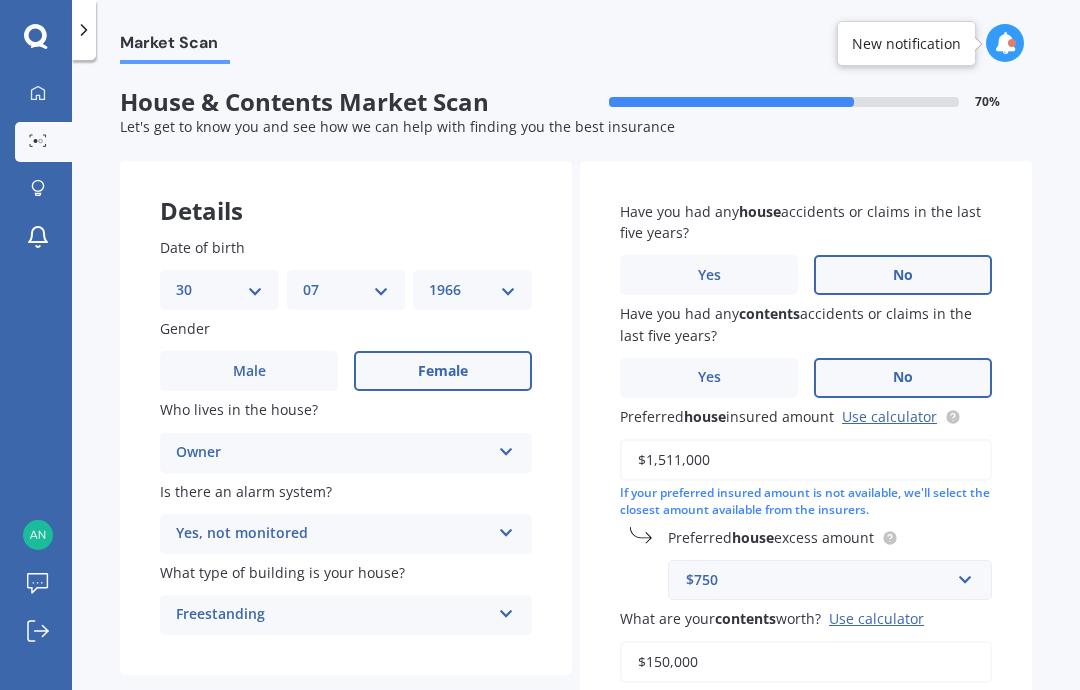 scroll, scrollTop: 0, scrollLeft: 0, axis: both 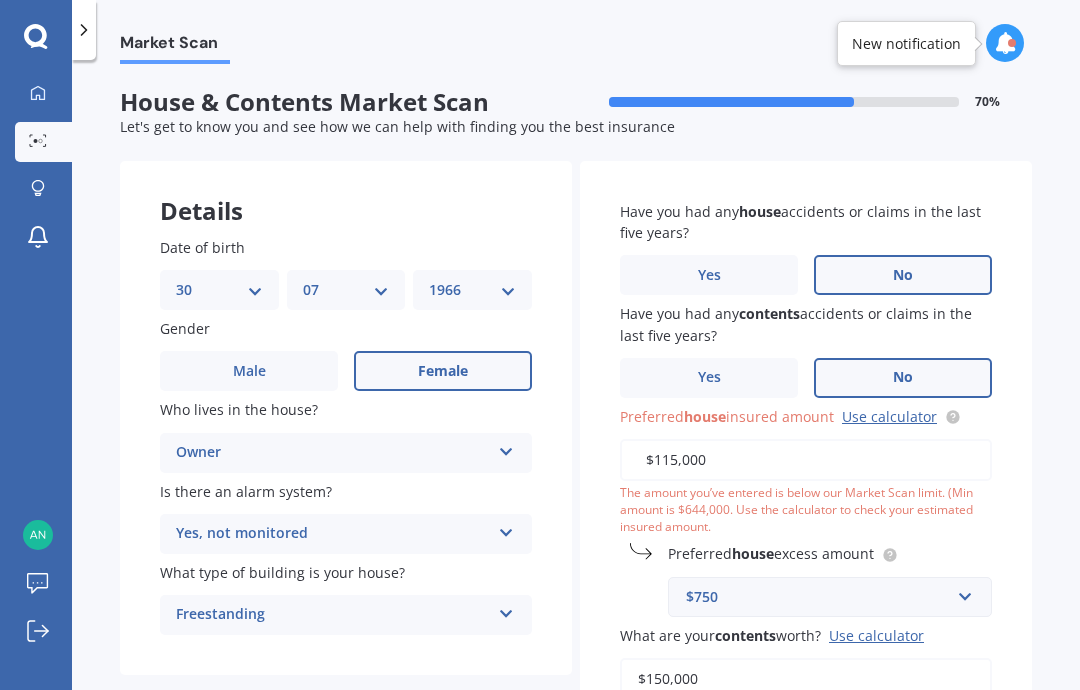 type on "$1,150,000" 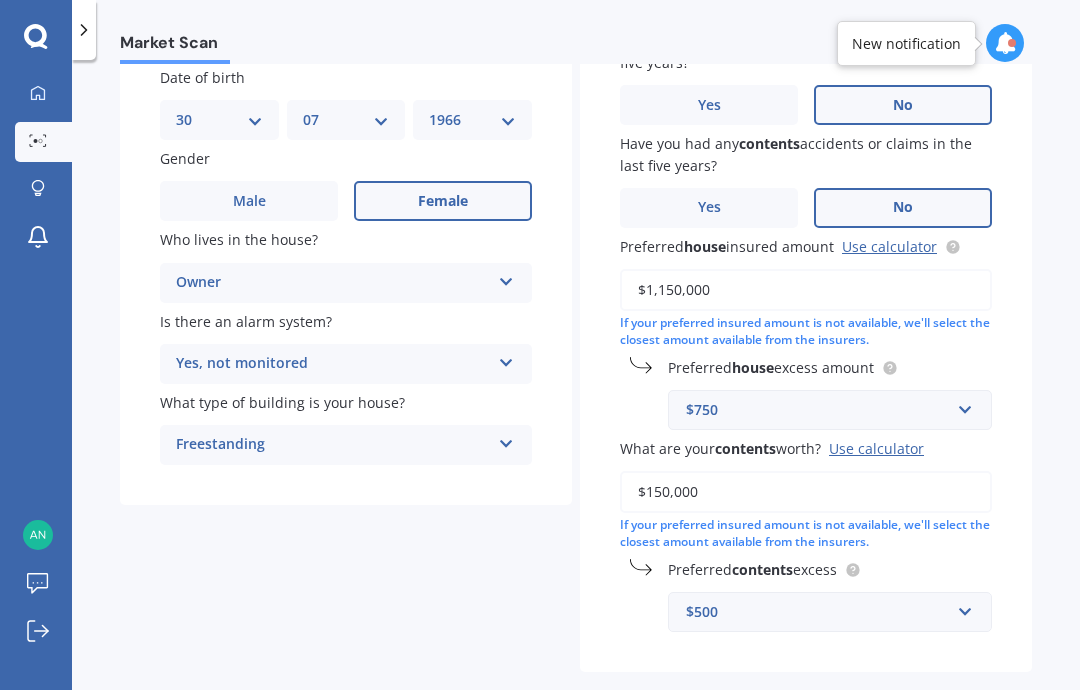 scroll, scrollTop: 169, scrollLeft: 0, axis: vertical 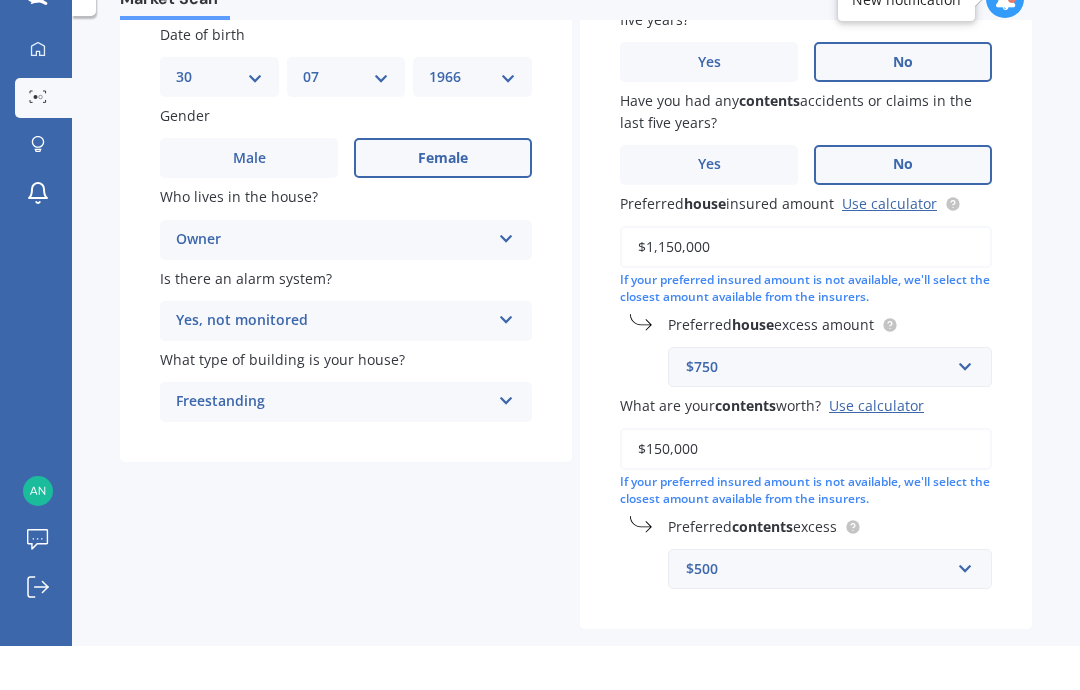click on "Next" at bounding box center [907, 716] 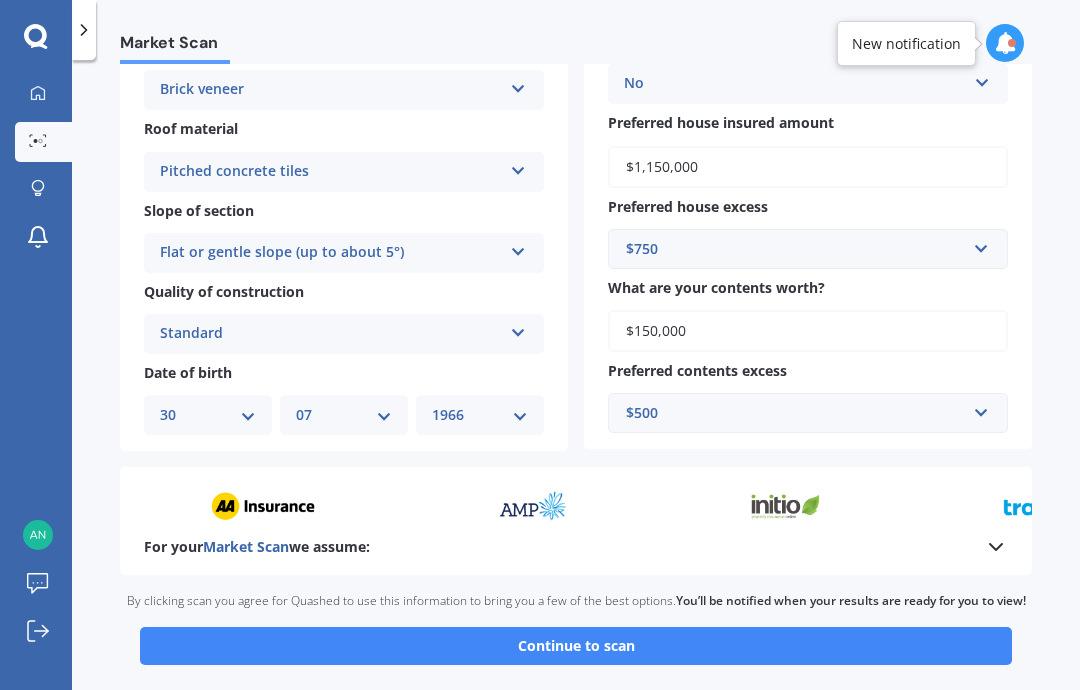 scroll, scrollTop: 551, scrollLeft: 0, axis: vertical 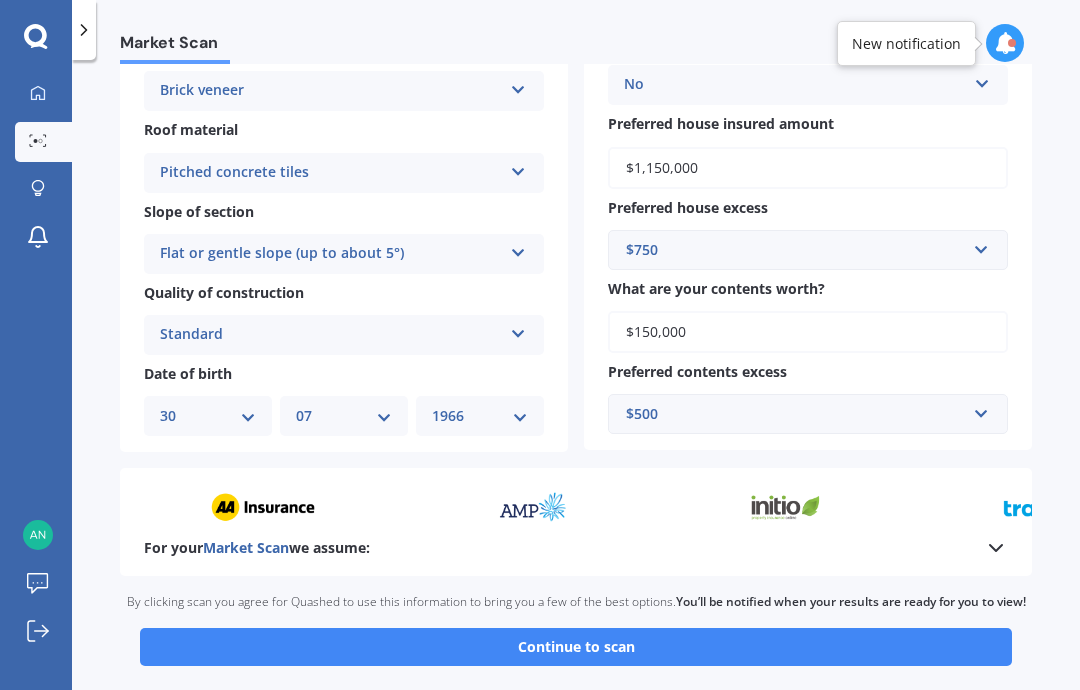 click on "Continue to scan" at bounding box center [576, 647] 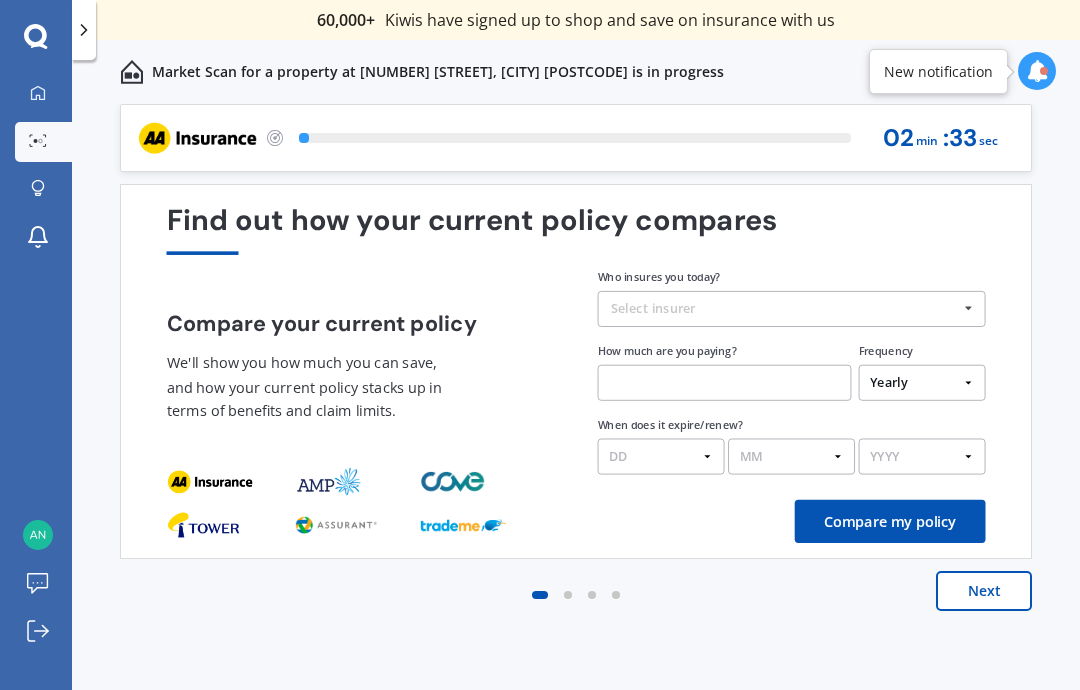 scroll, scrollTop: 0, scrollLeft: 0, axis: both 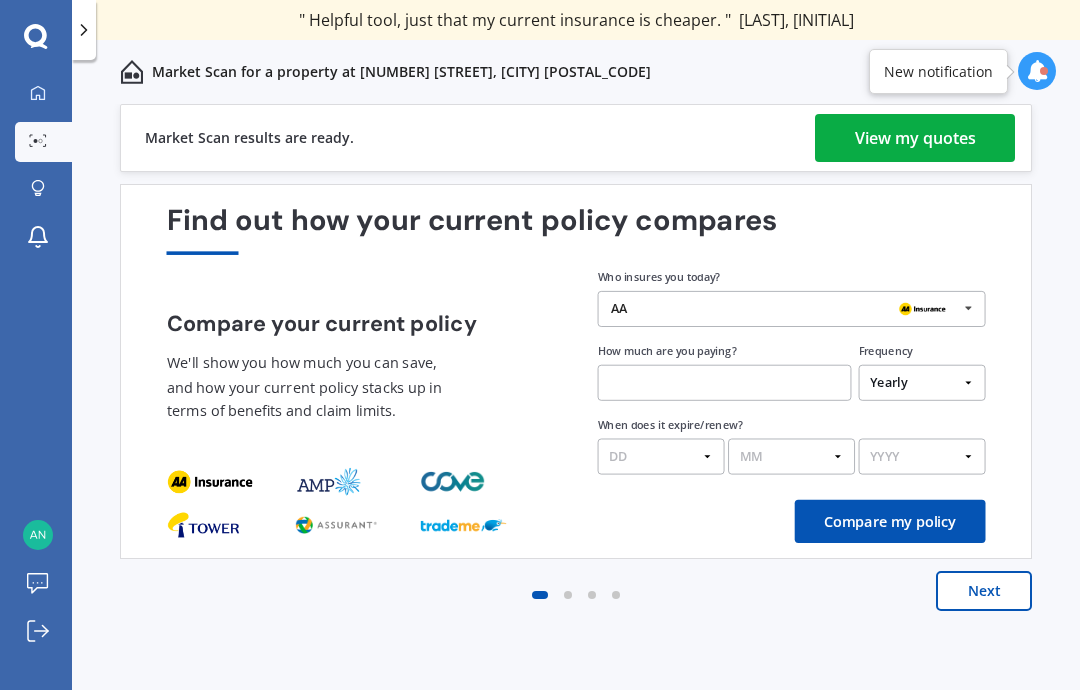 click on "View my quotes" at bounding box center [915, 138] 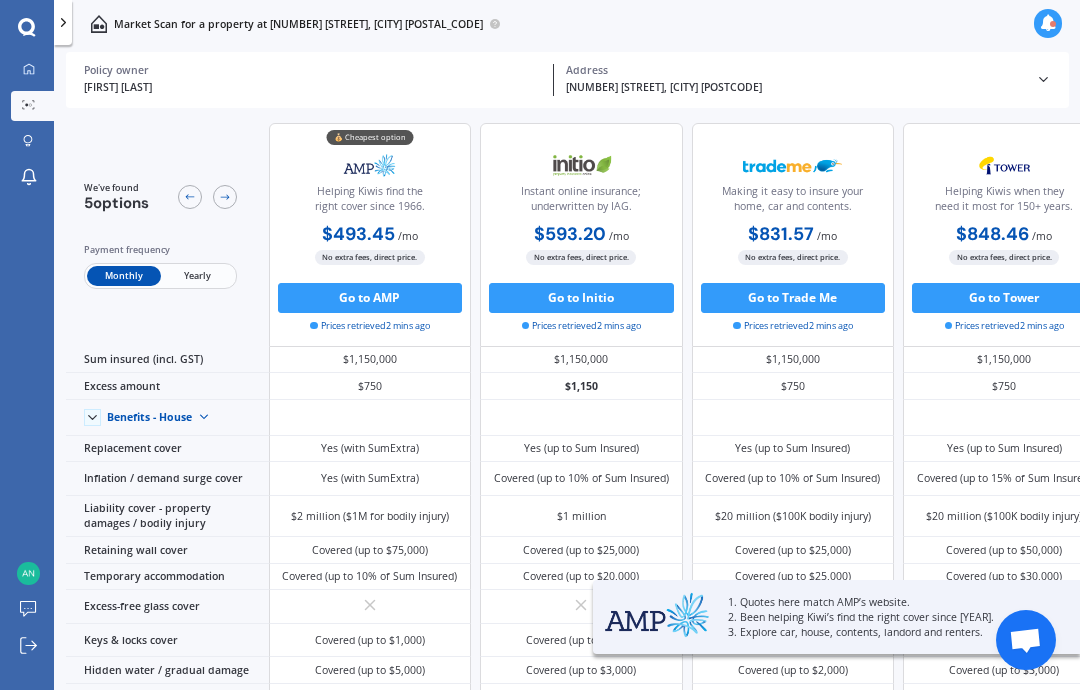 click on "Yearly" at bounding box center [197, 276] 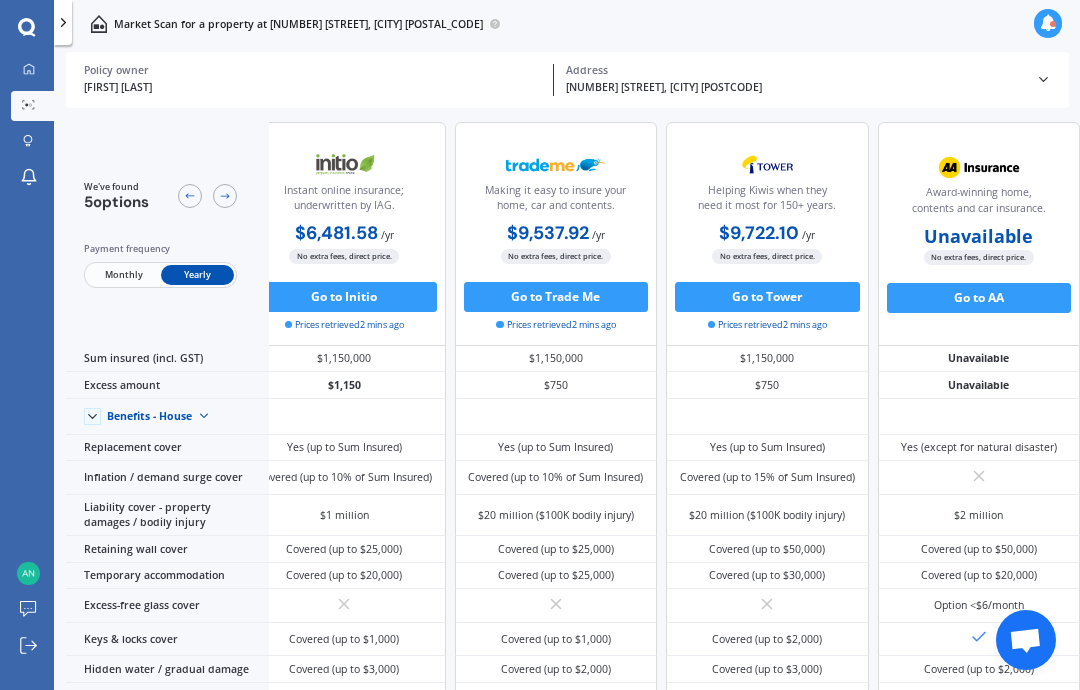 scroll, scrollTop: 0, scrollLeft: 316, axis: horizontal 